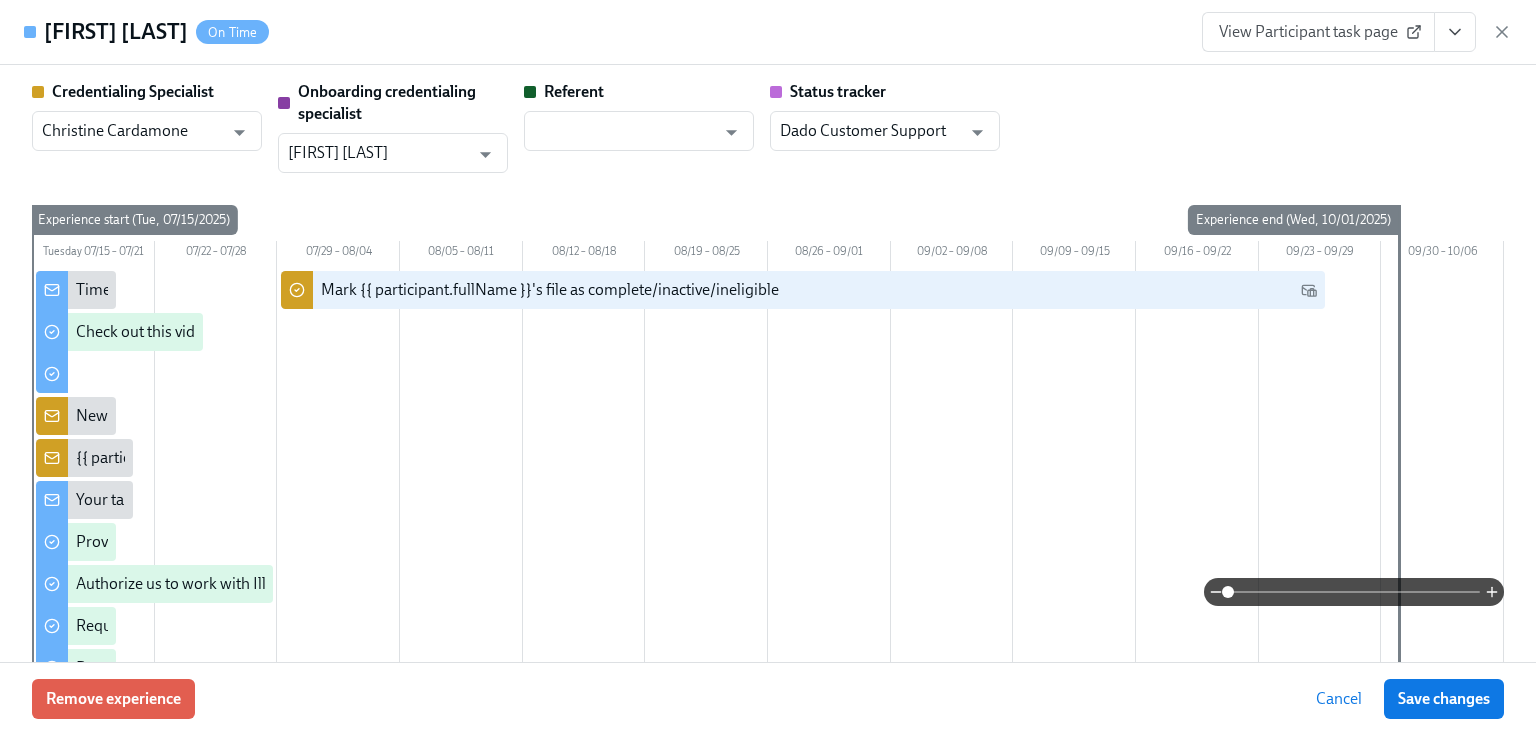 scroll, scrollTop: 2317, scrollLeft: 0, axis: vertical 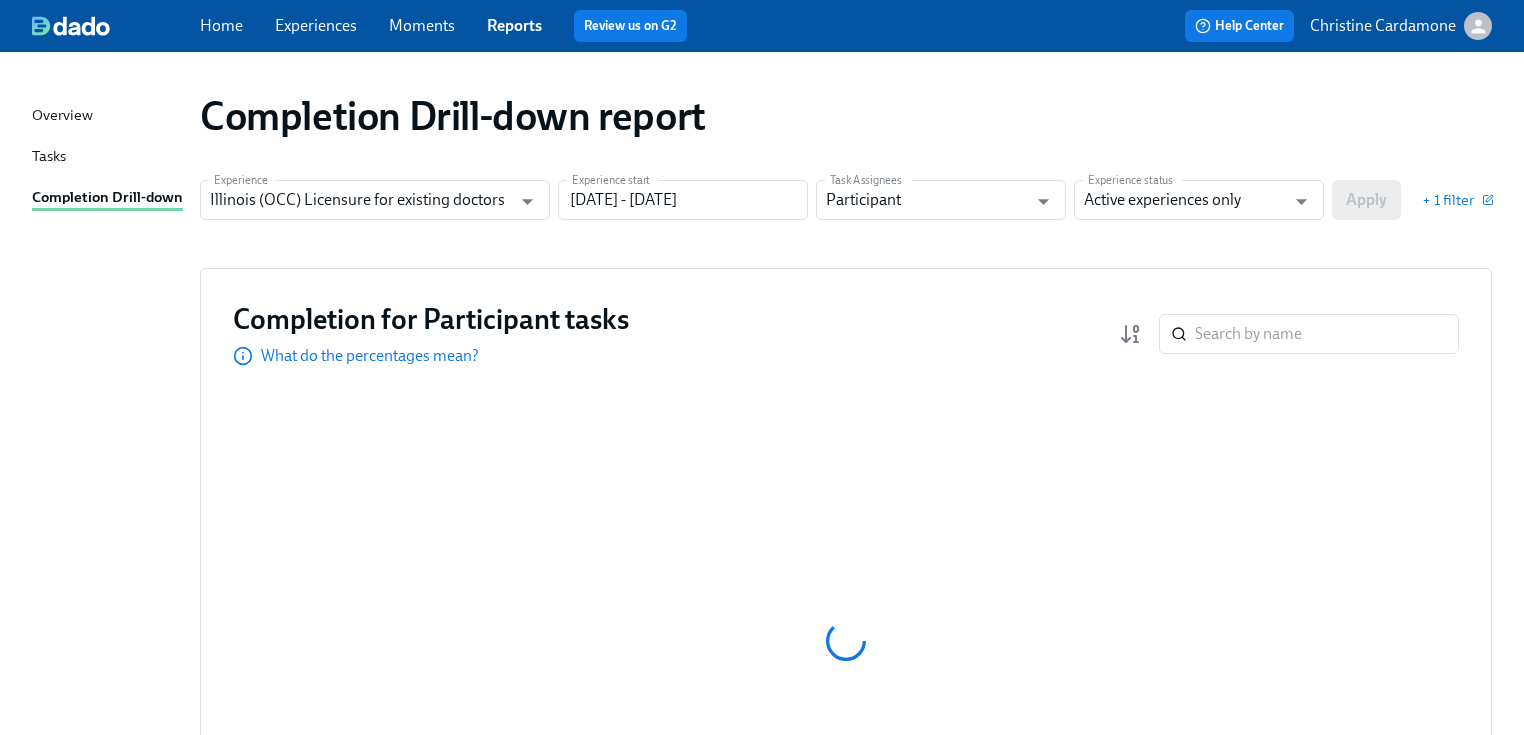 click on "Reports" at bounding box center [514, 25] 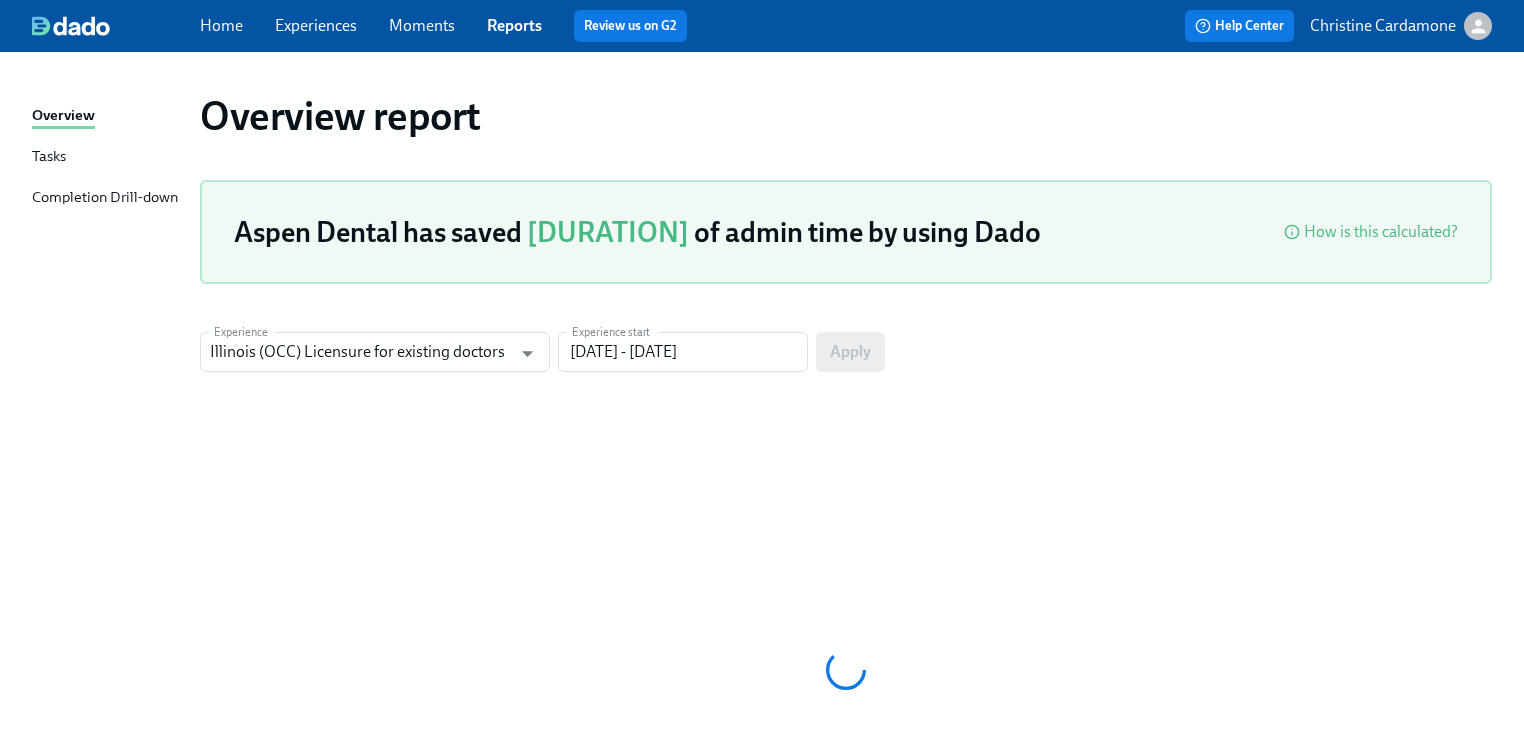 click on "Completion Drill-down" at bounding box center [105, 198] 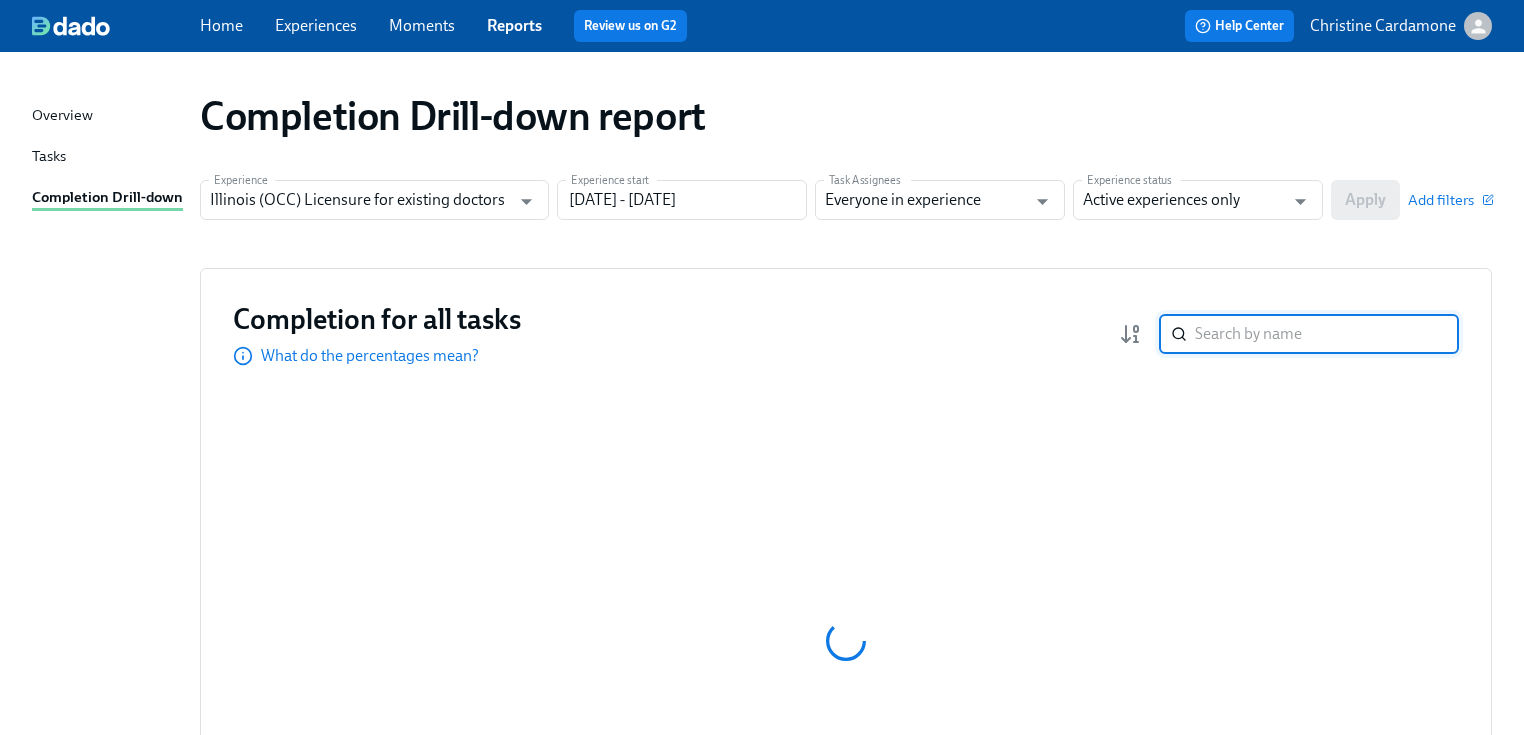 click at bounding box center (1327, 334) 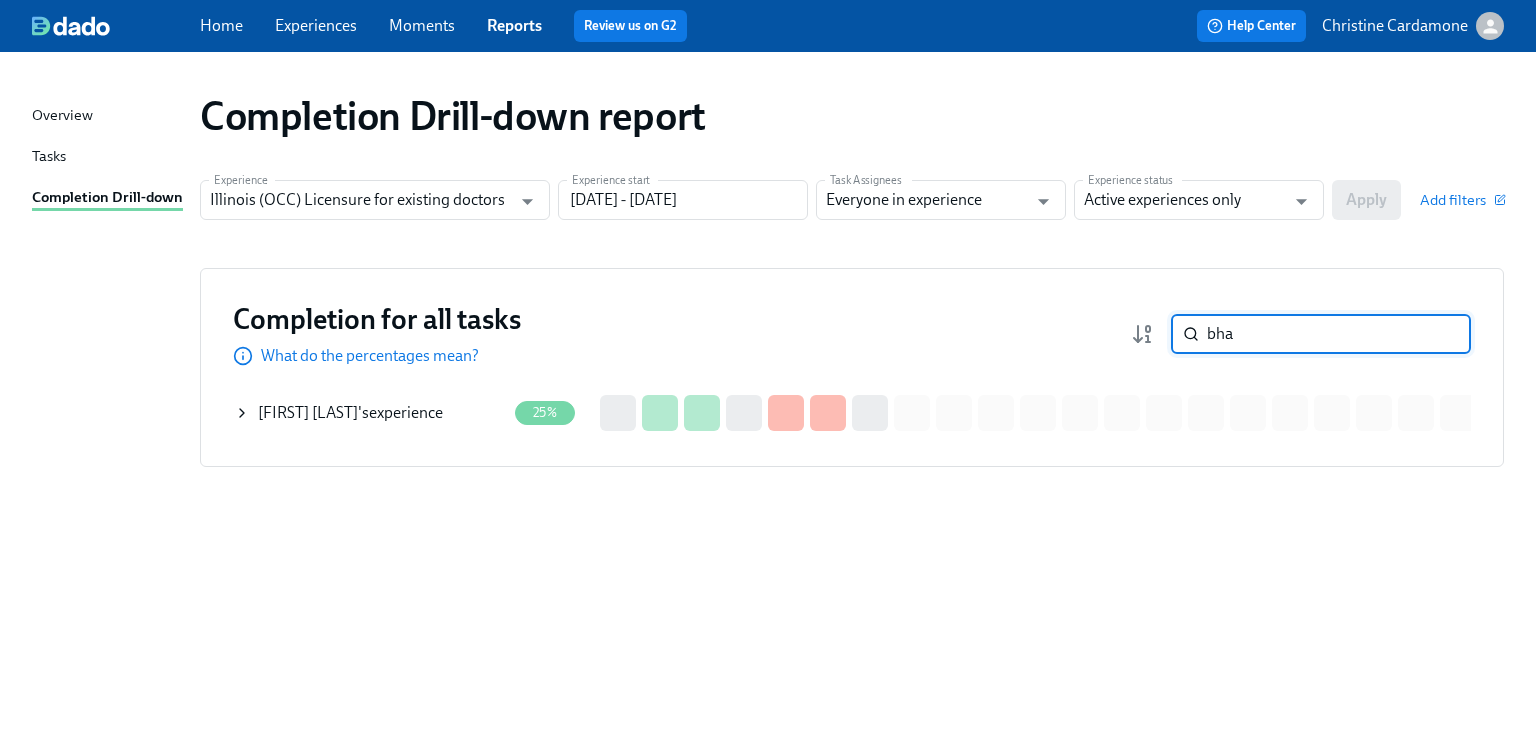 type on "bha" 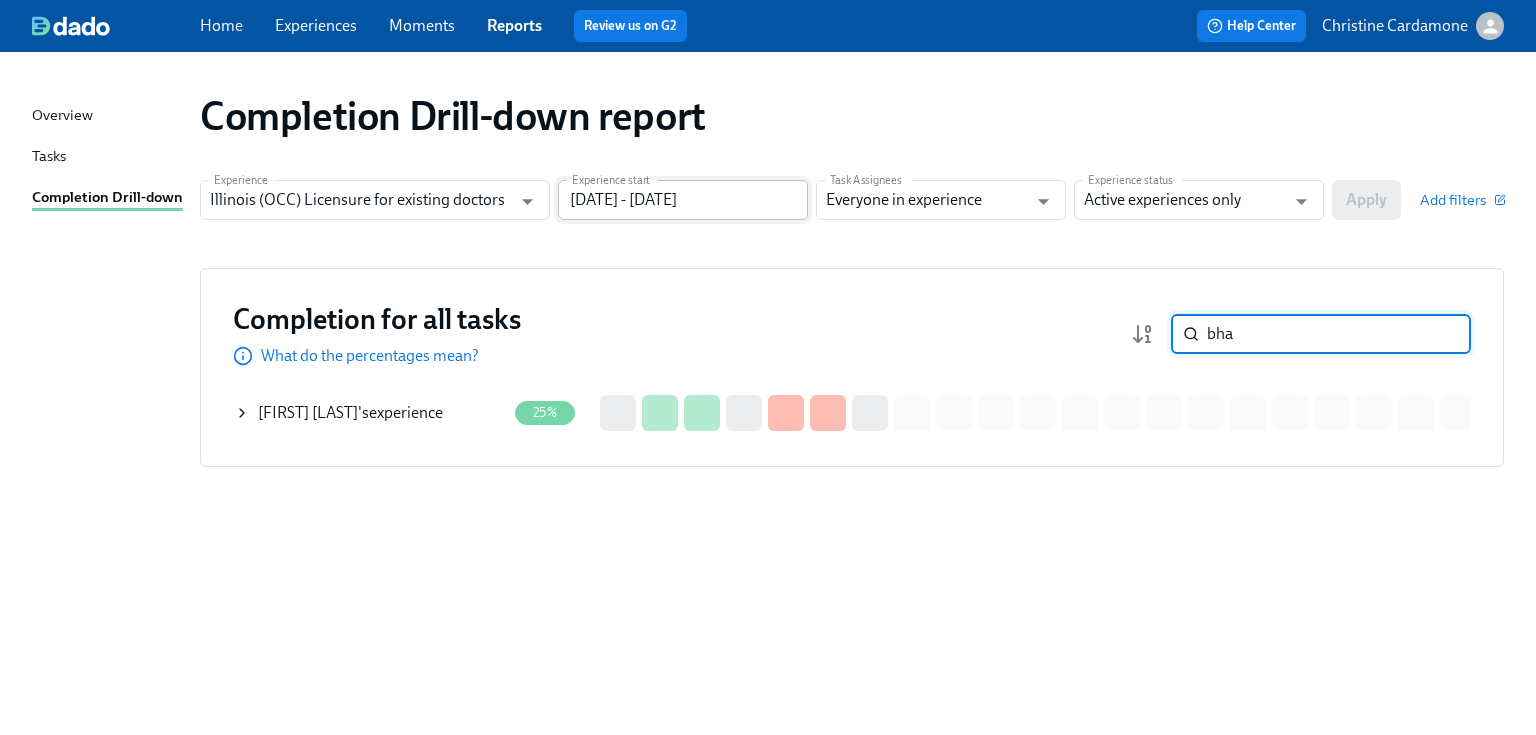 click on "[DATE] - [DATE]" at bounding box center (683, 200) 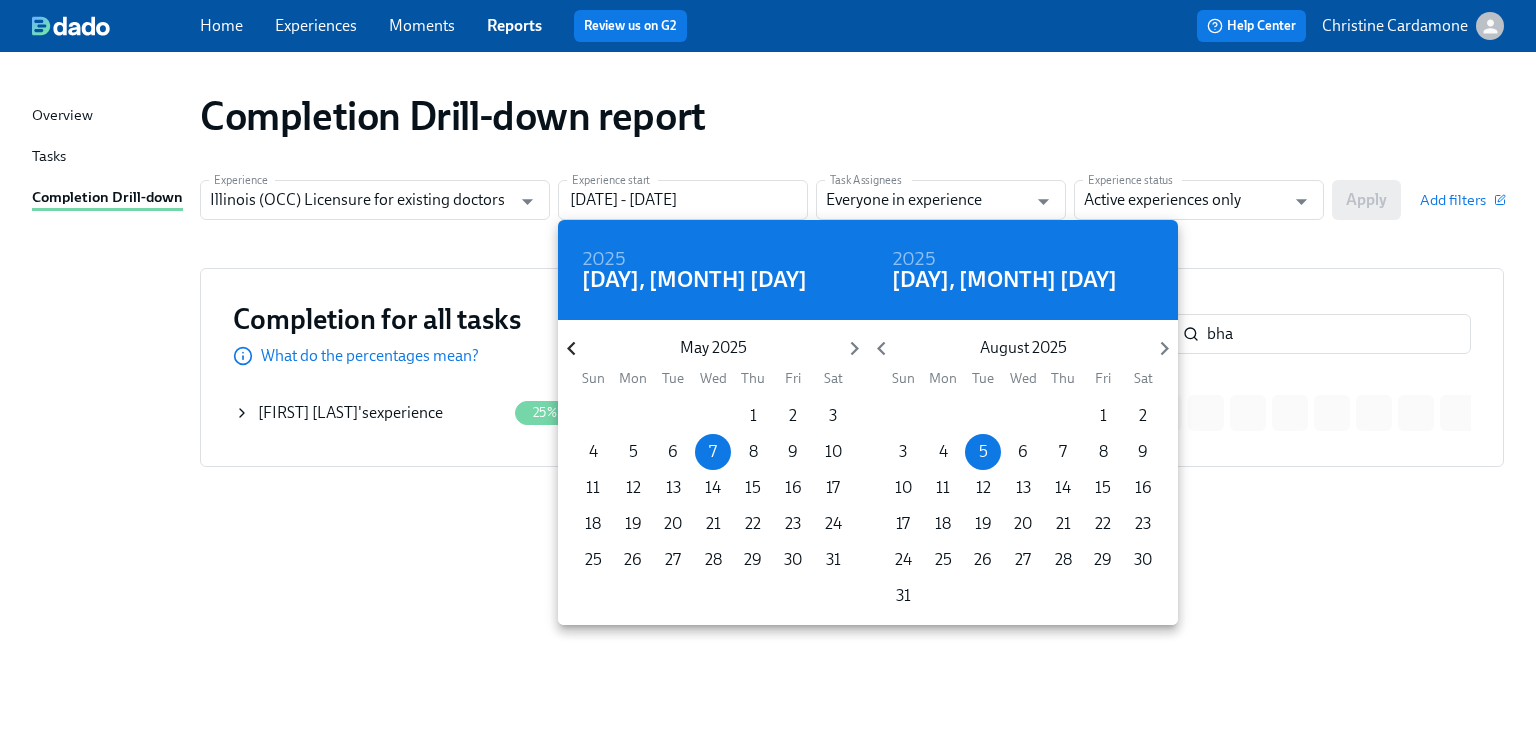 click 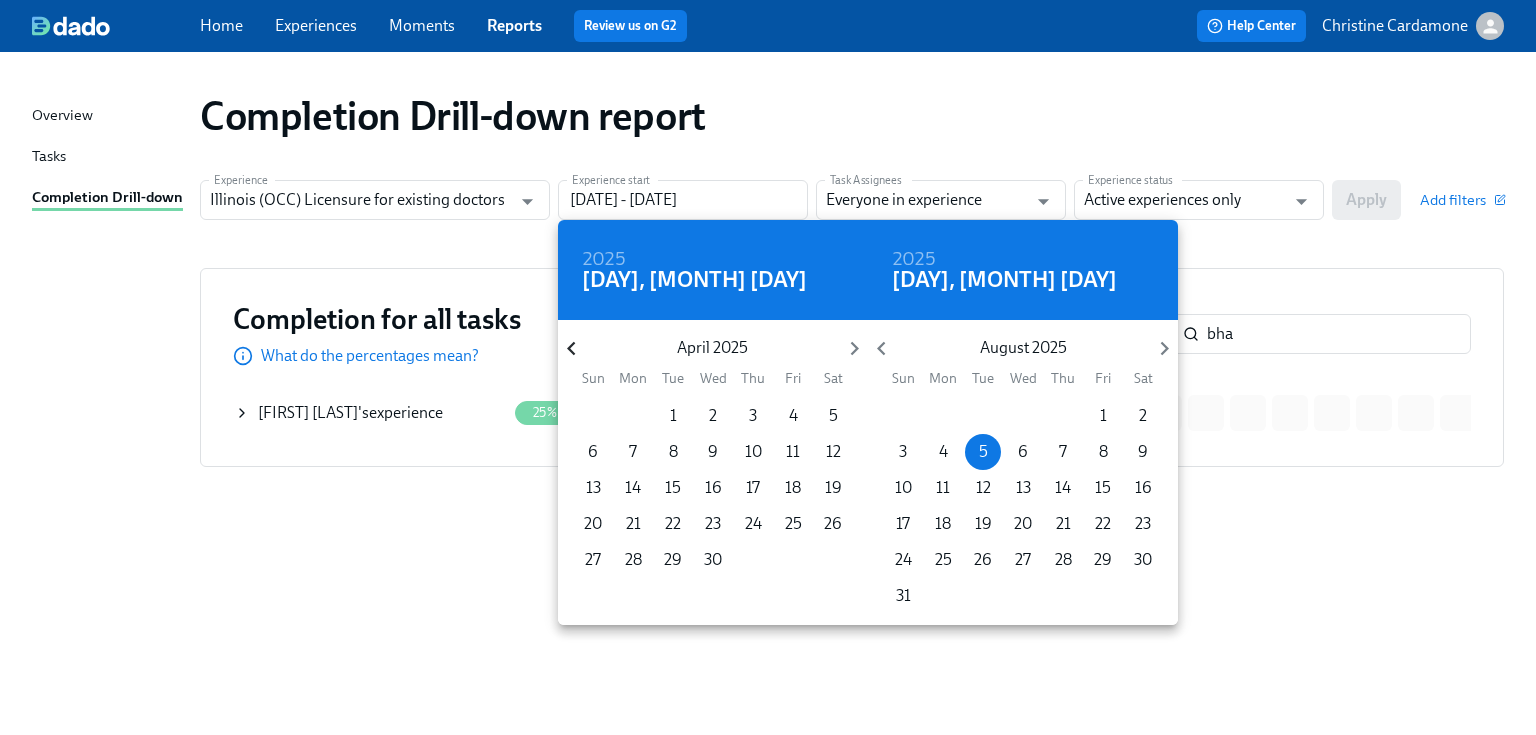 click 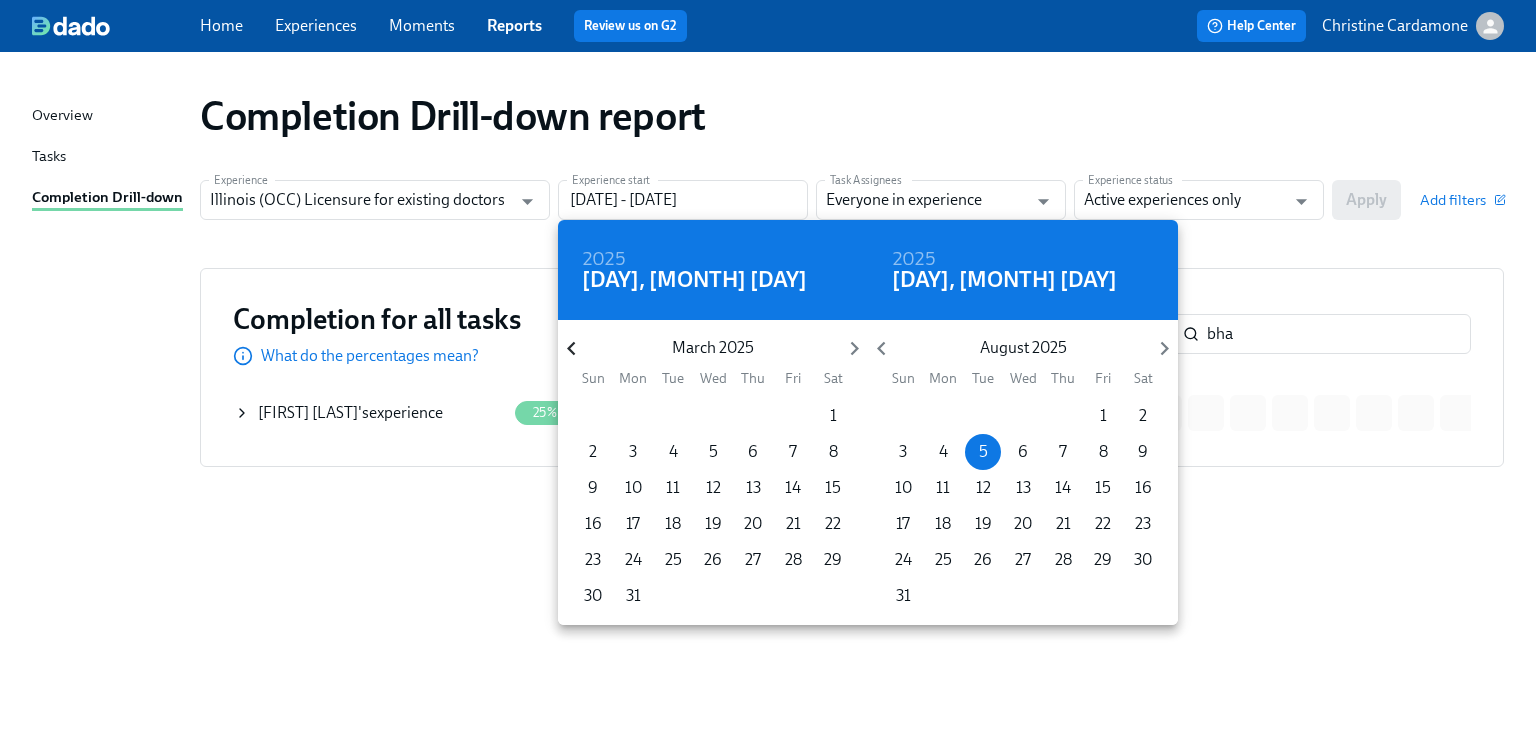 click 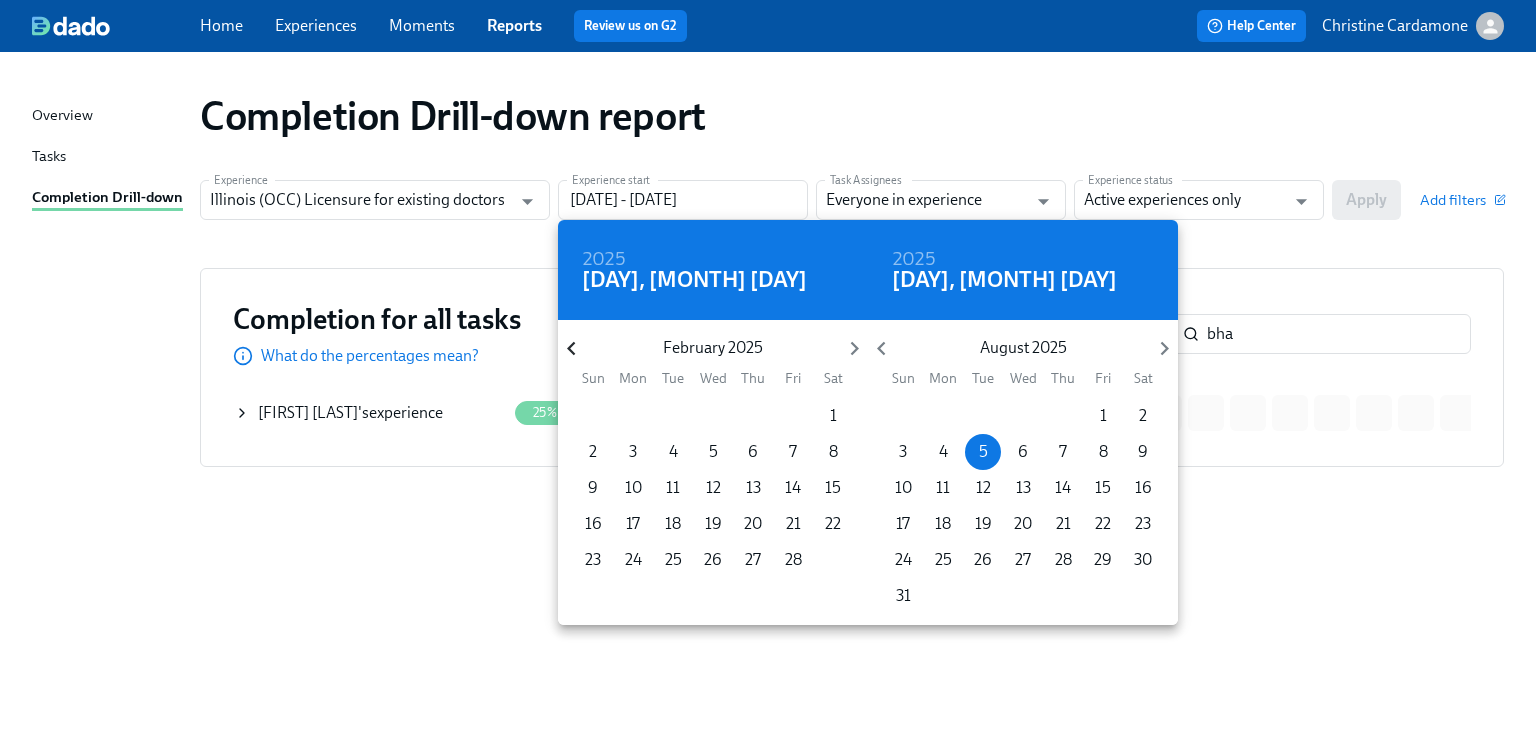 click 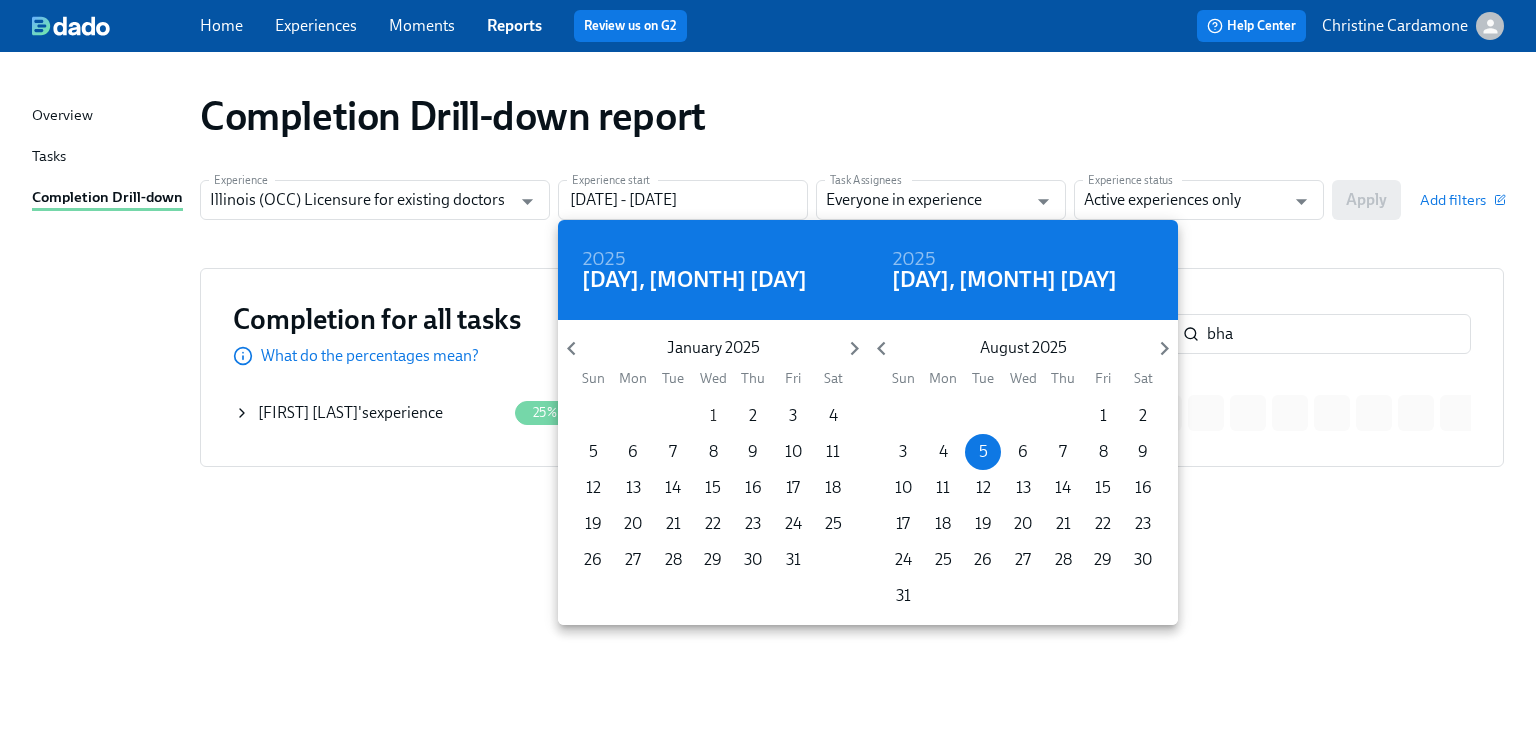 click on "1" at bounding box center (713, 416) 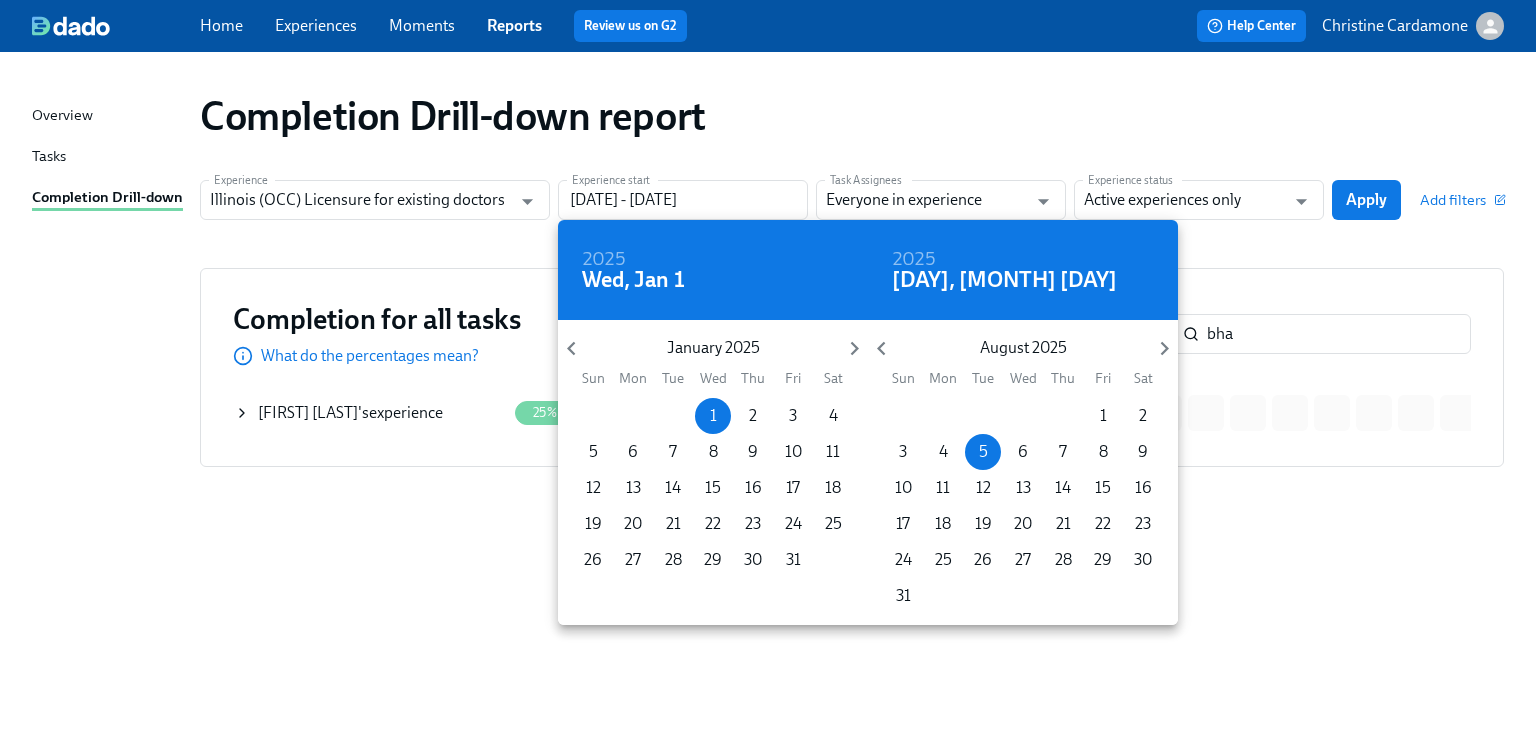 click at bounding box center [768, 367] 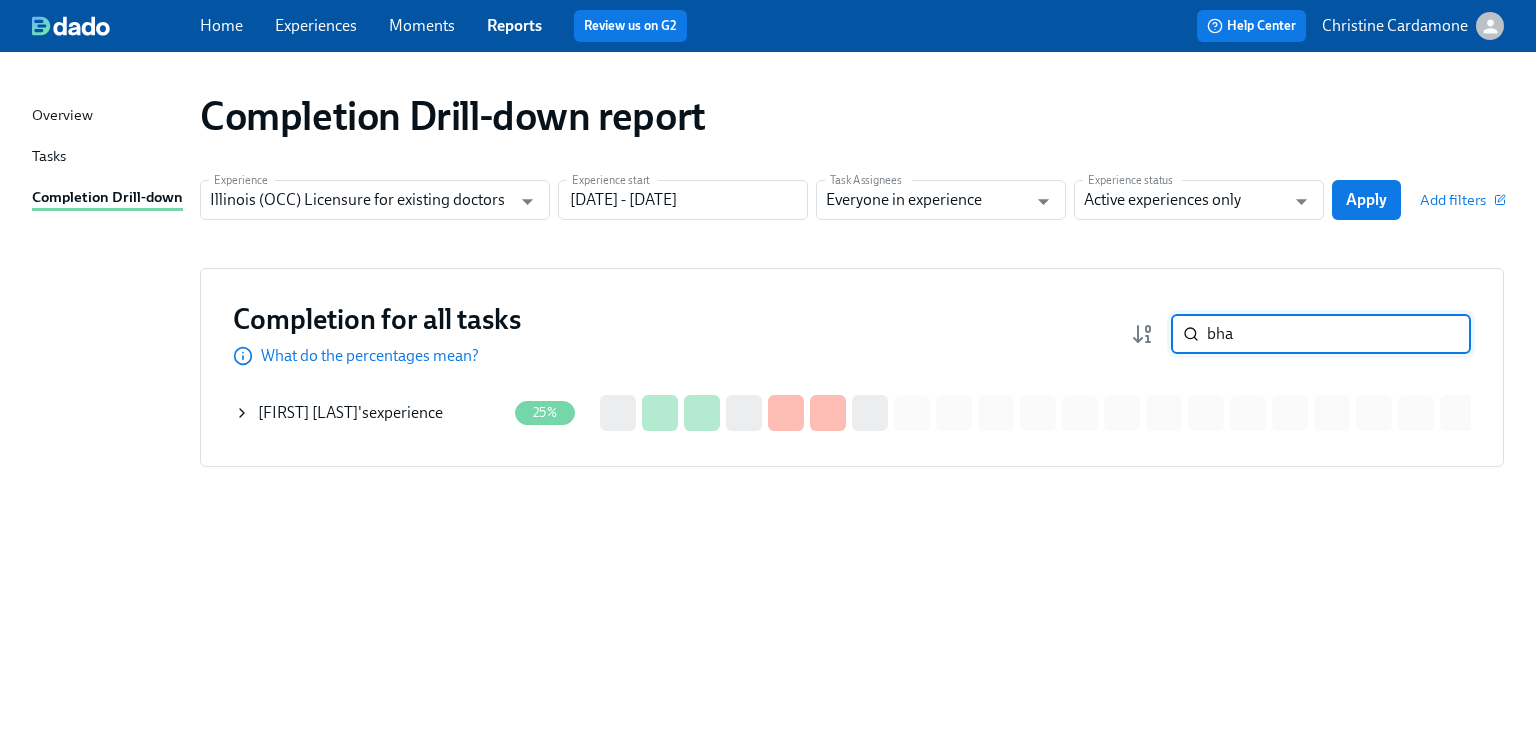 drag, startPoint x: 1248, startPoint y: 335, endPoint x: 1167, endPoint y: 328, distance: 81.3019 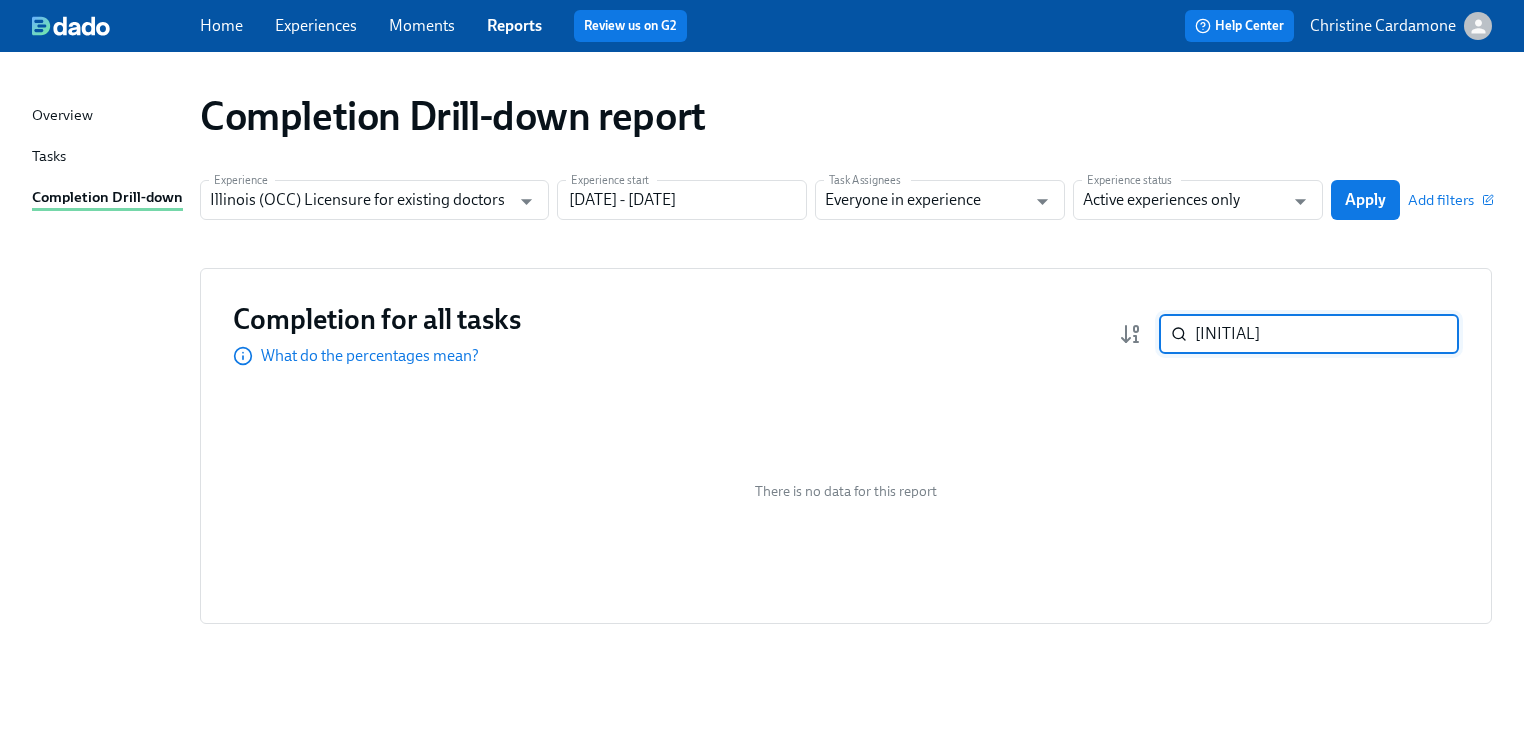 type on "[INITIAL]" 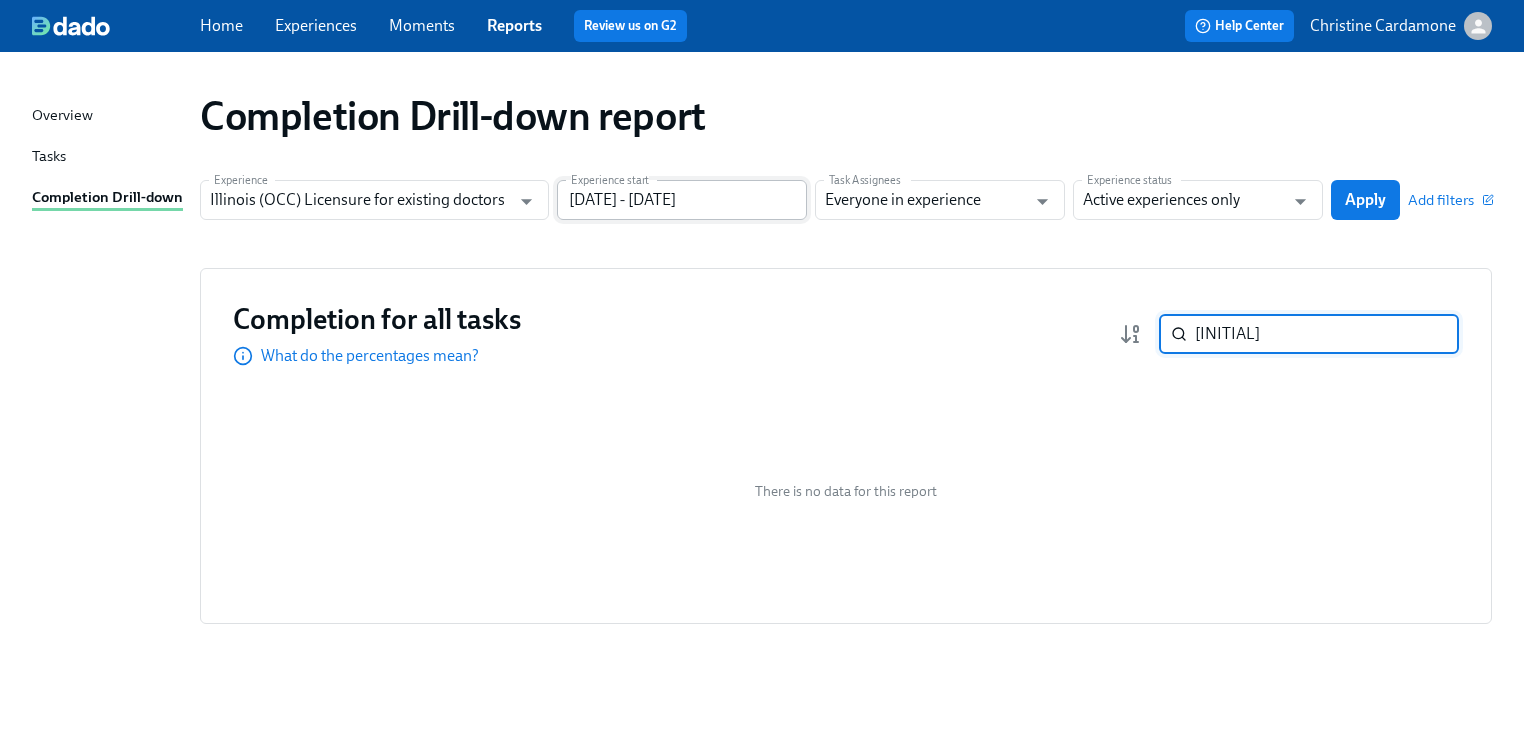 click on "[DATE] - [DATE]" at bounding box center (682, 200) 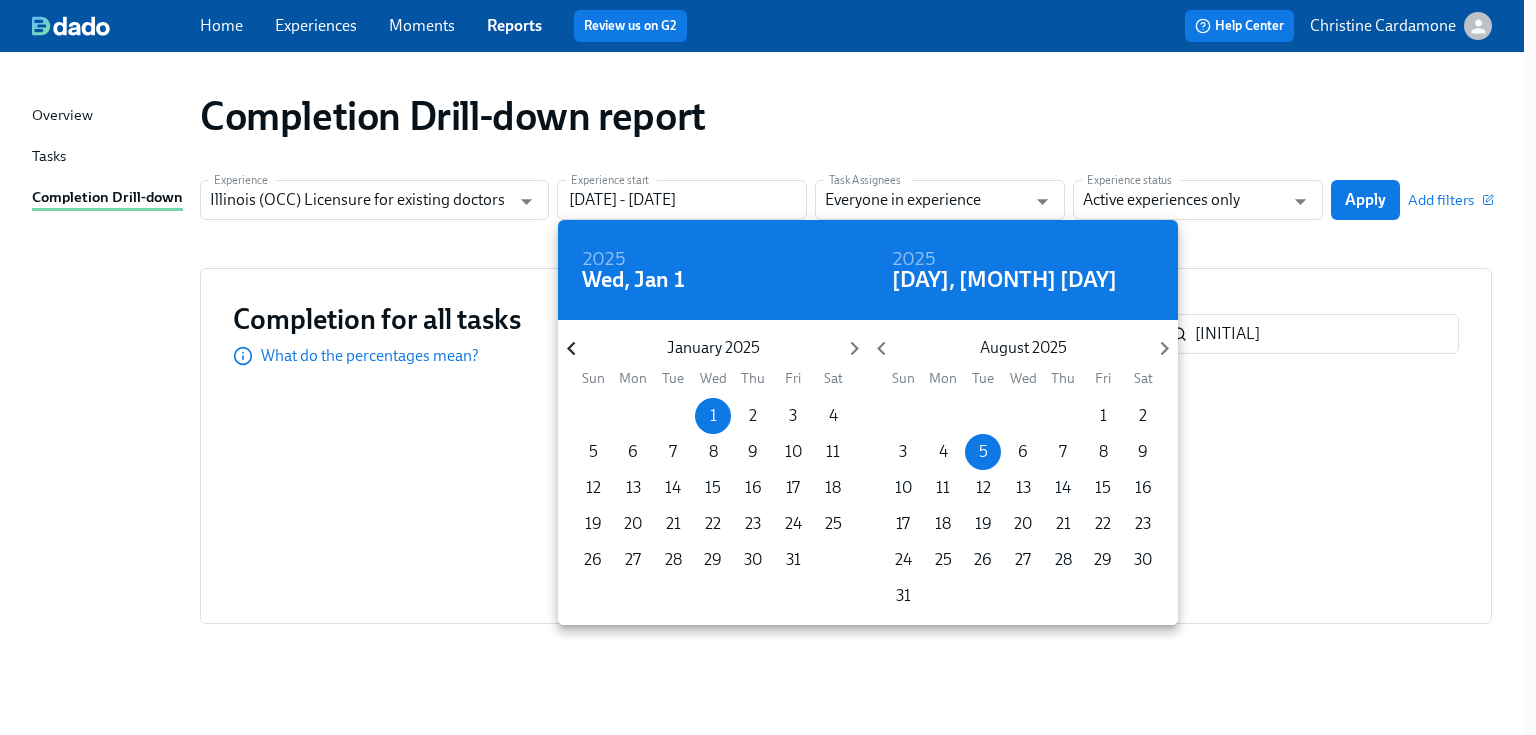 click 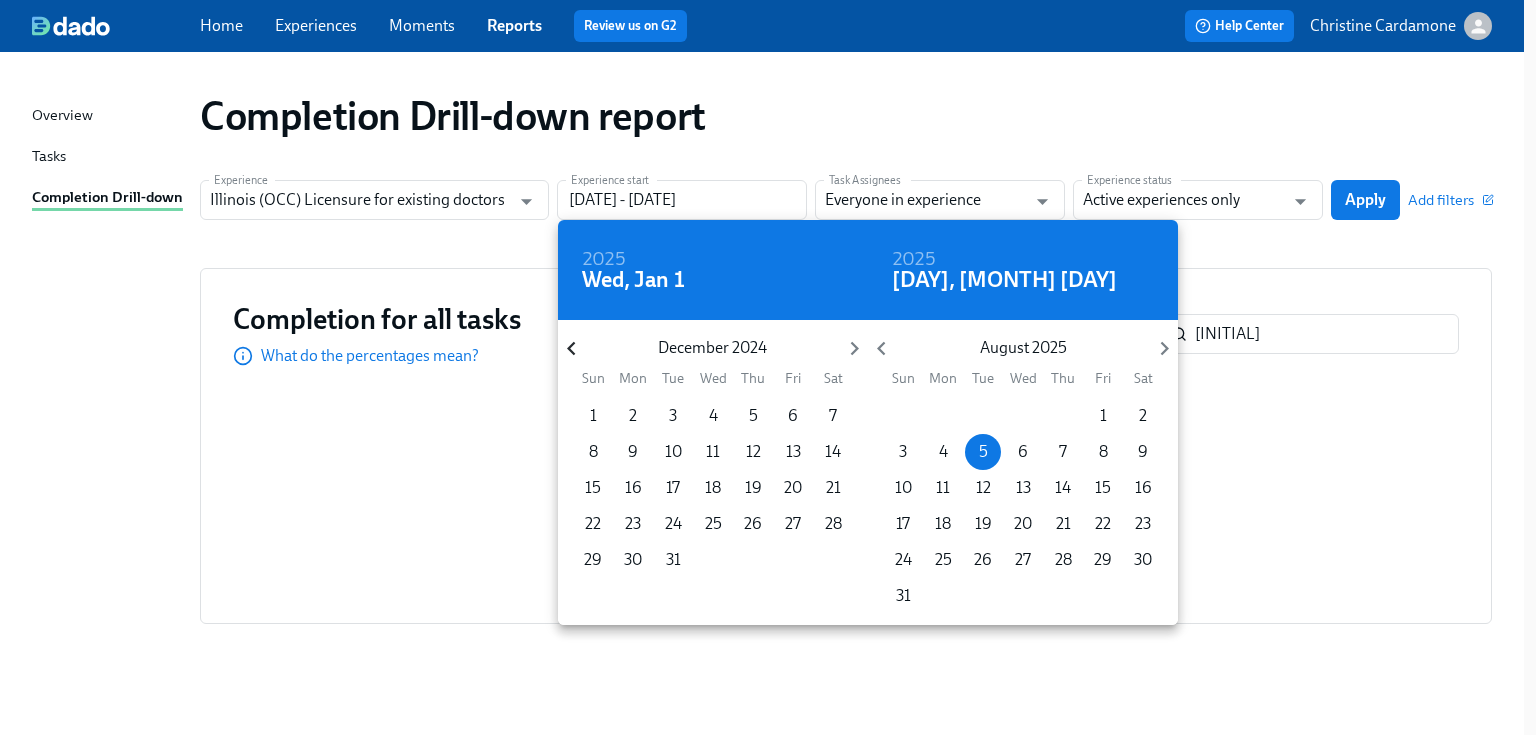 click 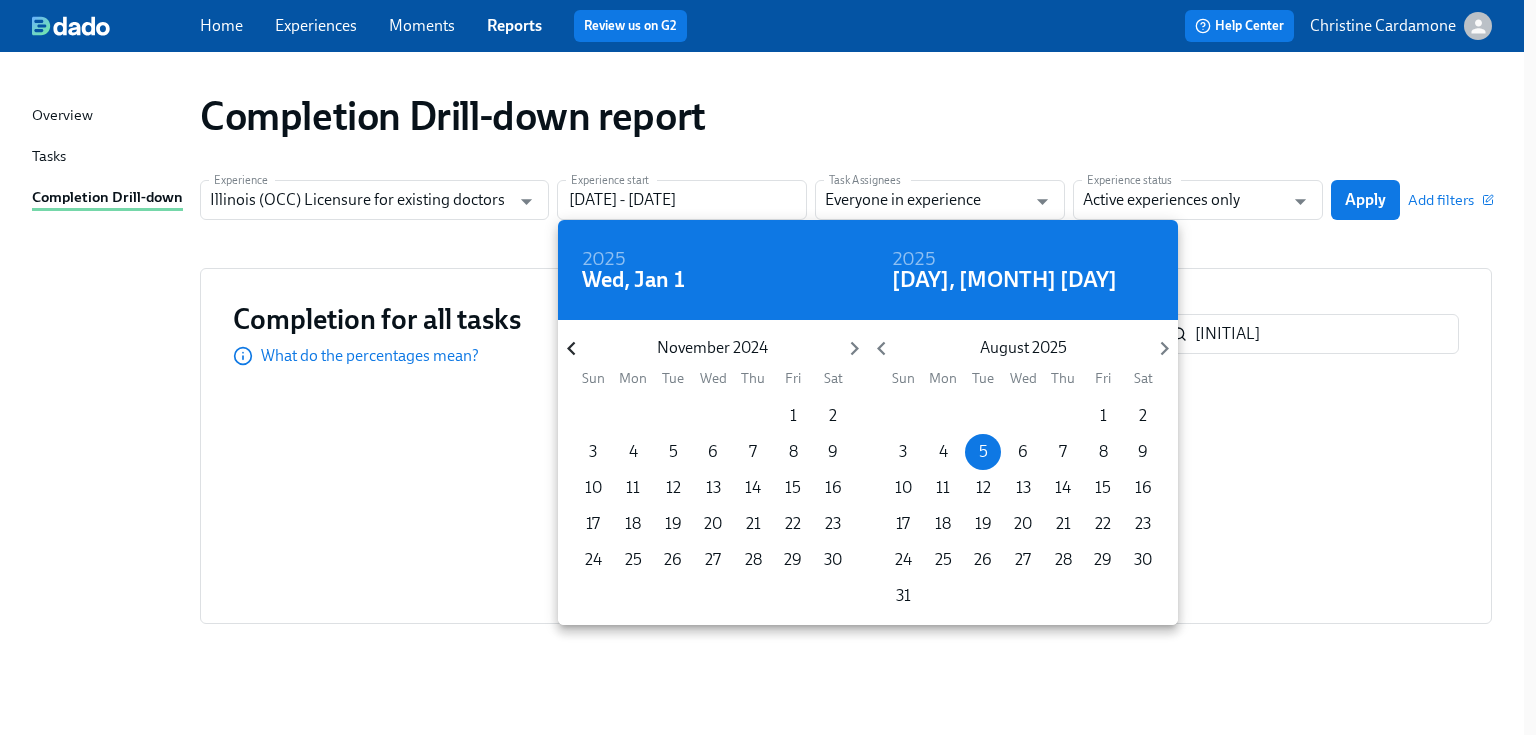 click 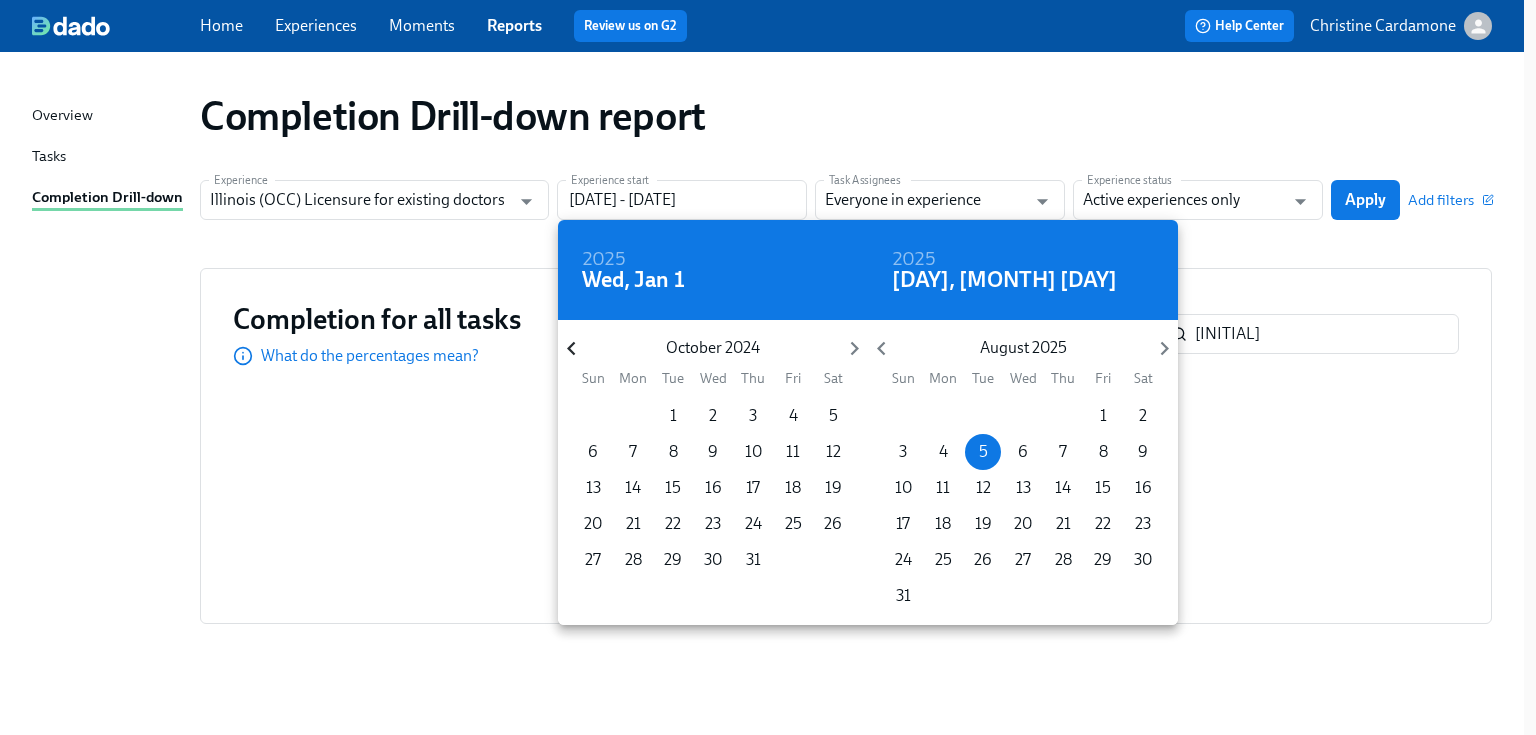 click 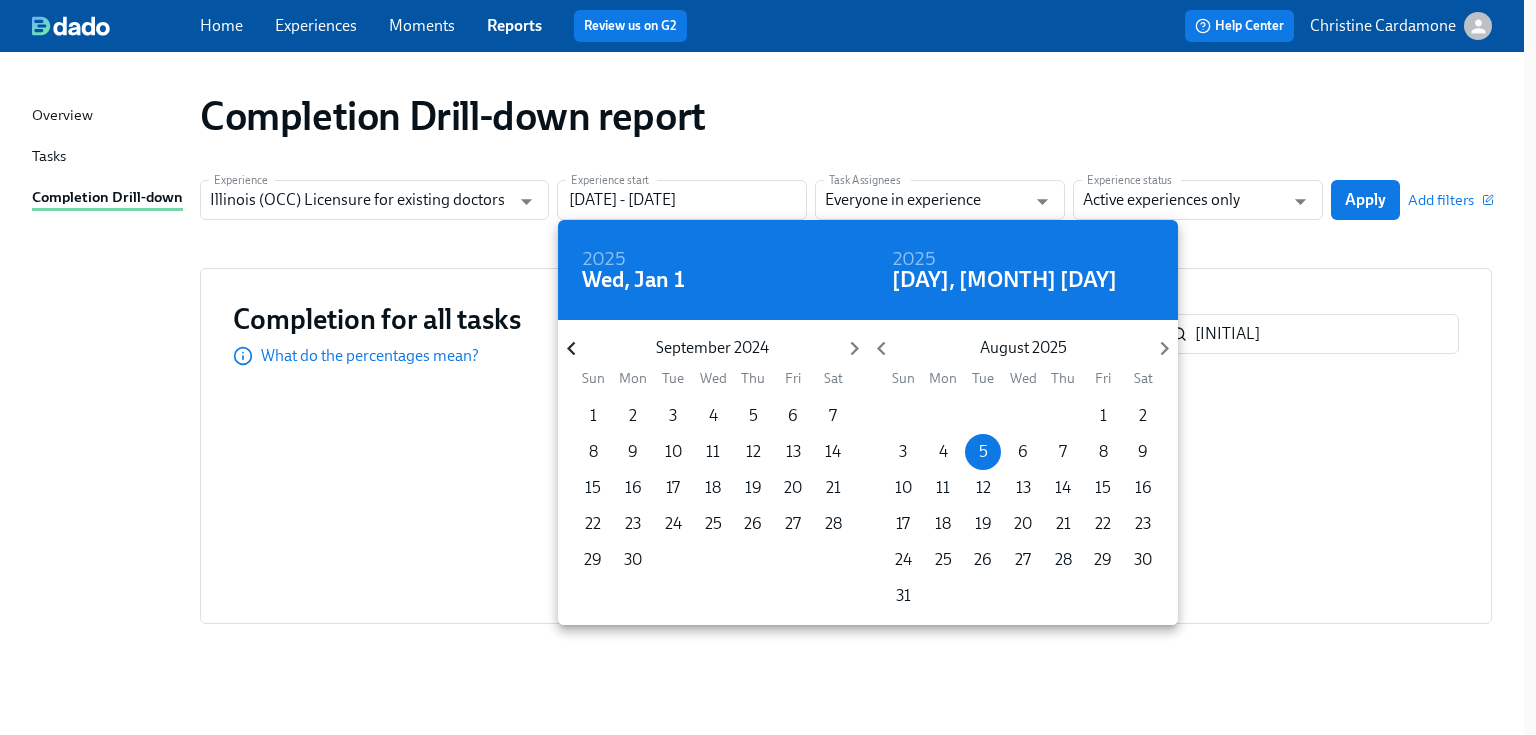 click 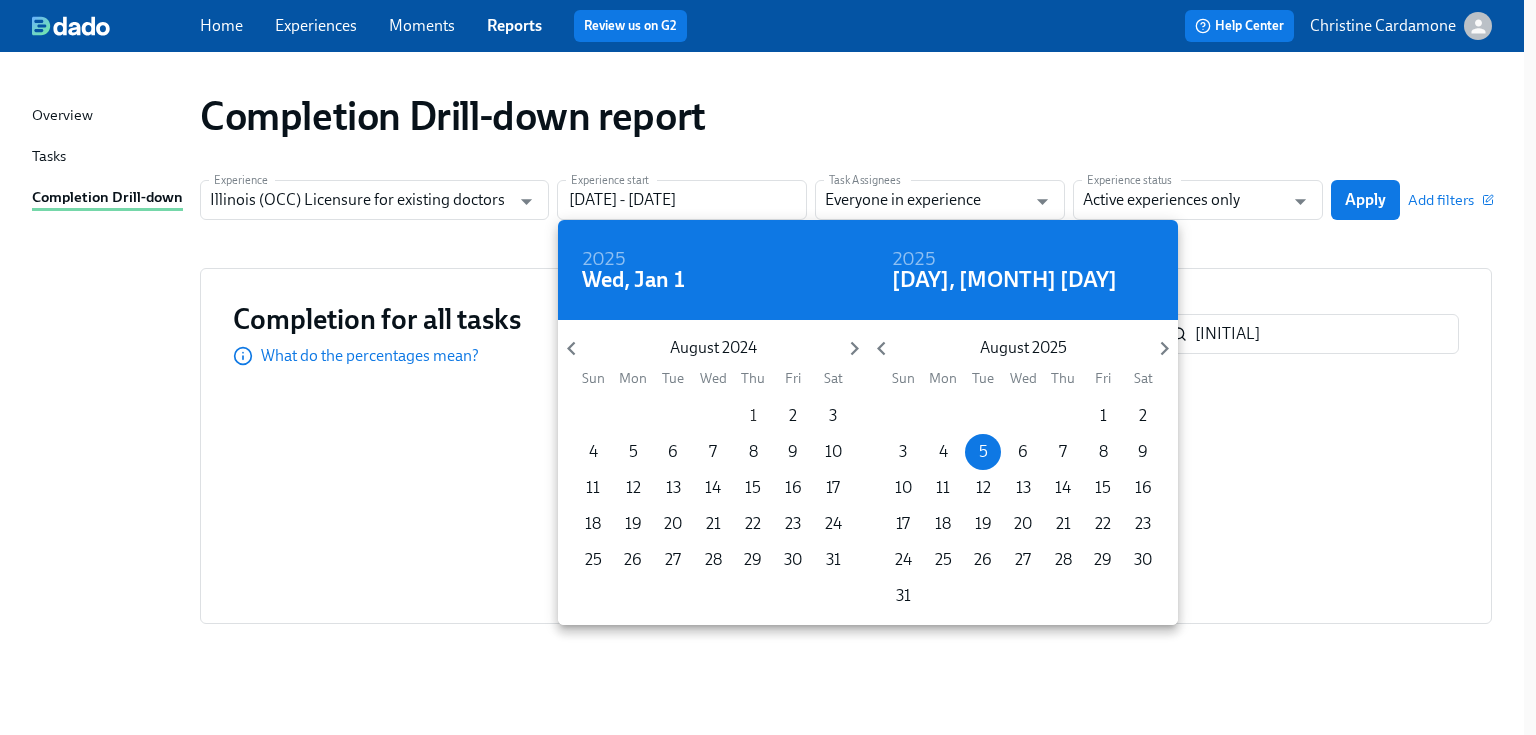 click on "1" at bounding box center [753, 416] 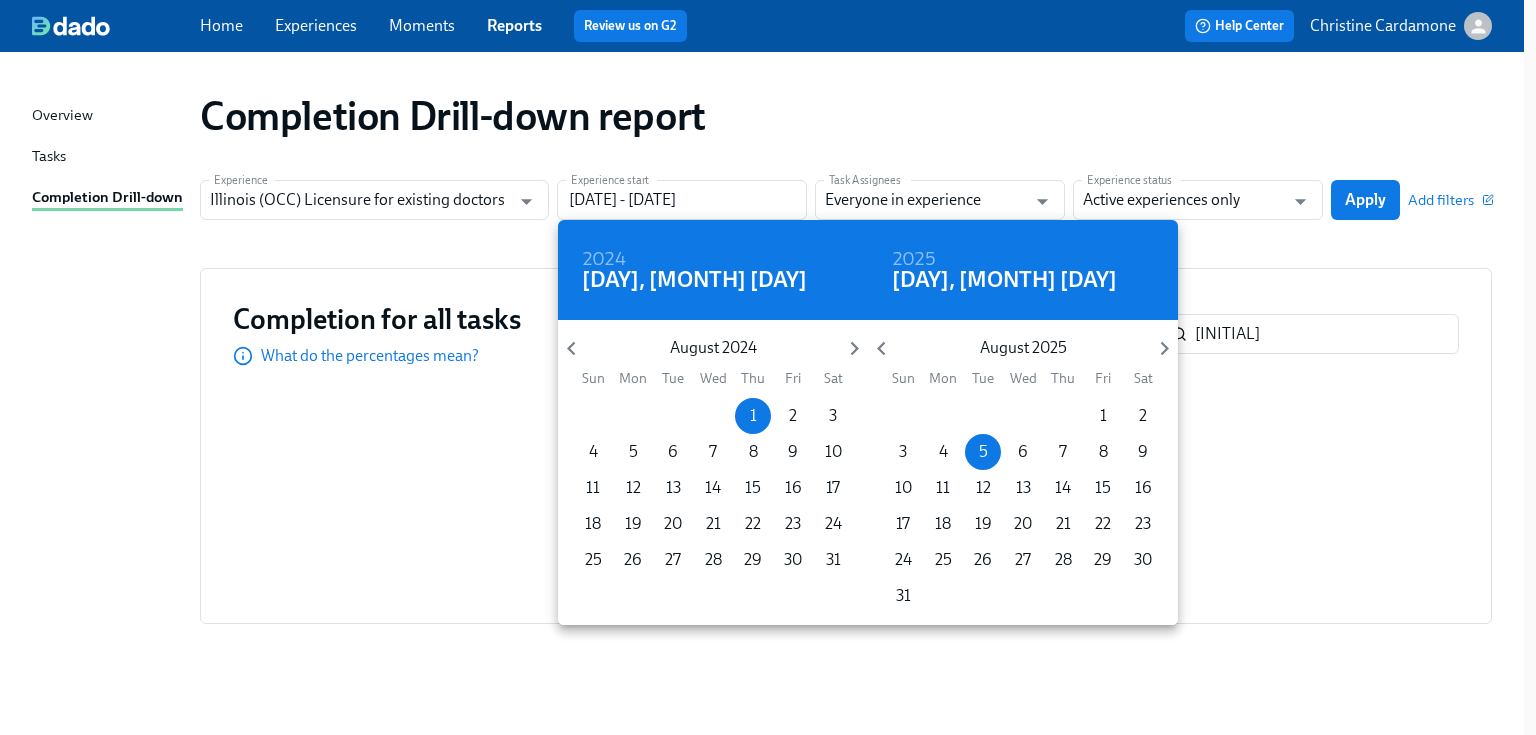 click at bounding box center [768, 367] 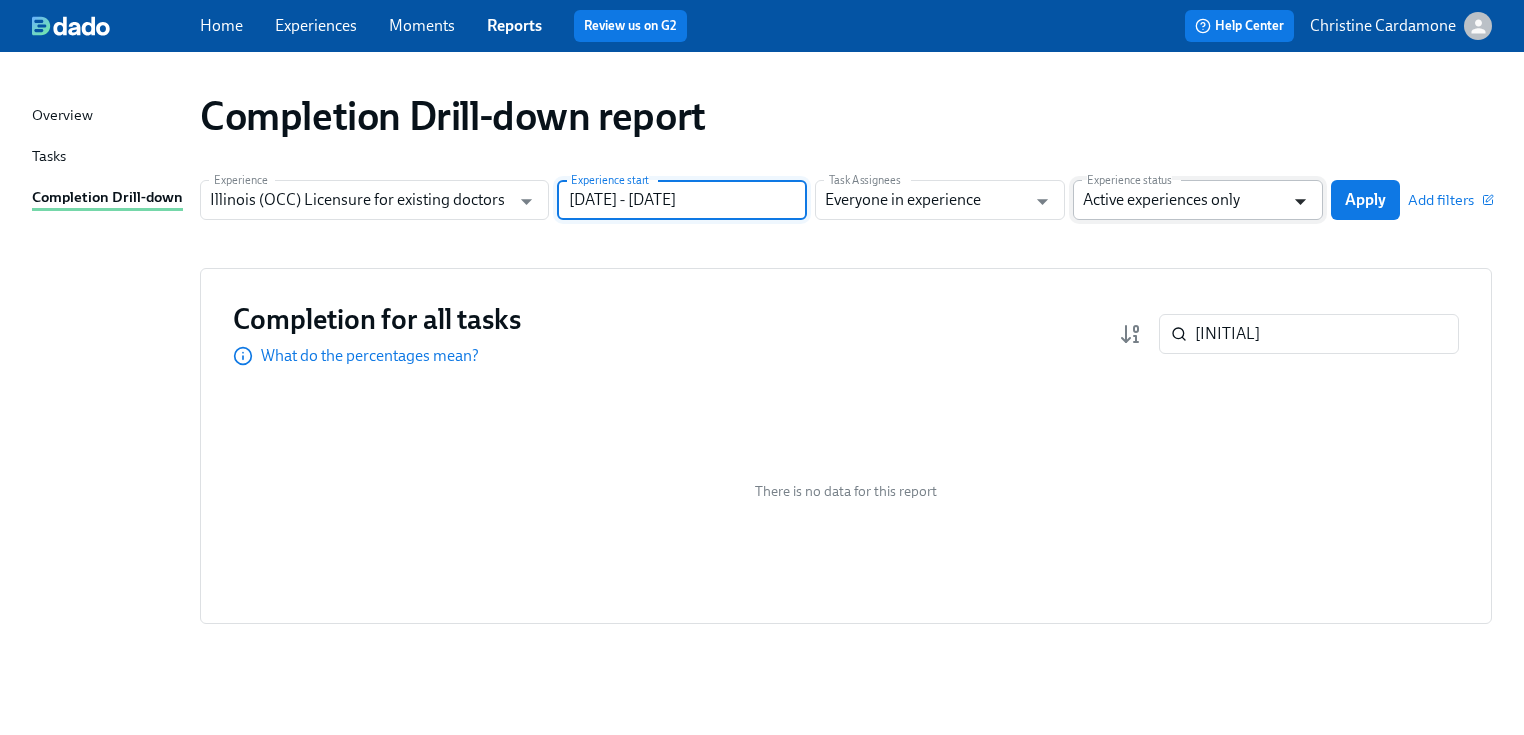 click at bounding box center [1299, 201] 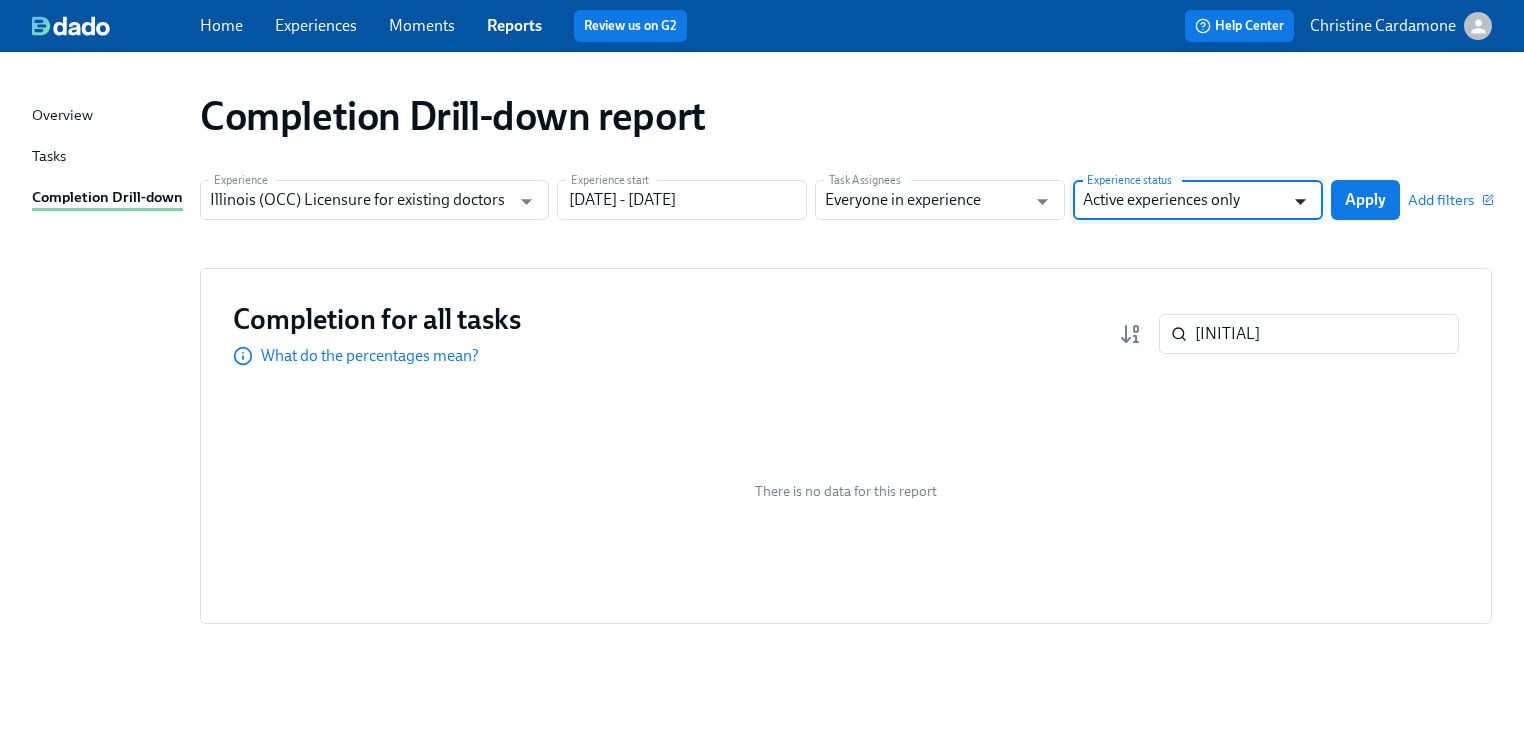 click 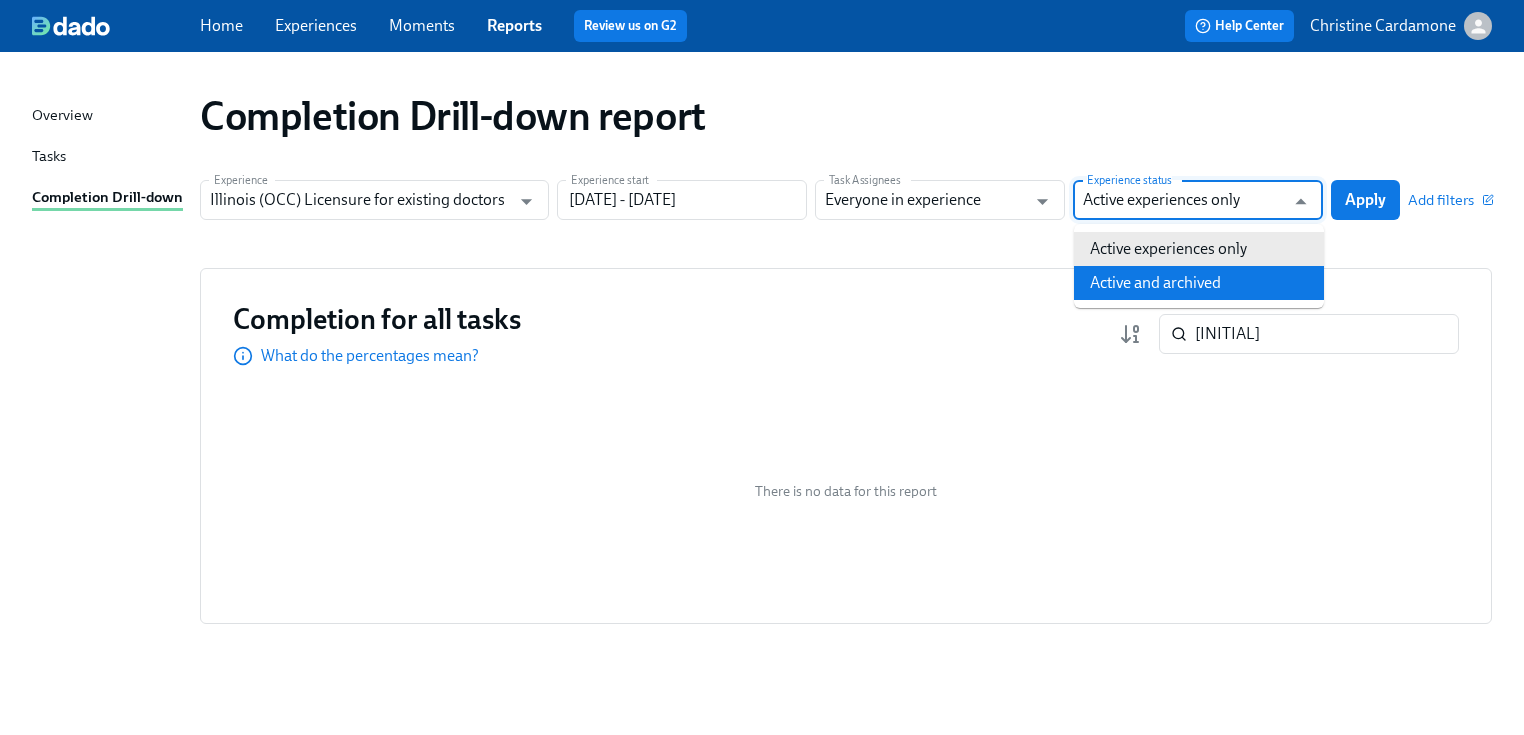 click on "Active and archived" at bounding box center (1199, 283) 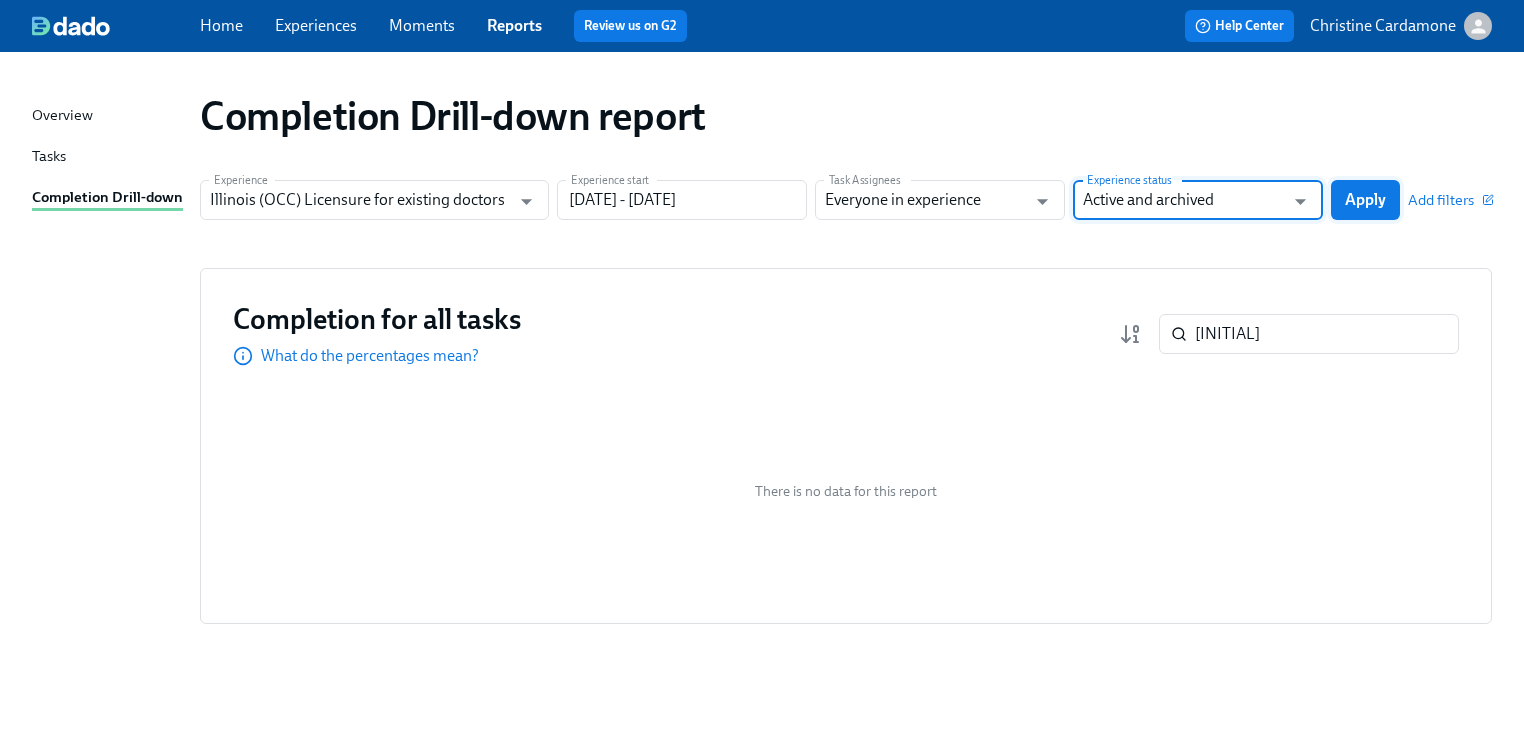 click on "Apply" at bounding box center [1365, 200] 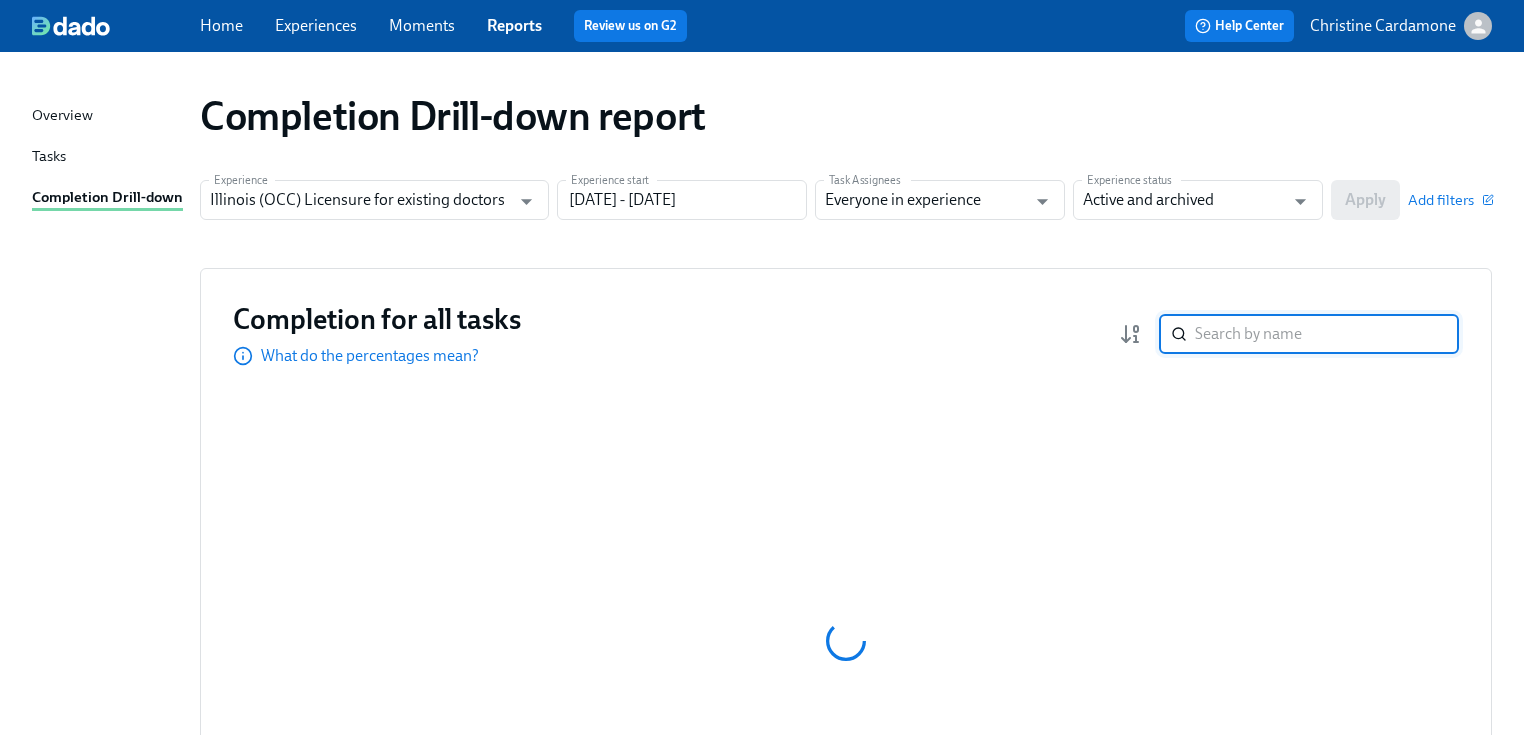 click at bounding box center (1327, 334) 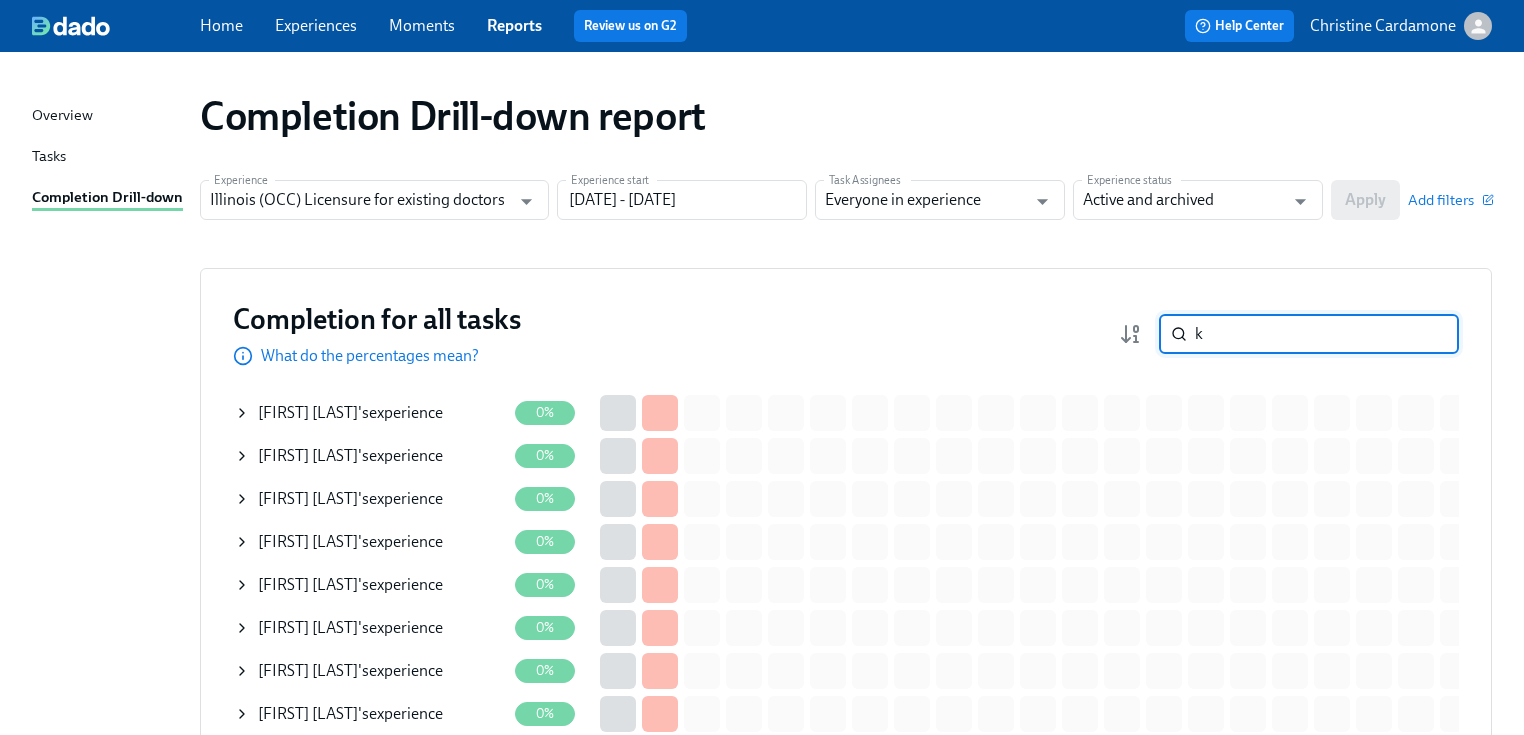 click on "k" at bounding box center [1327, 334] 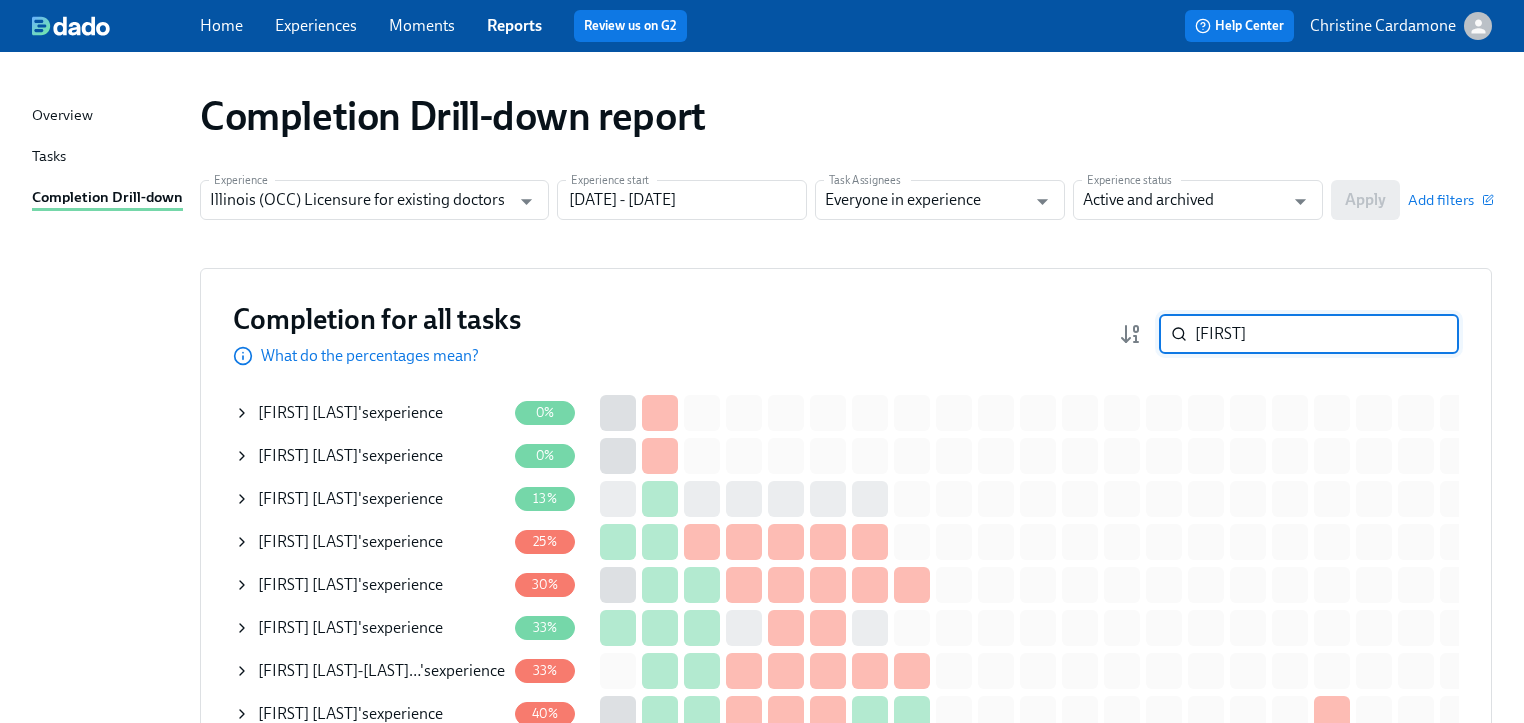 type on "[INITIAL]" 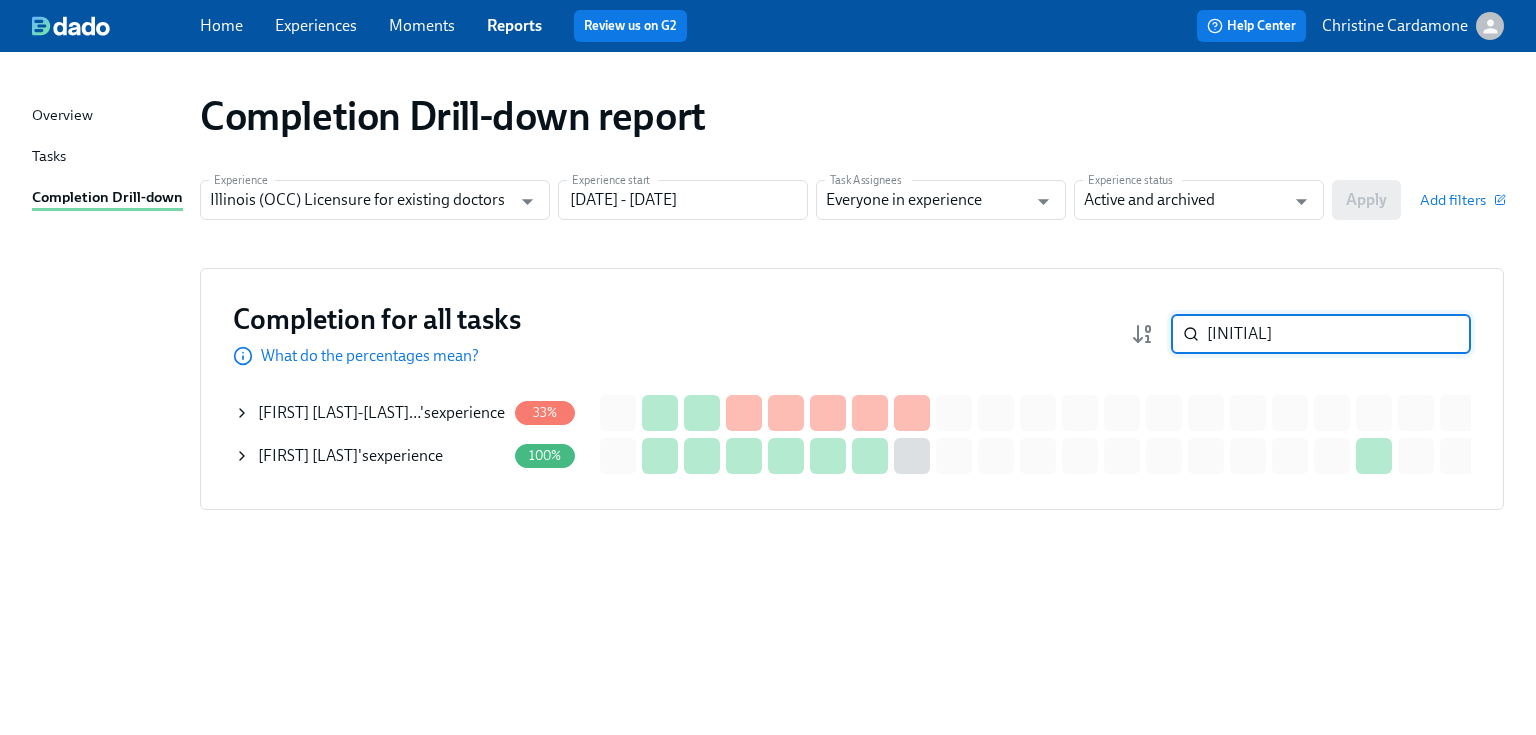 drag, startPoint x: 1267, startPoint y: 334, endPoint x: 1140, endPoint y: 346, distance: 127.56567 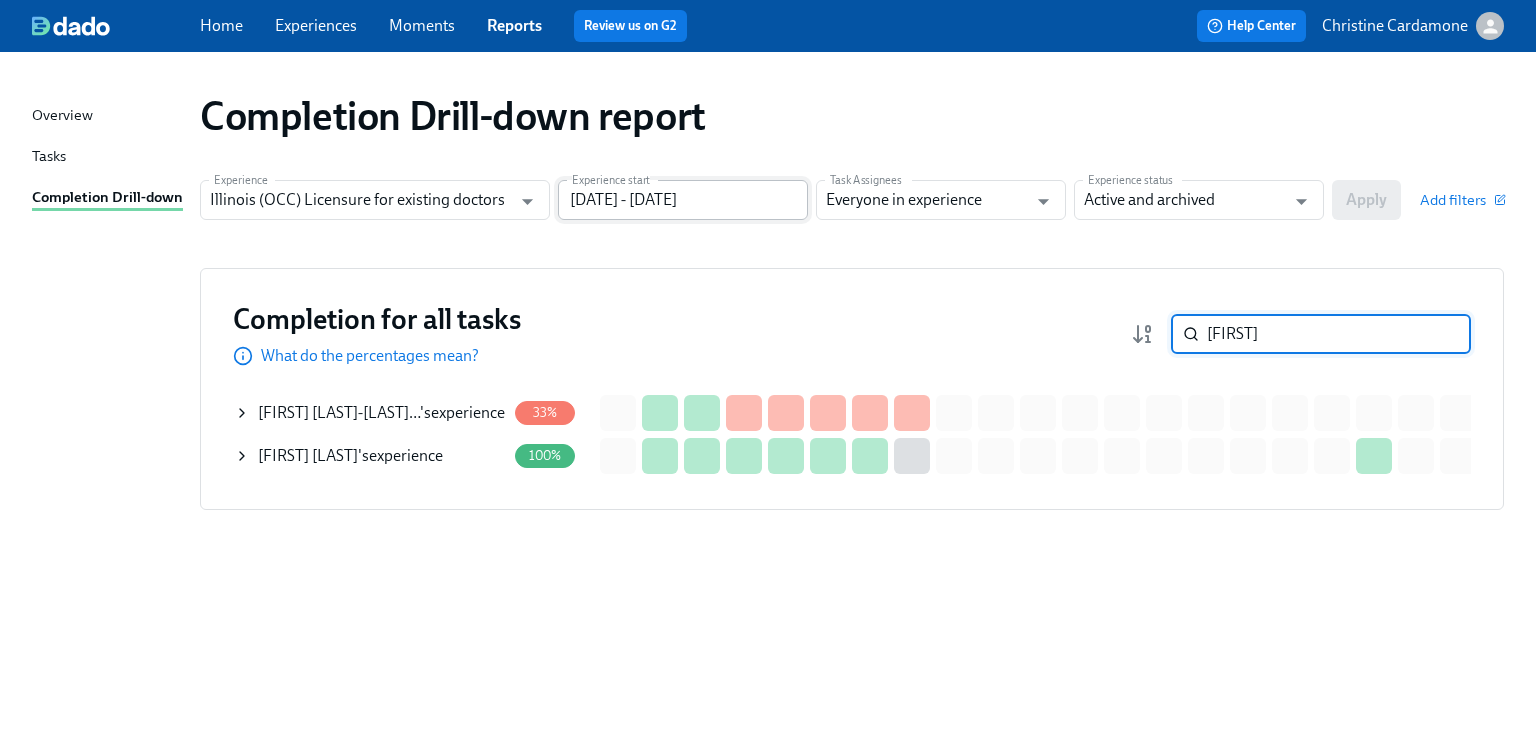 click on "[FIRST]" at bounding box center [1339, 334] 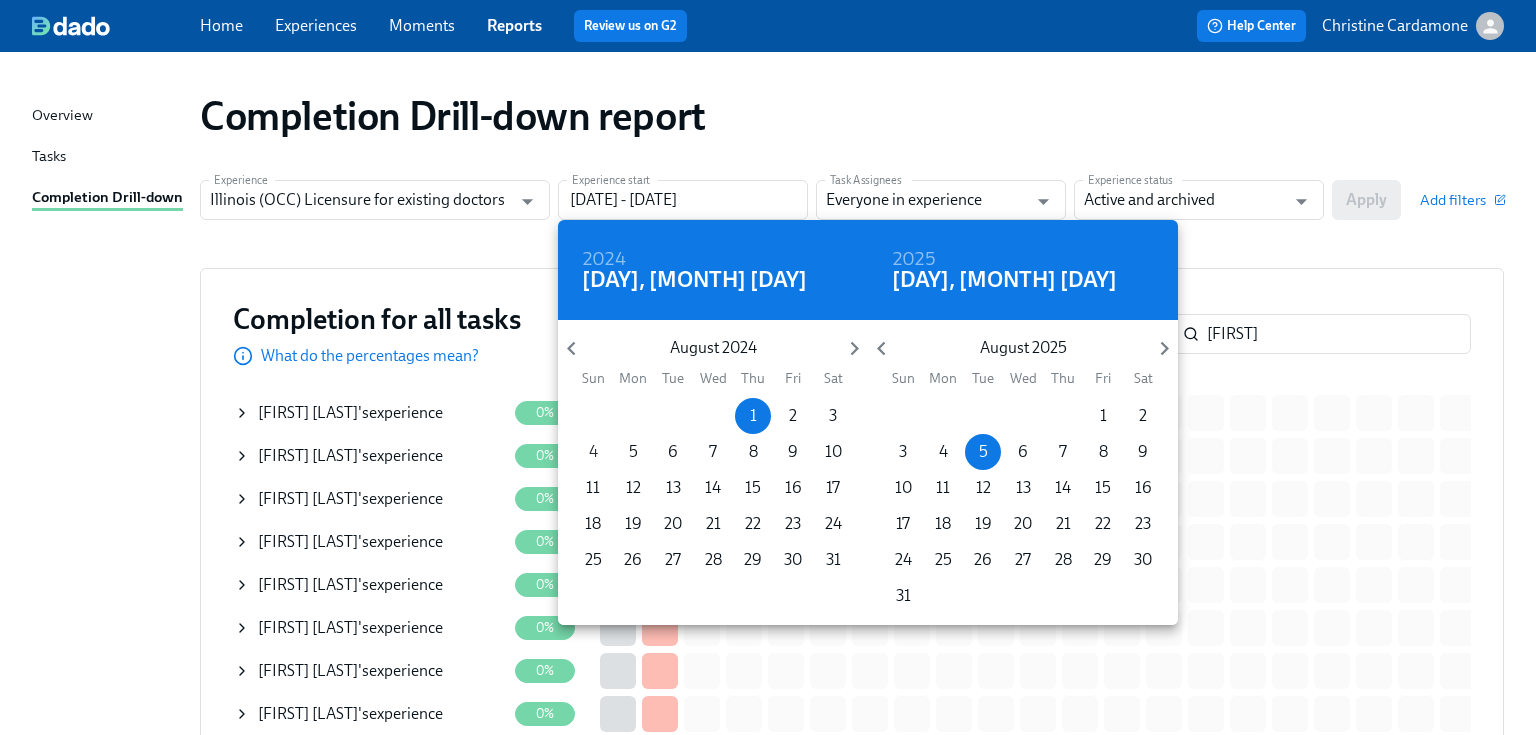 click on "4" at bounding box center [593, 452] 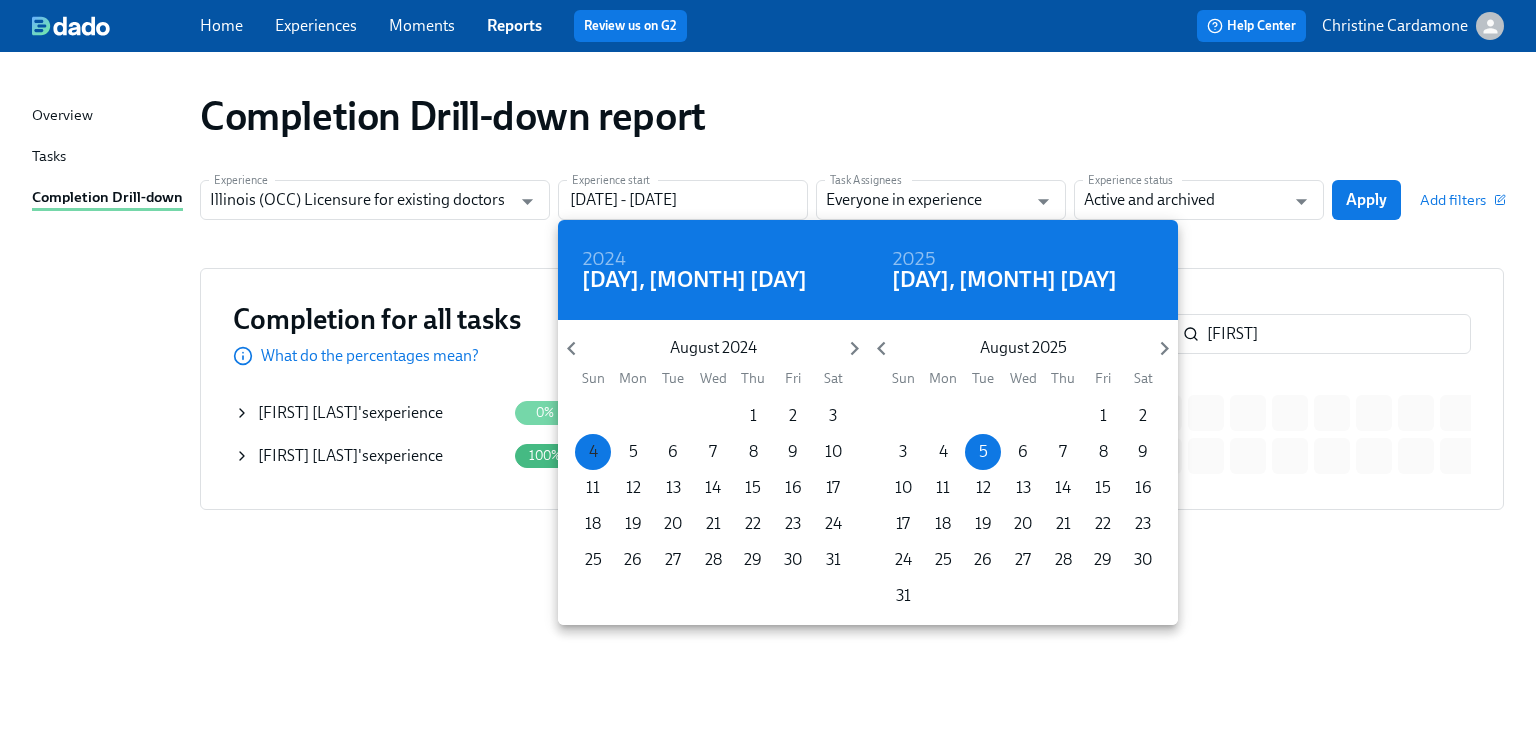 click 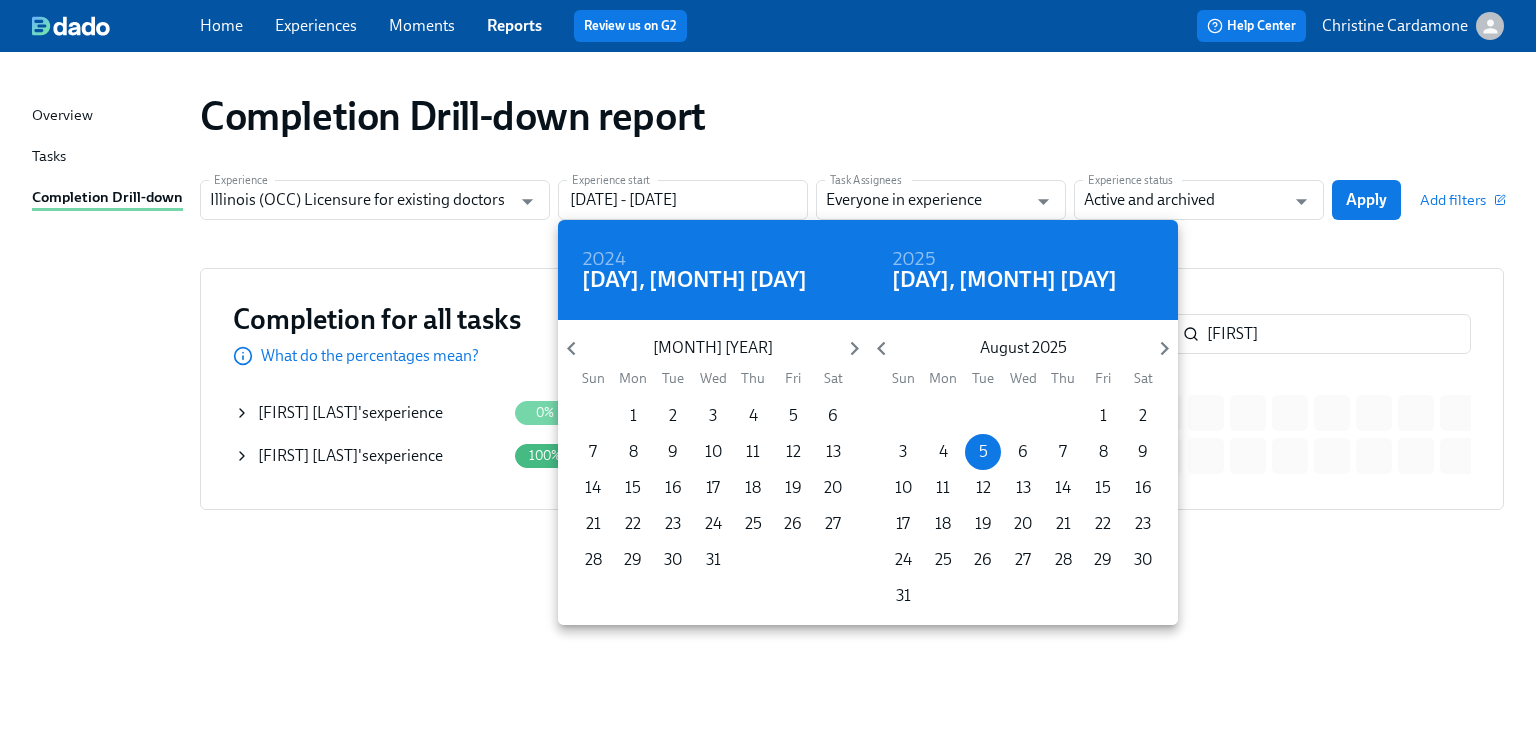 click 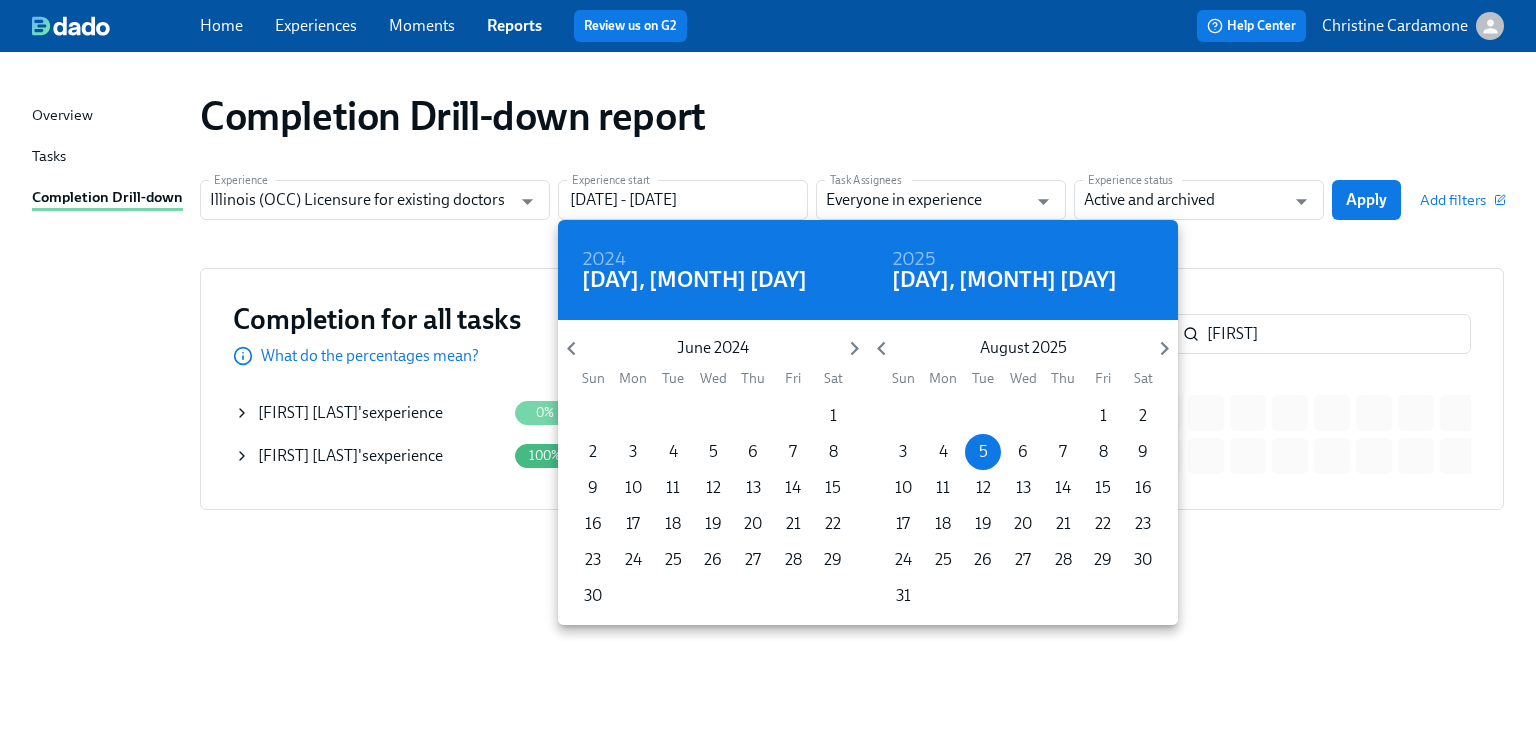 click 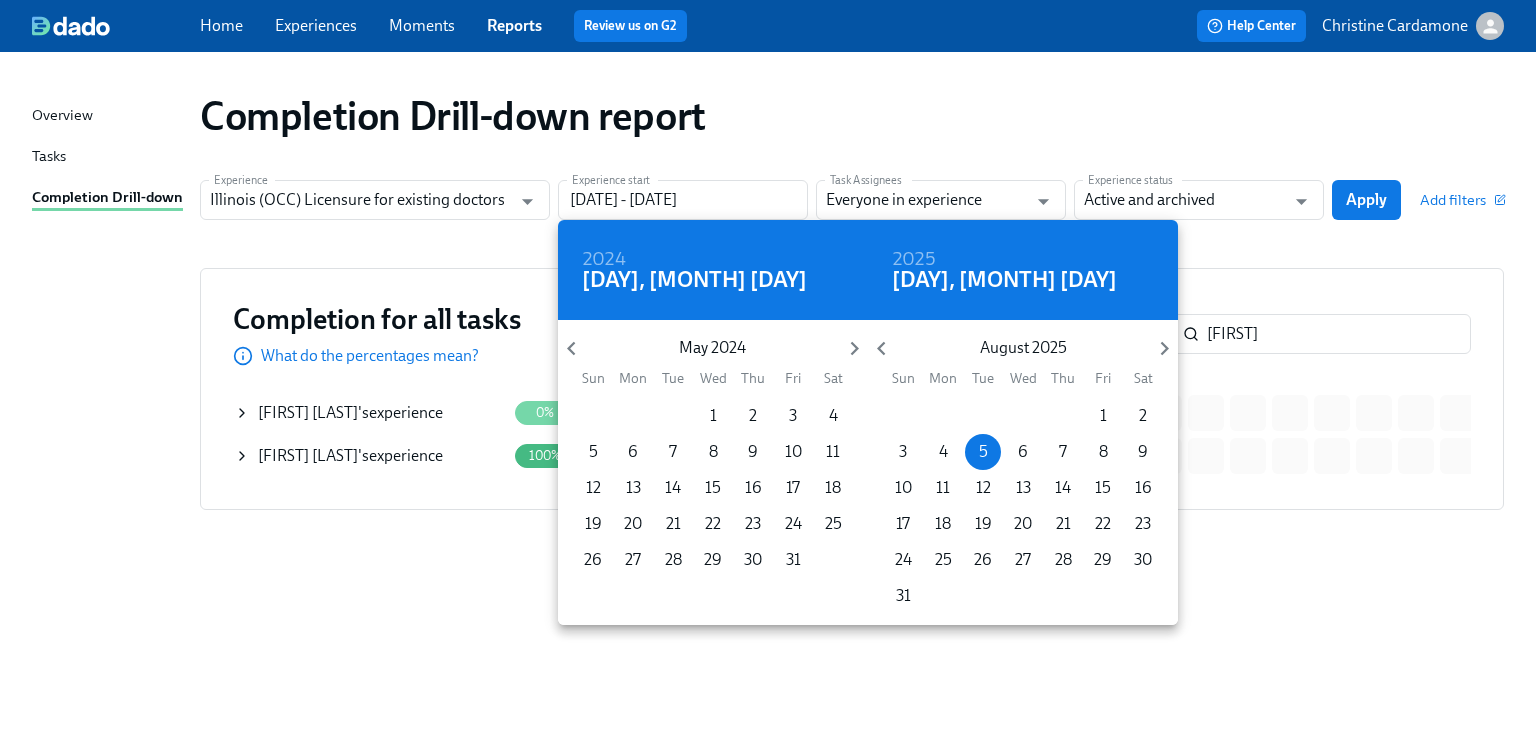 click 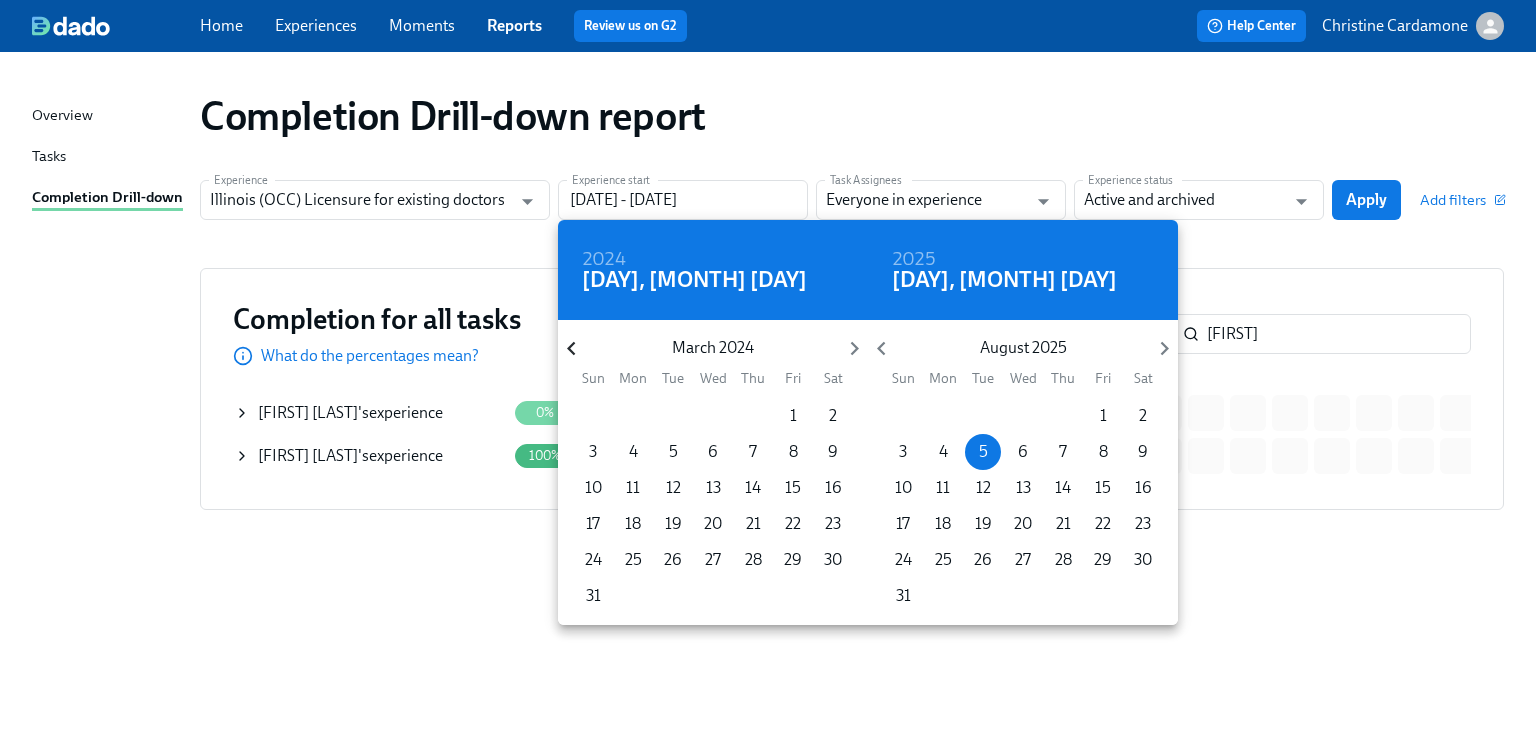 click 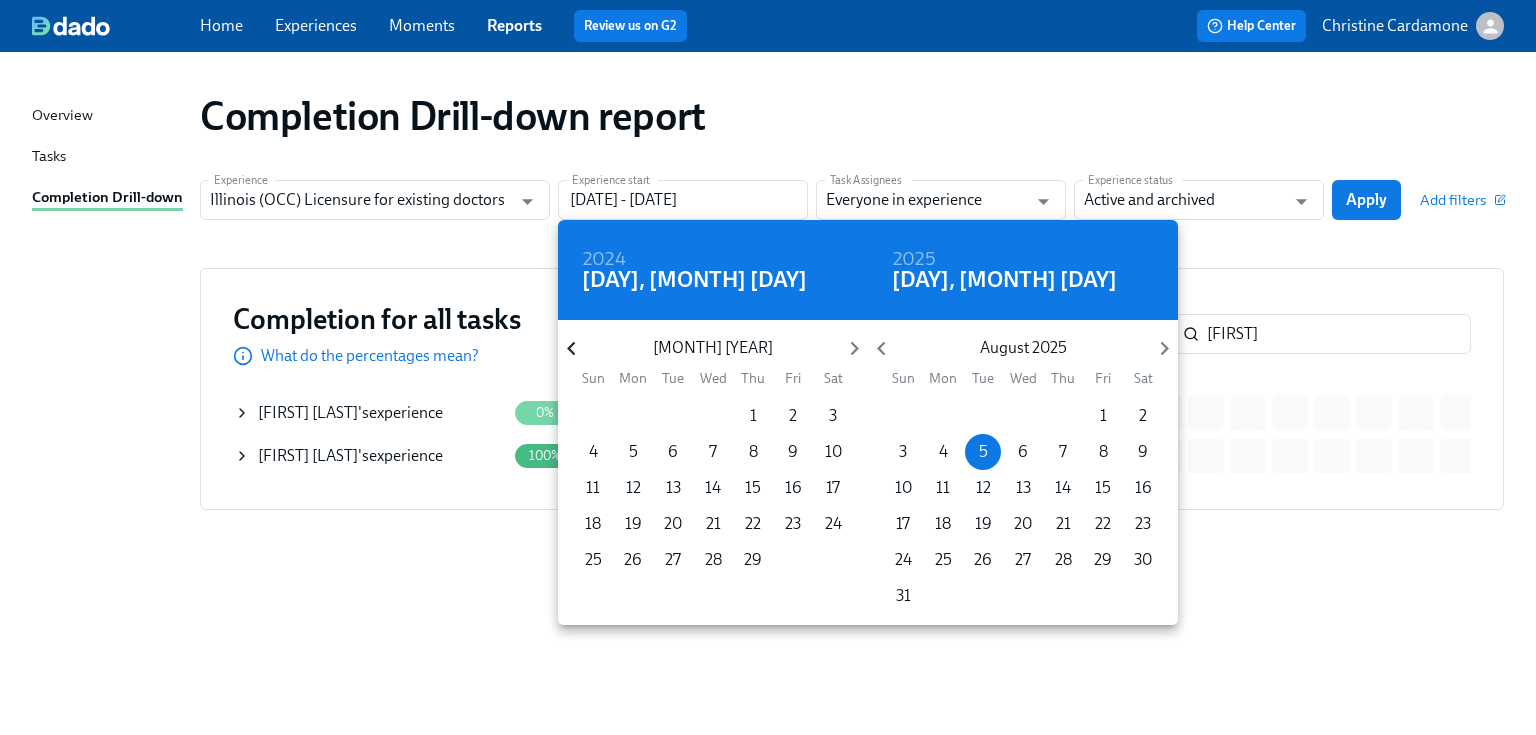 click 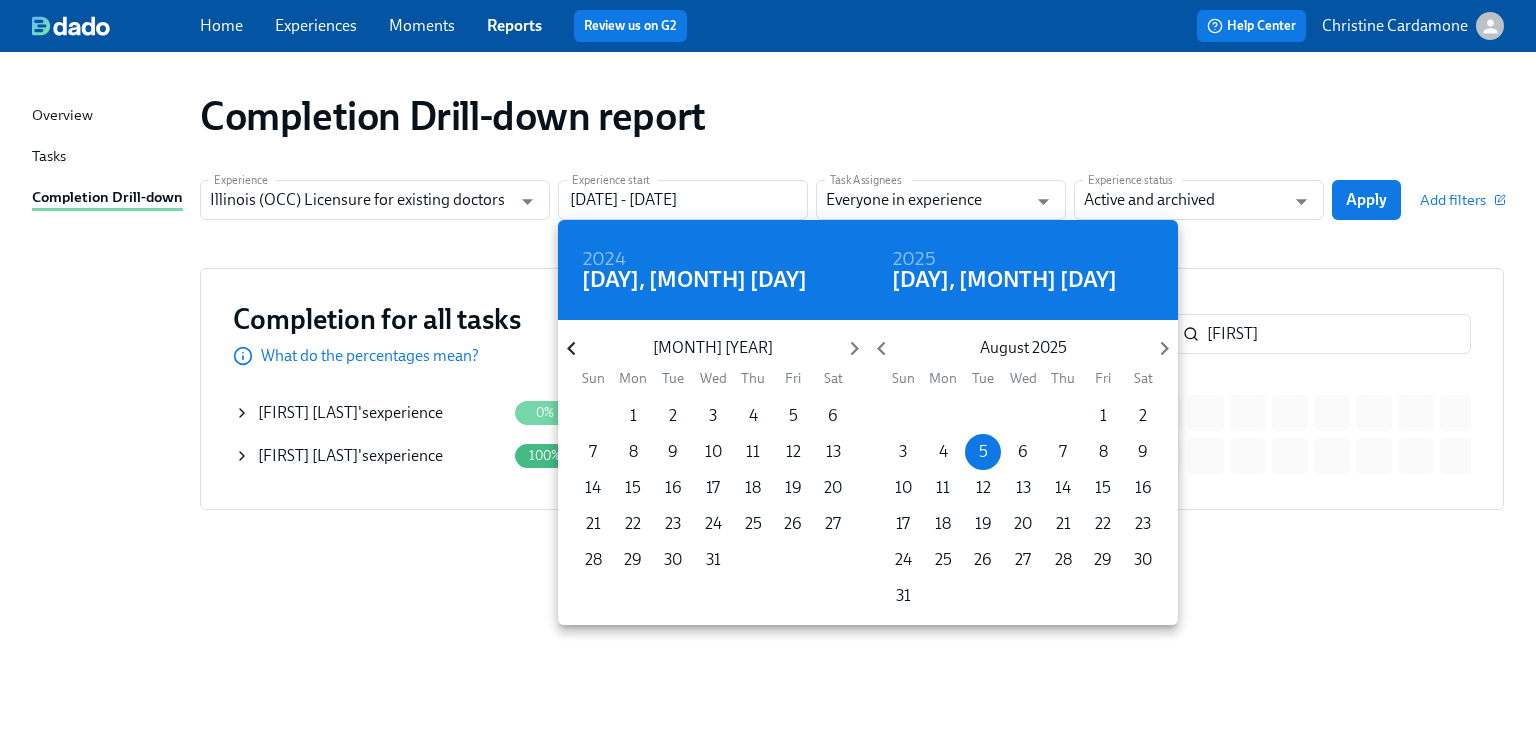 click 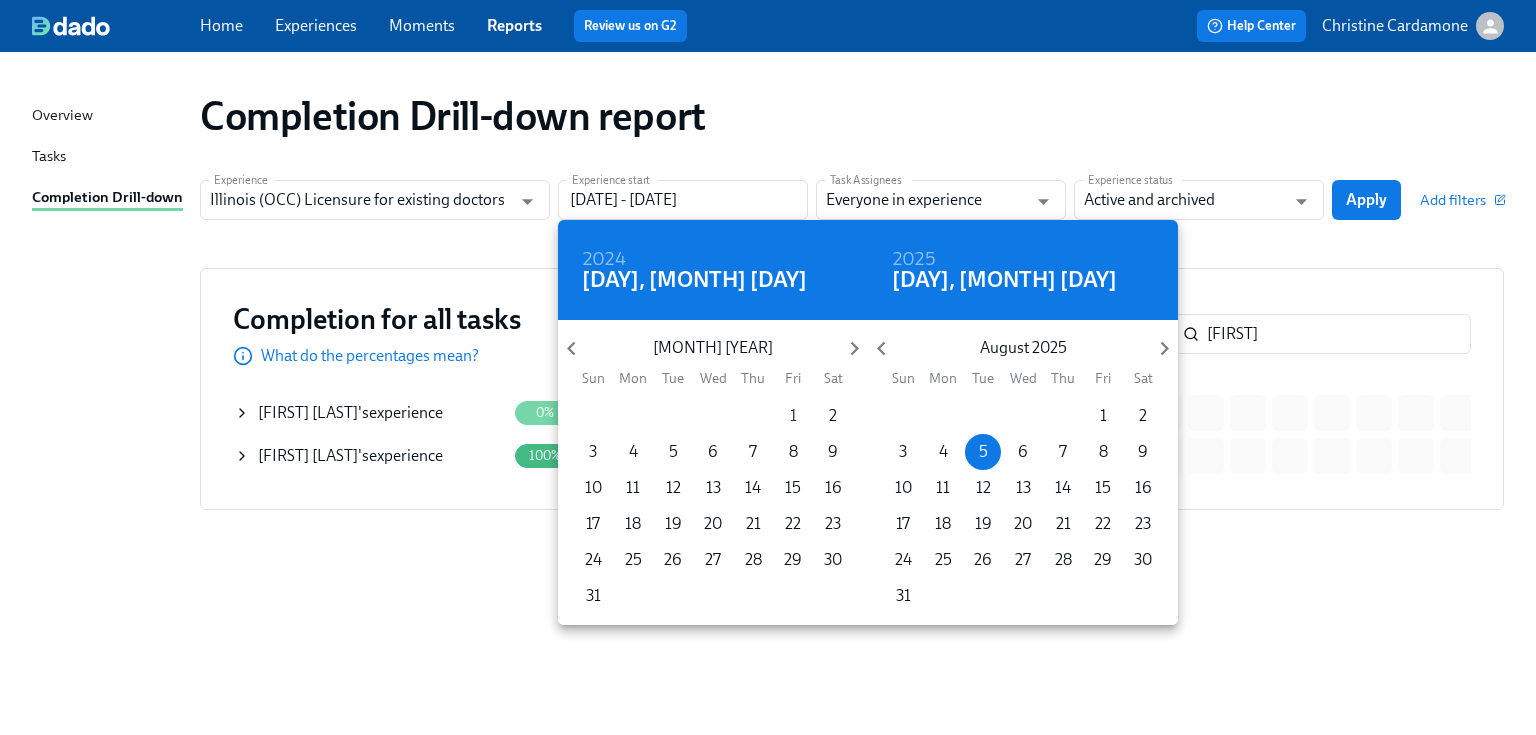 click on "1" at bounding box center [793, 416] 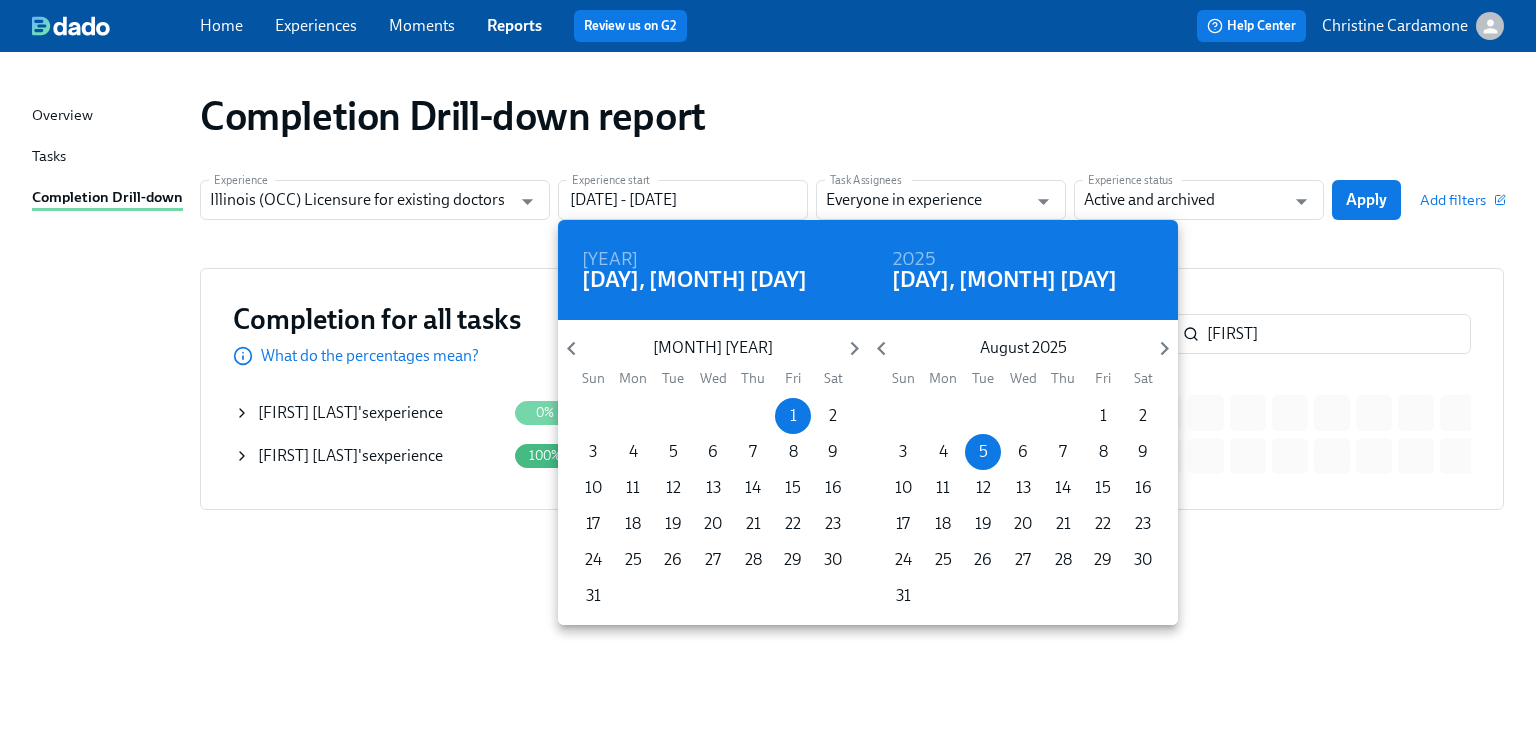 click at bounding box center [768, 367] 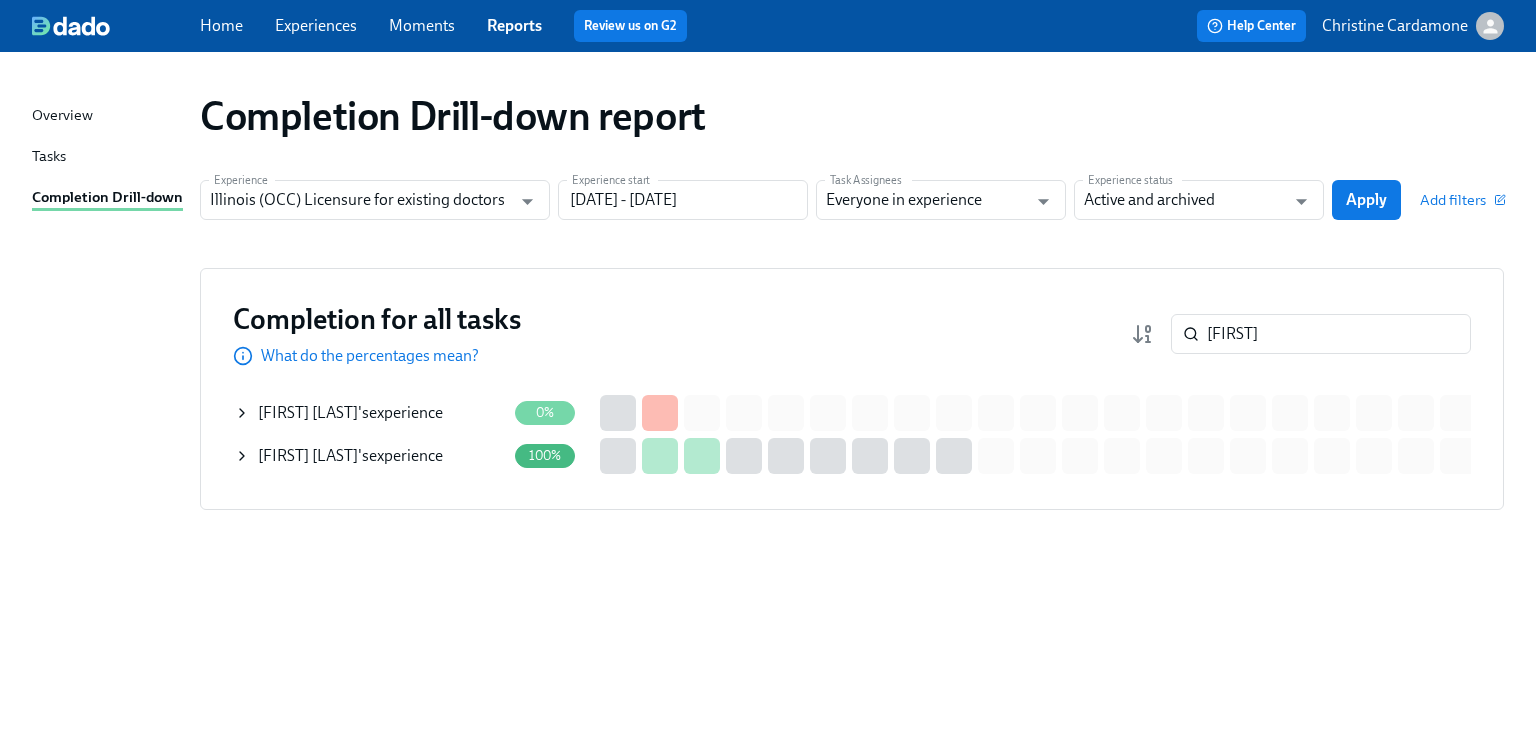 click on "[MONTH] [YEAR]" at bounding box center (768, 367) 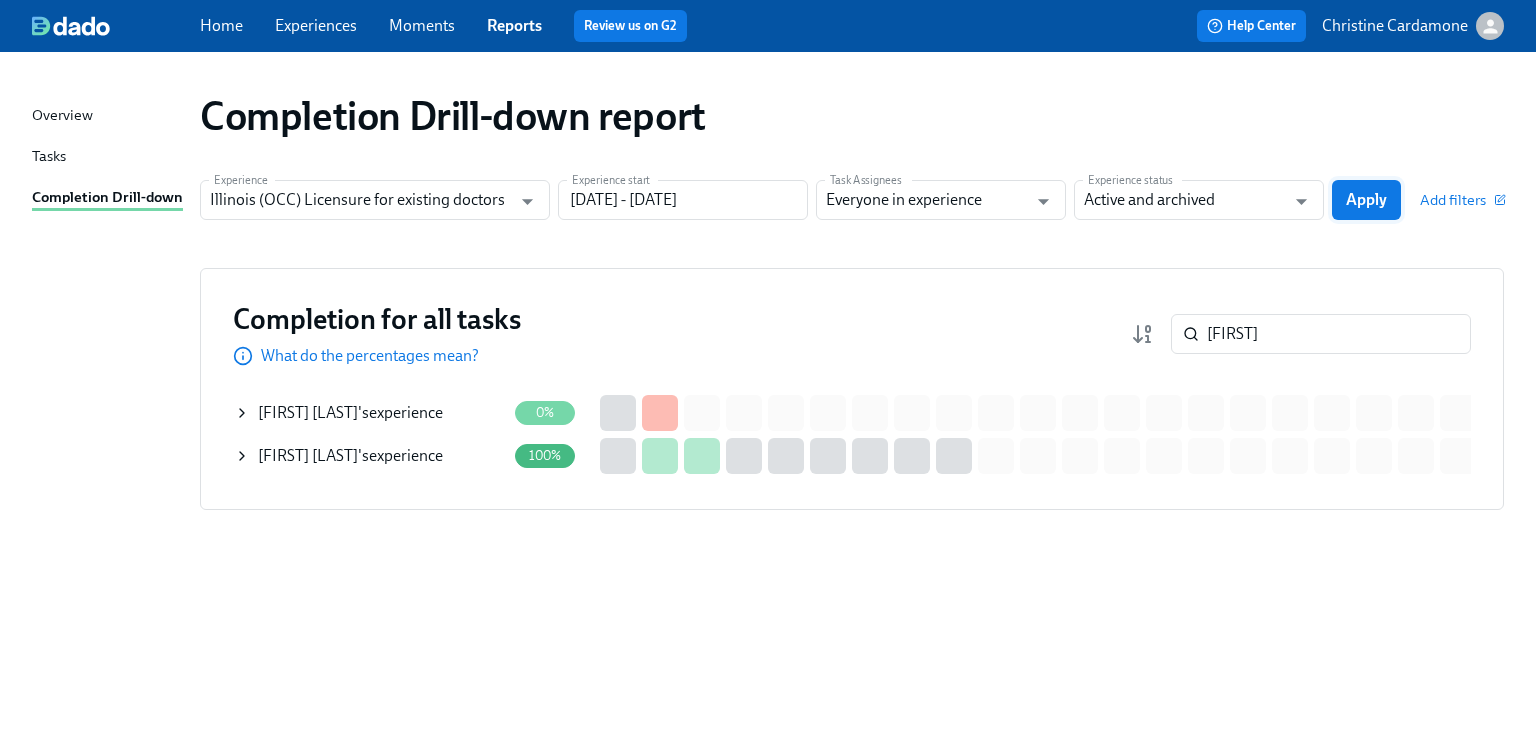 click on "Apply" at bounding box center (1366, 200) 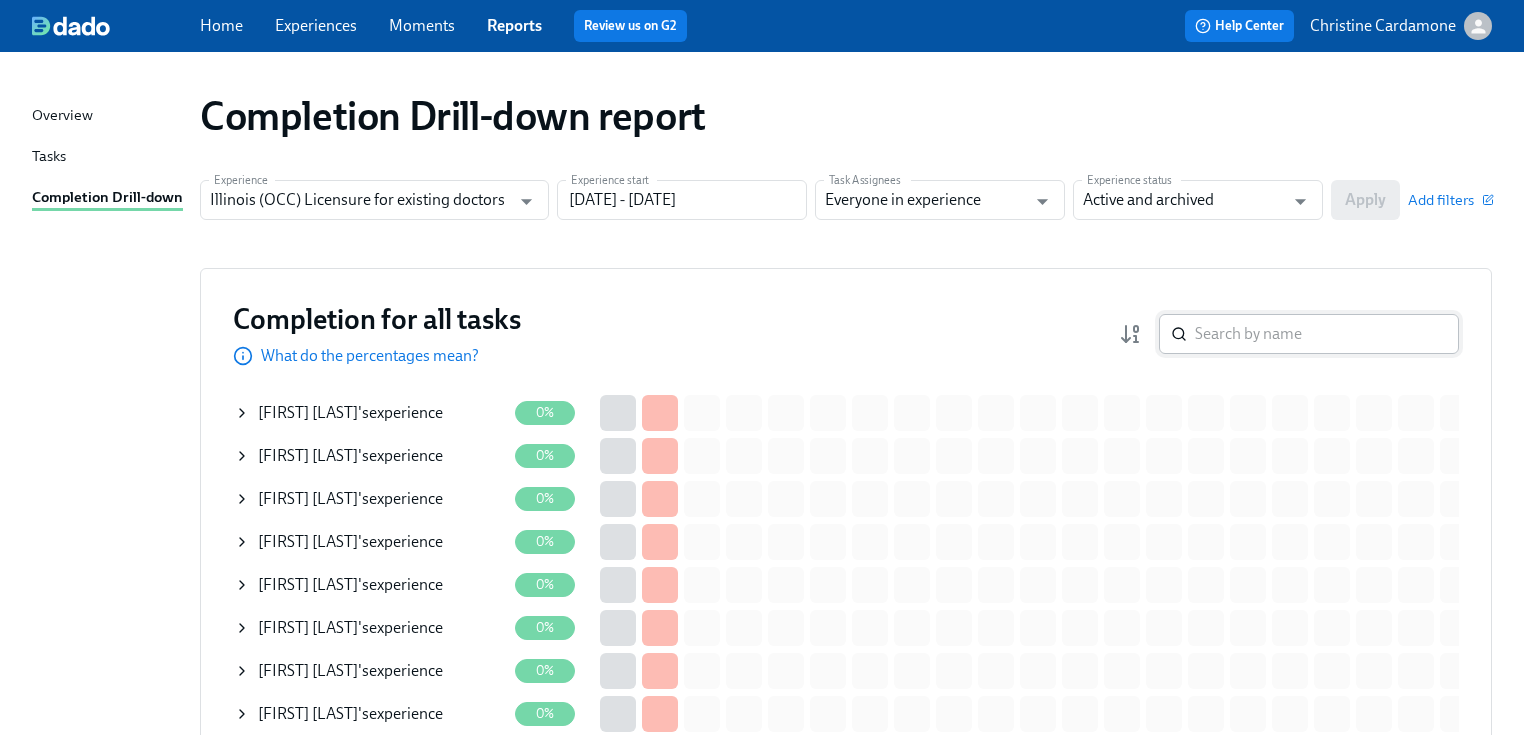 click at bounding box center (1327, 334) 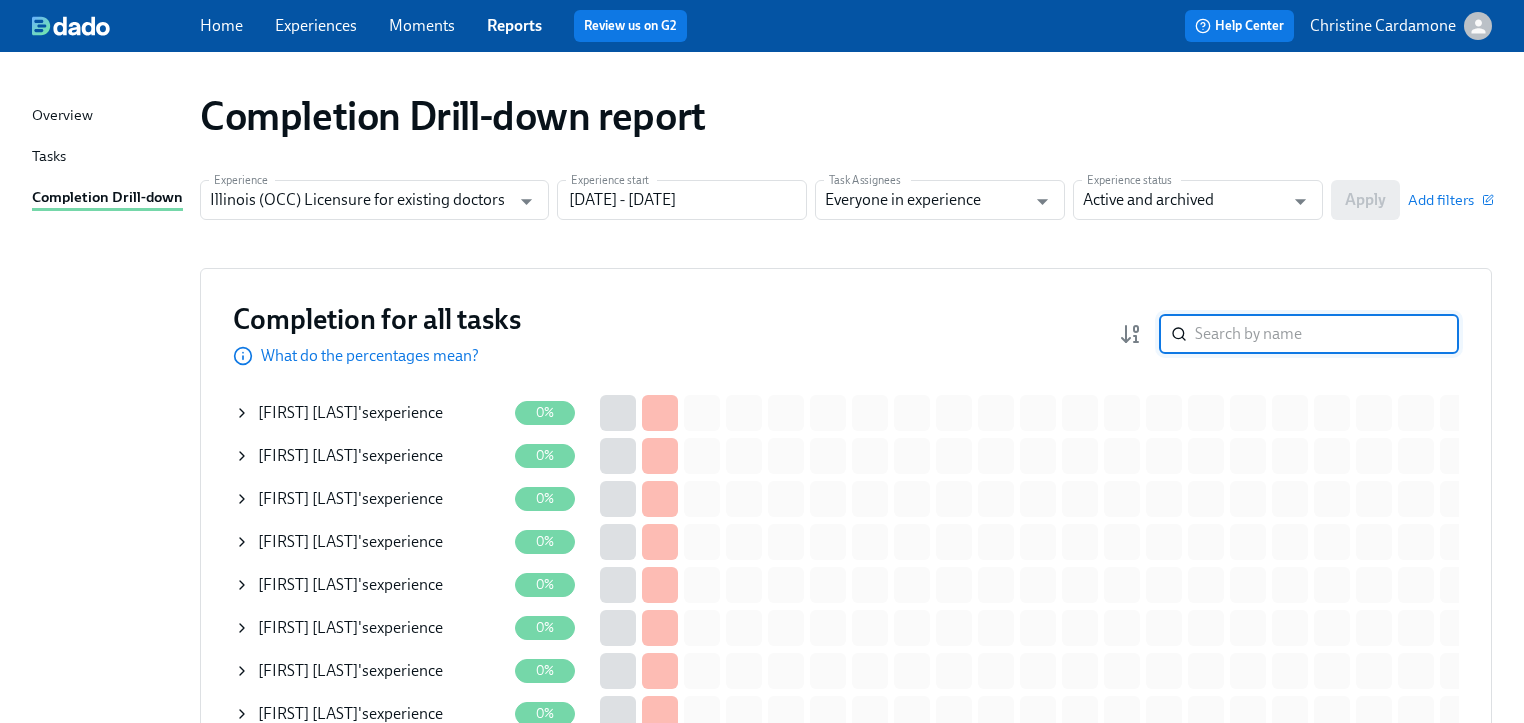click at bounding box center [1327, 334] 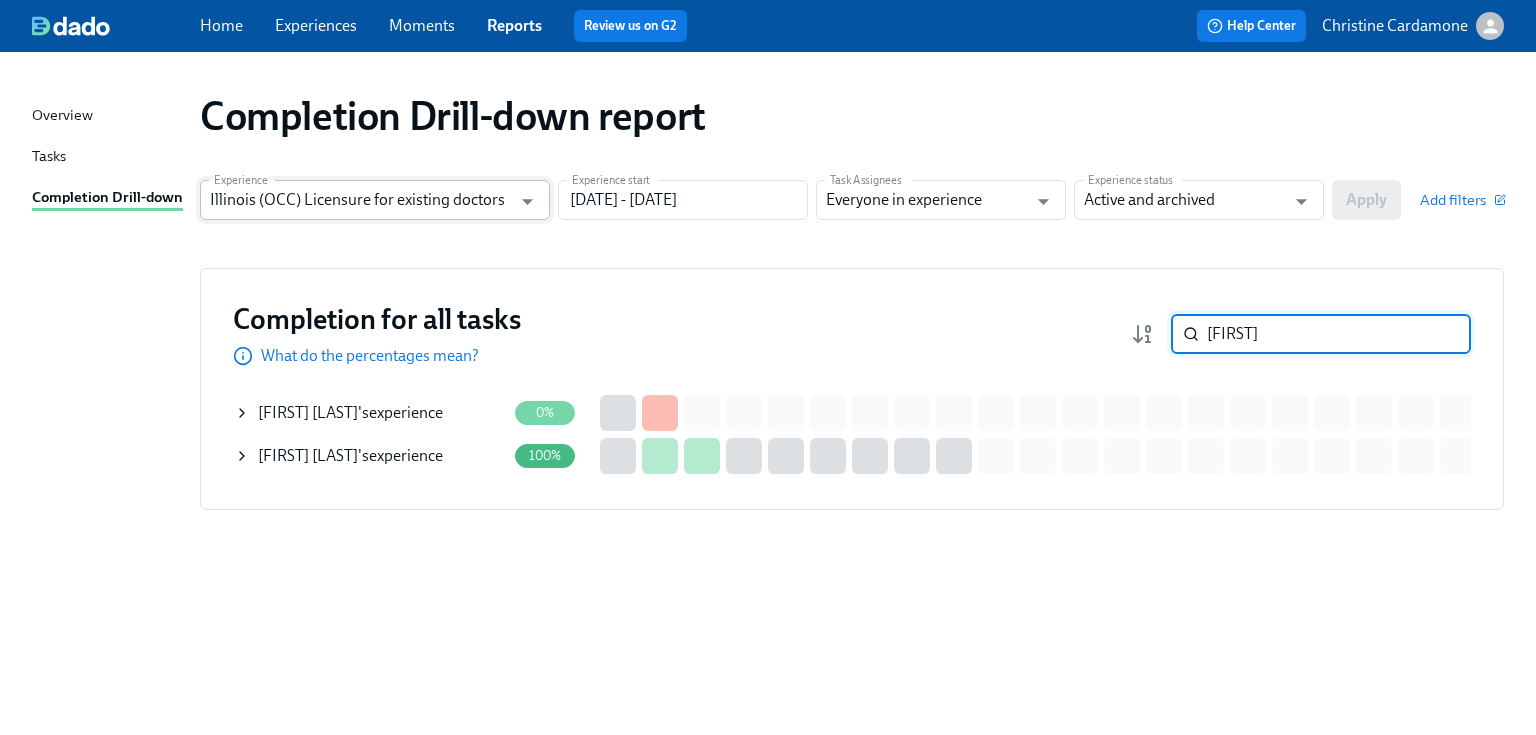 type on "[FIRST]" 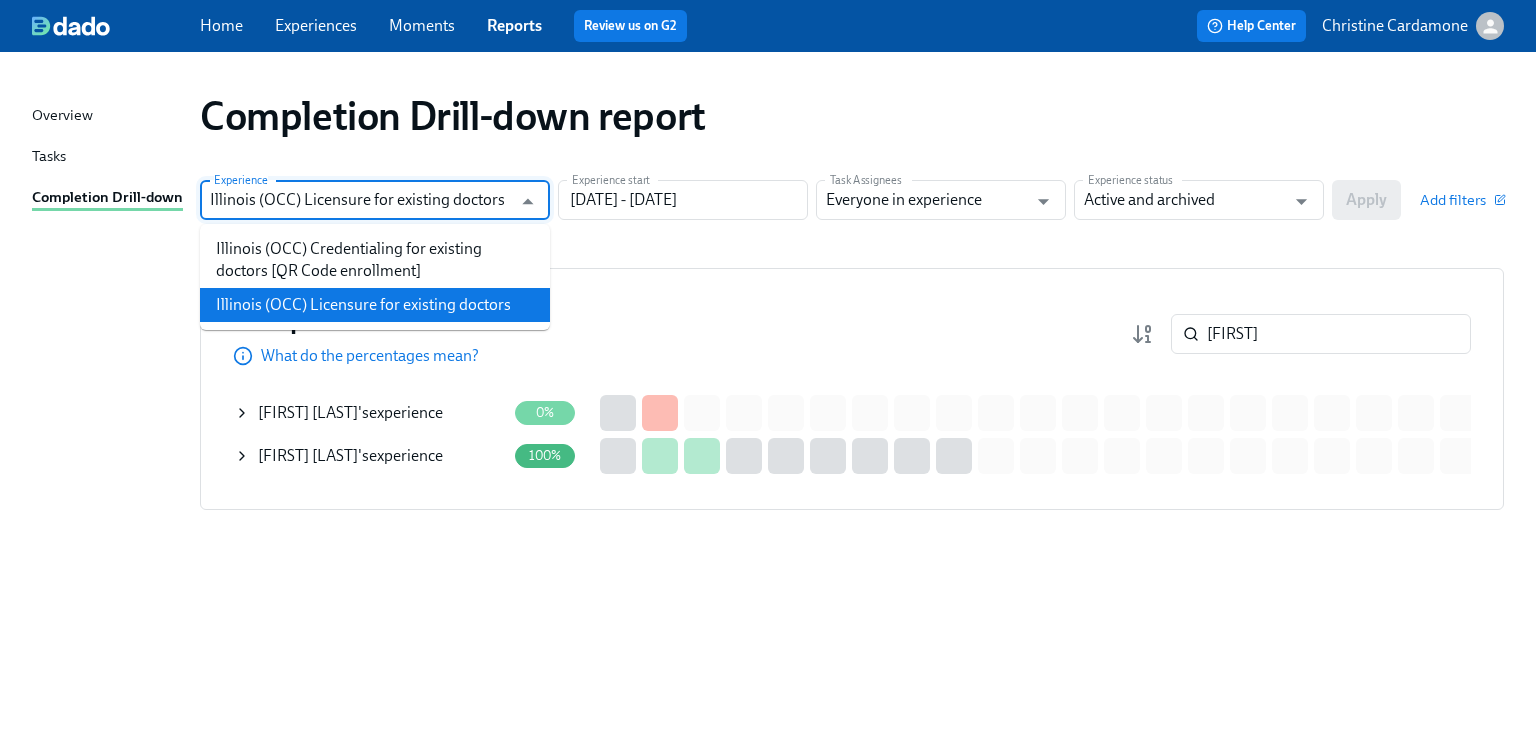 click on "Illinois (OCC) Licensure for existing doctors" at bounding box center [360, 200] 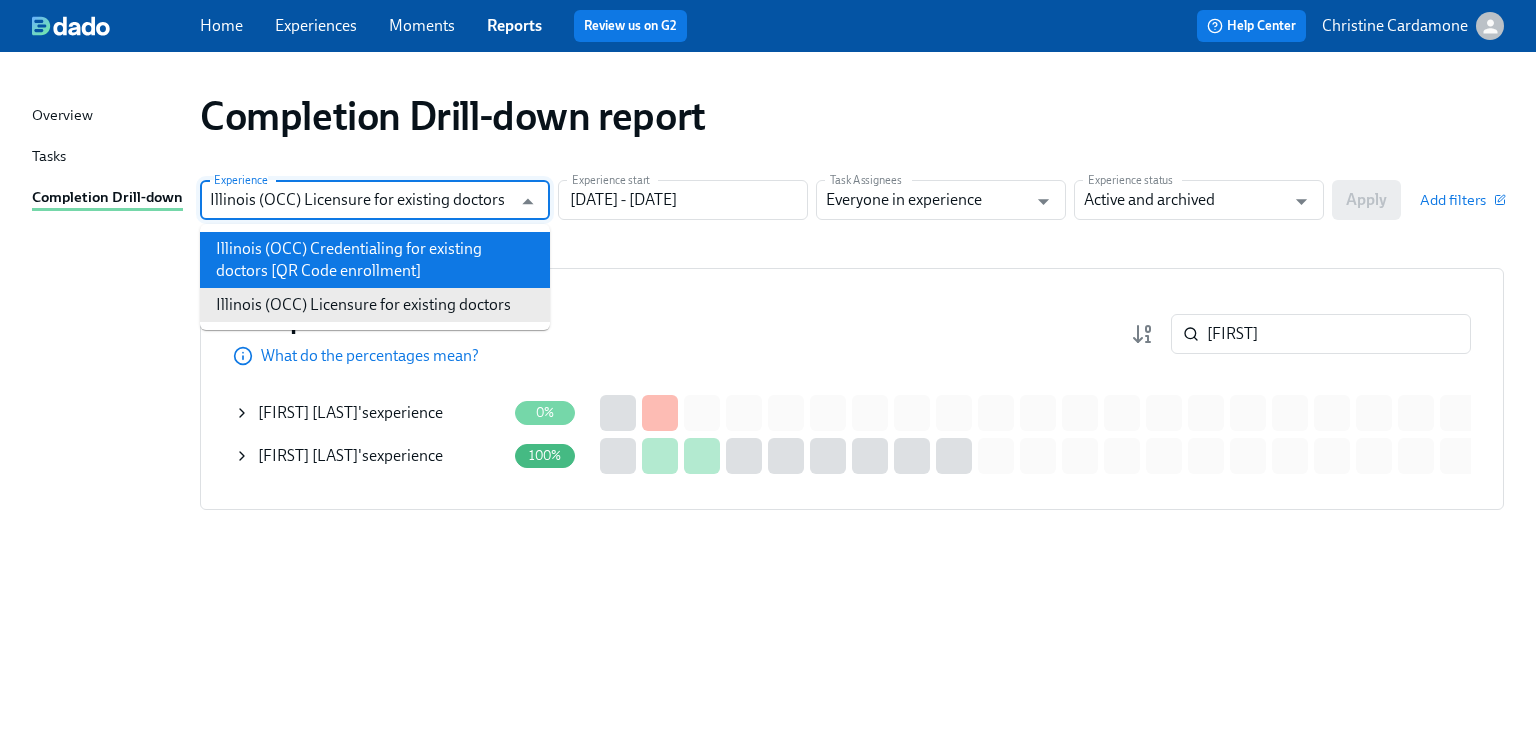 click on "Illinois (OCC) Credentialing for existing doctors [QR Code enrollment]" at bounding box center [375, 260] 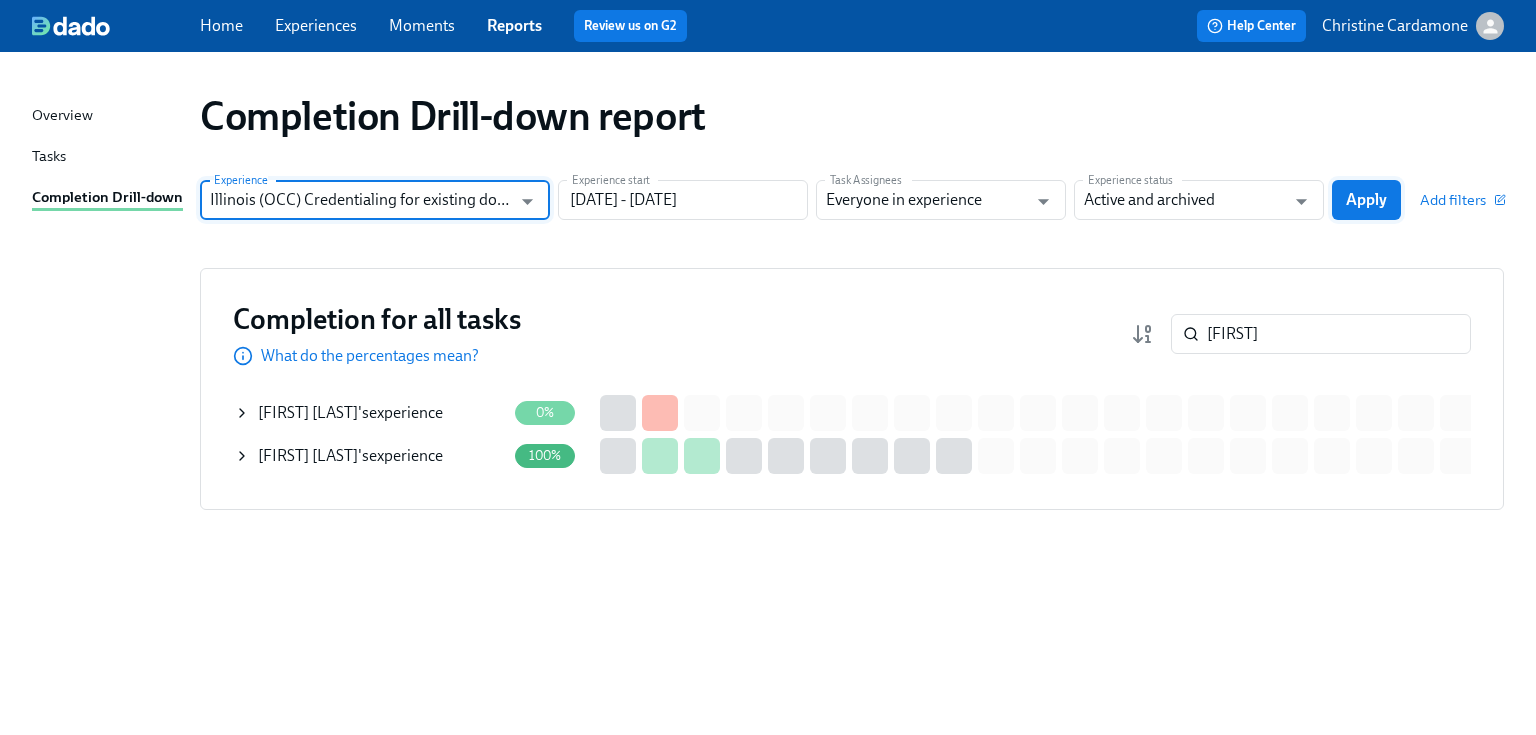 click on "Apply" at bounding box center [1366, 200] 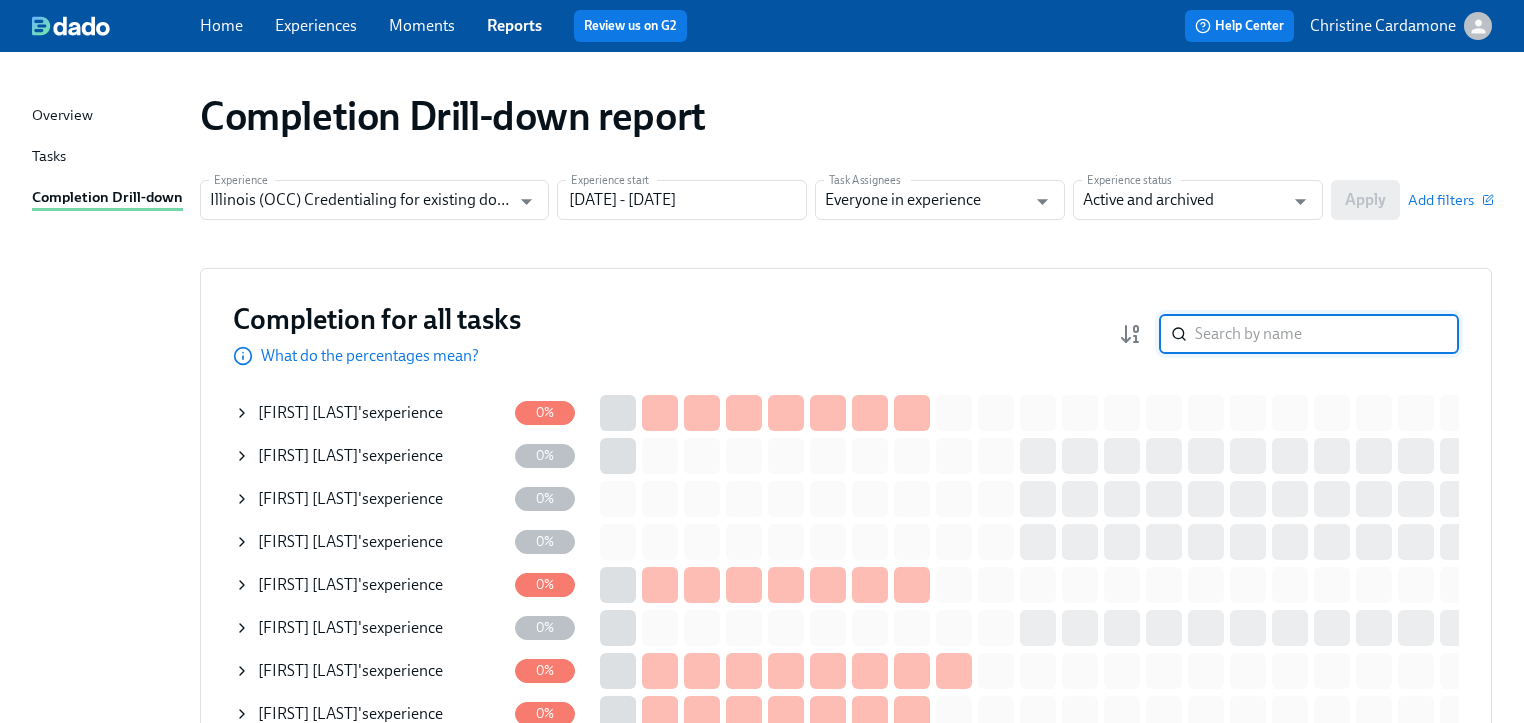 click at bounding box center (1327, 334) 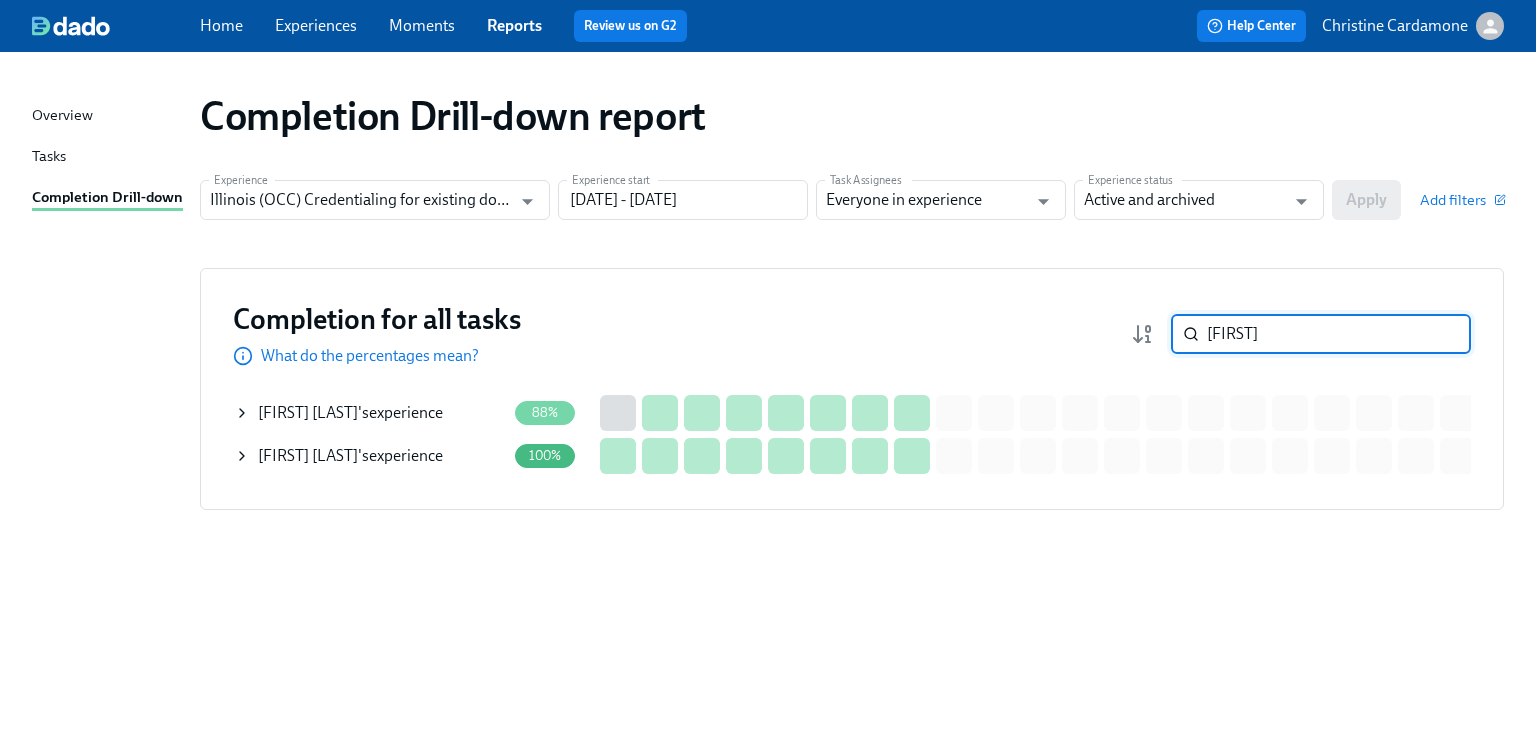 type on "[FIRST]" 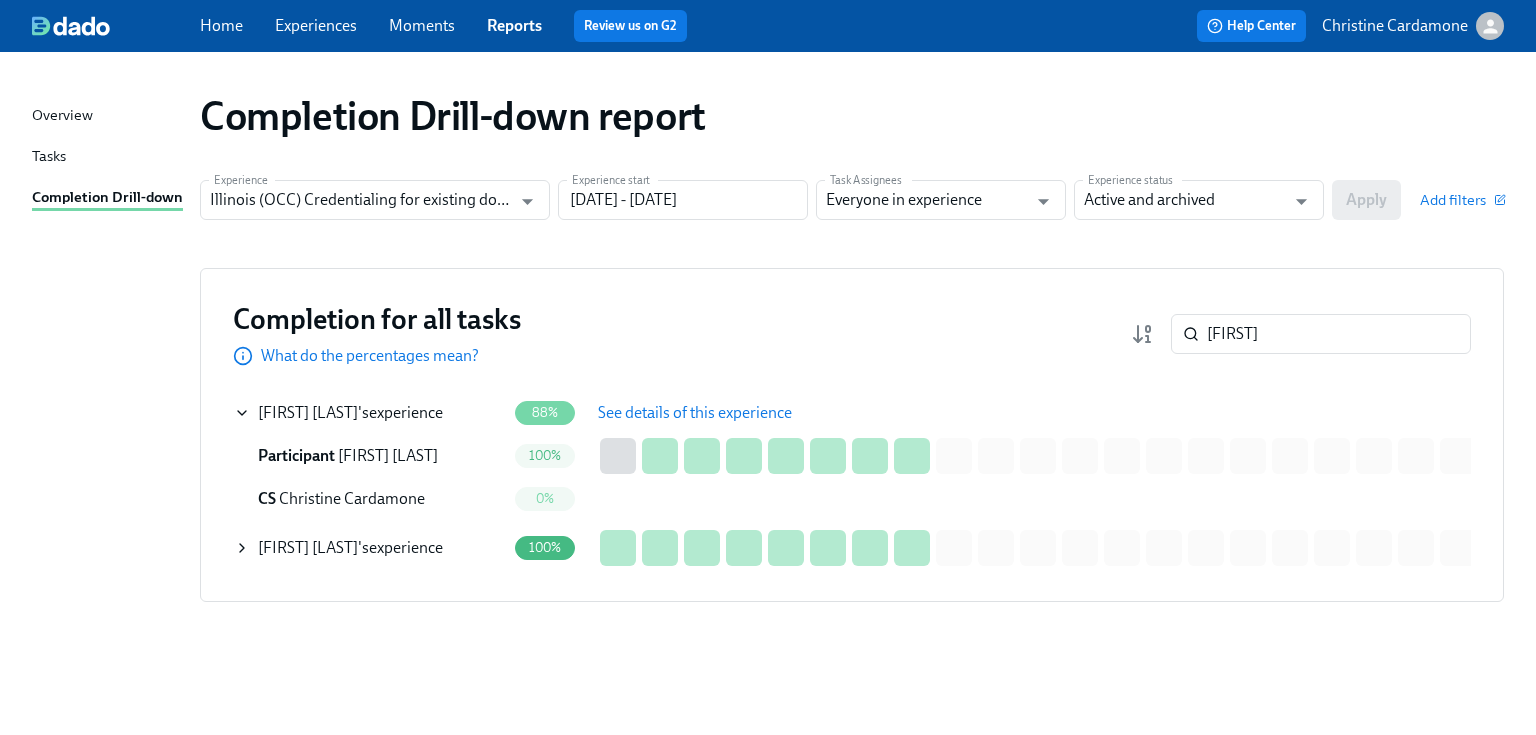 click on "See details of this experience" at bounding box center [695, 413] 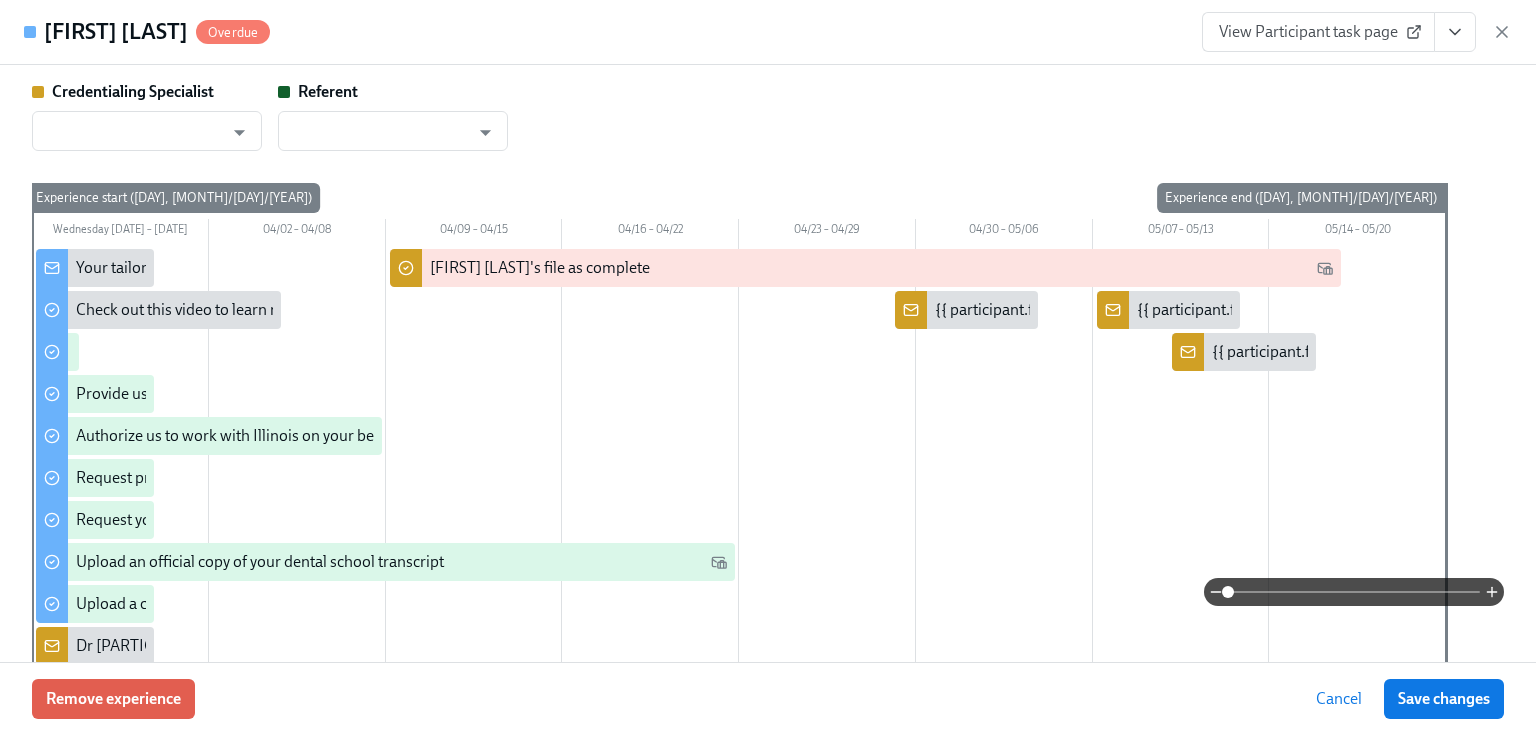 type on "Christine Cardamone" 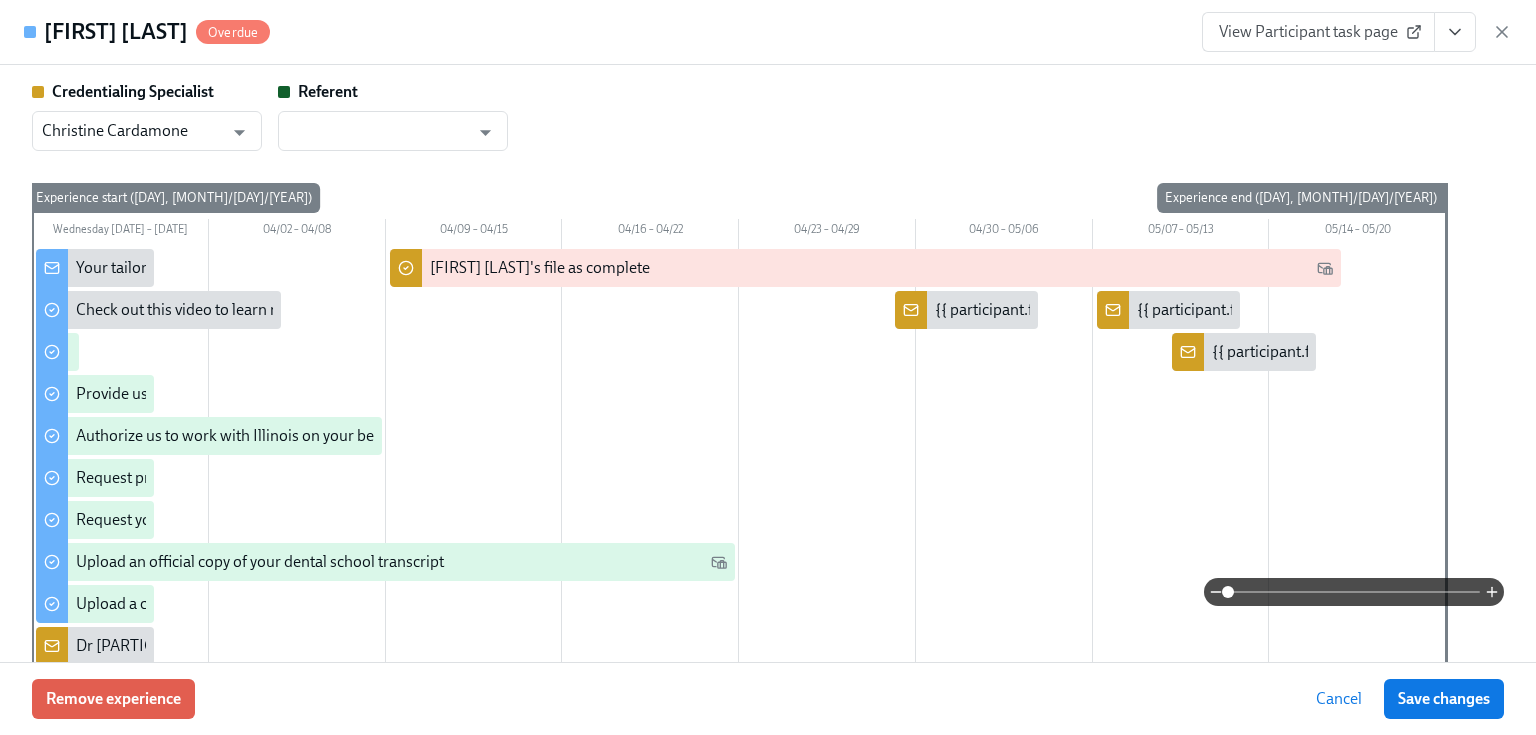 click on "View Participant task page" at bounding box center (1318, 32) 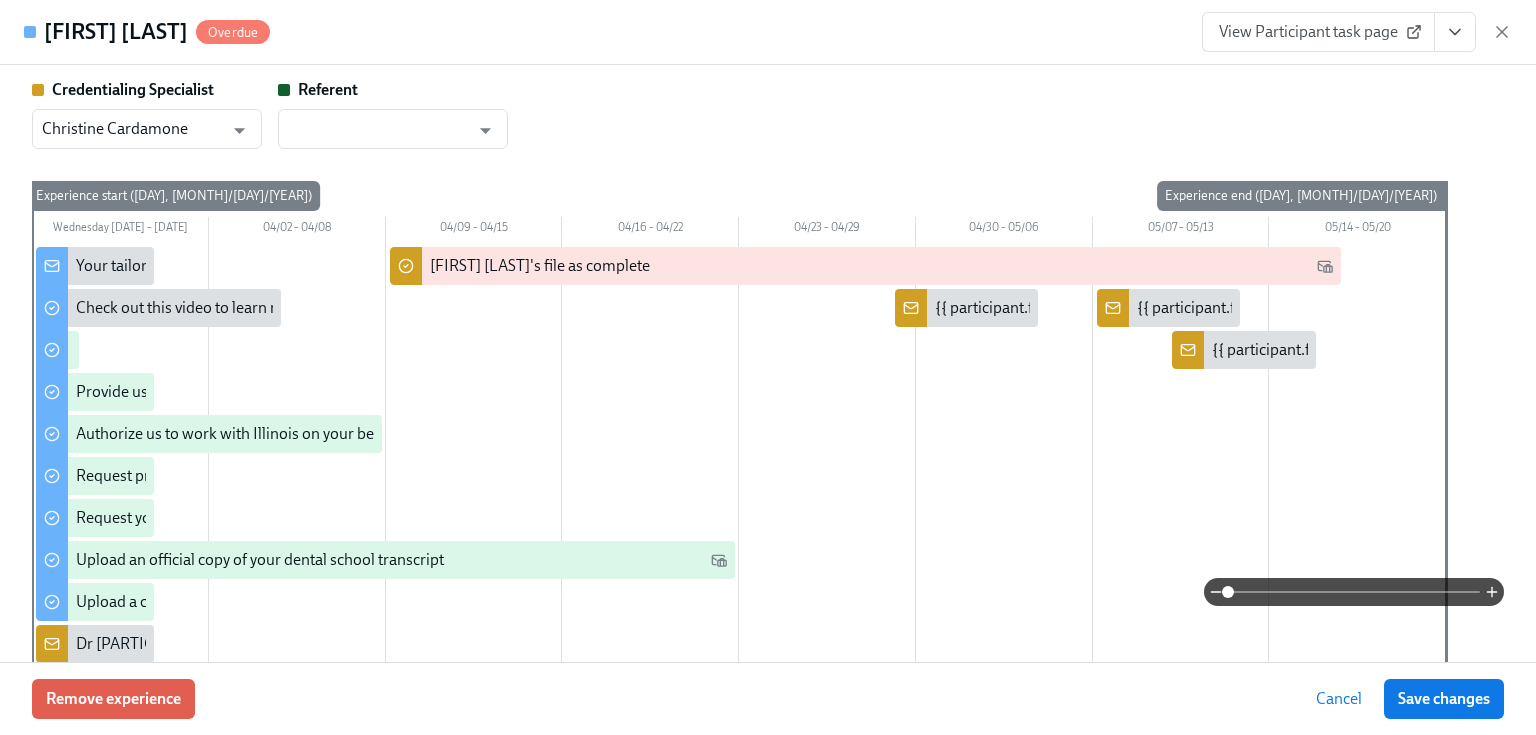 scroll, scrollTop: 0, scrollLeft: 0, axis: both 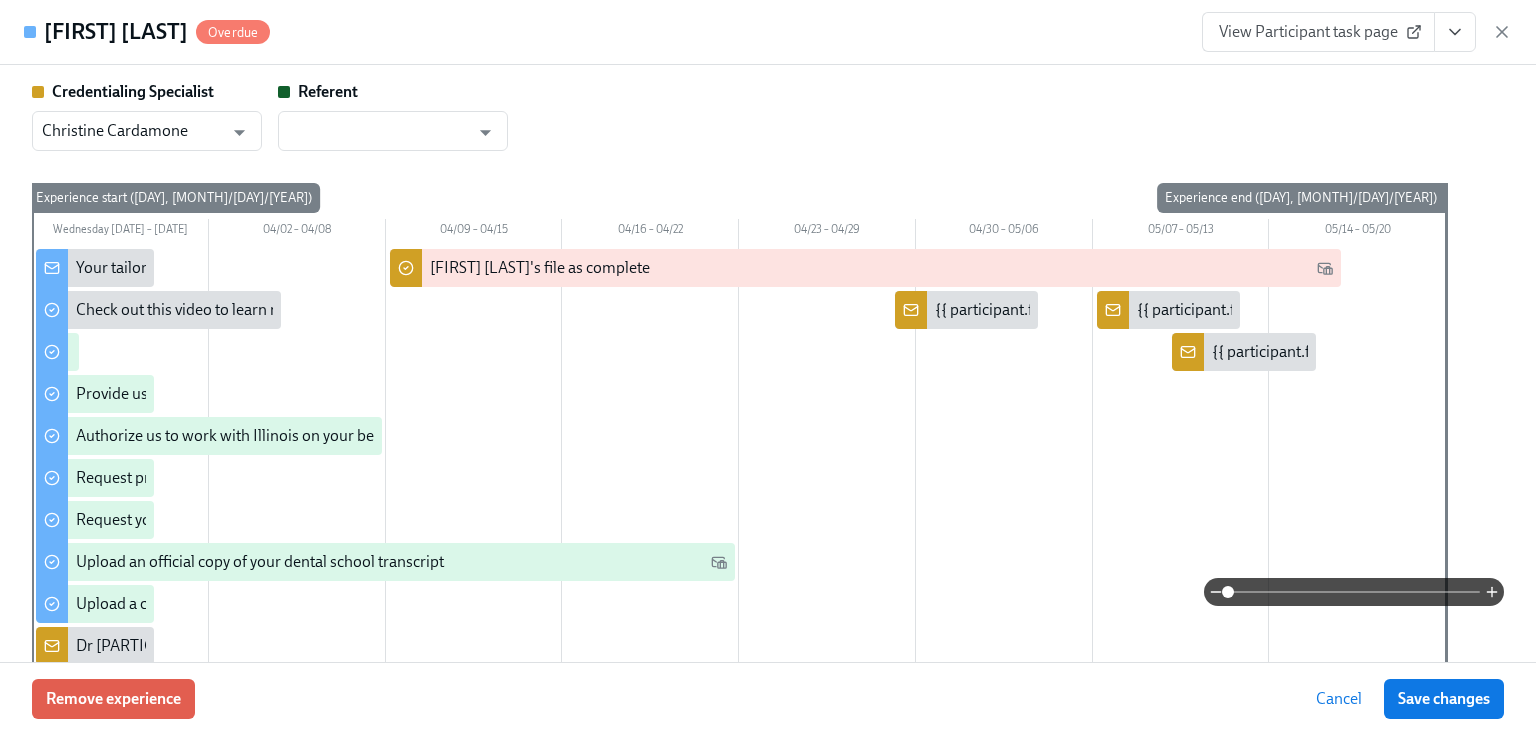 click on "View Participant task page" at bounding box center [1318, 32] 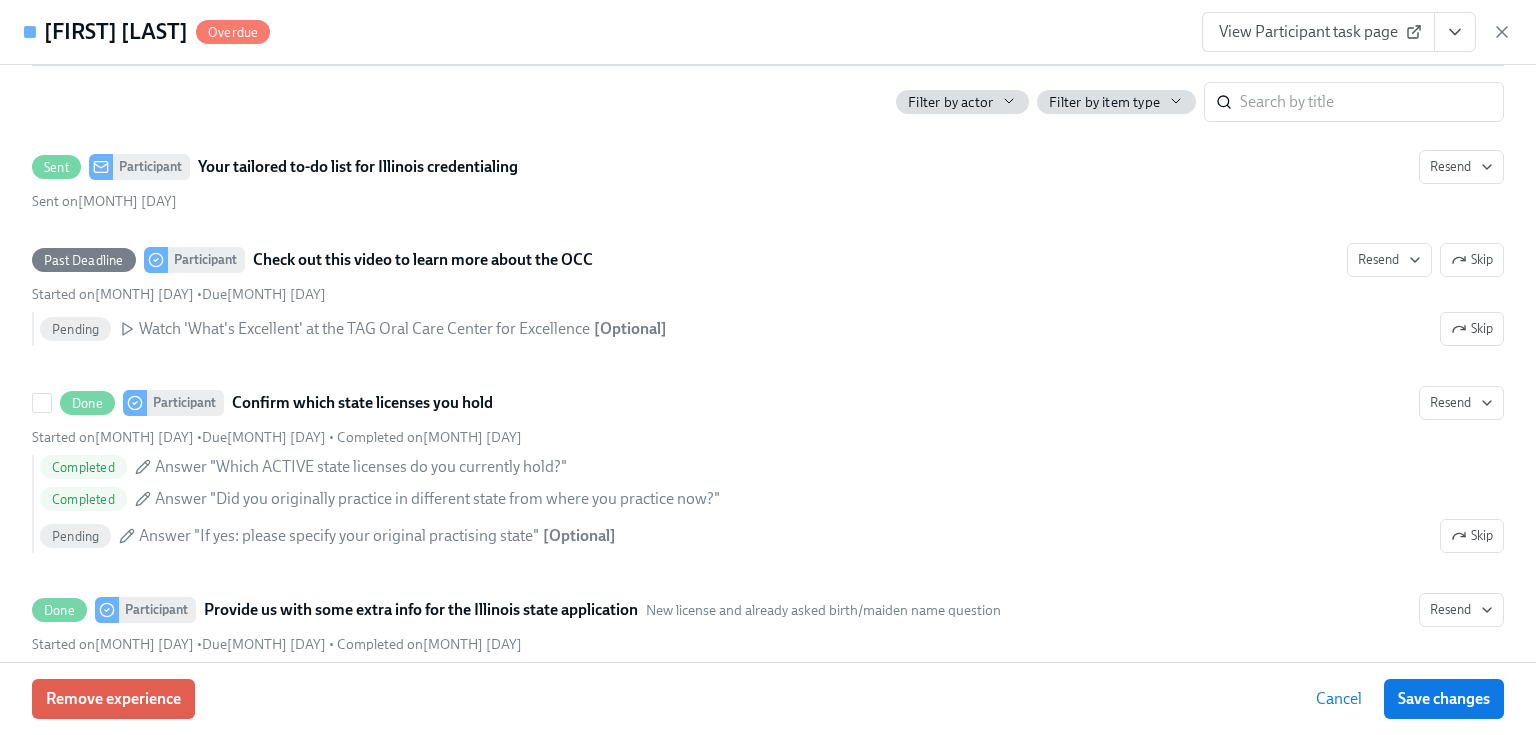 scroll, scrollTop: 800, scrollLeft: 0, axis: vertical 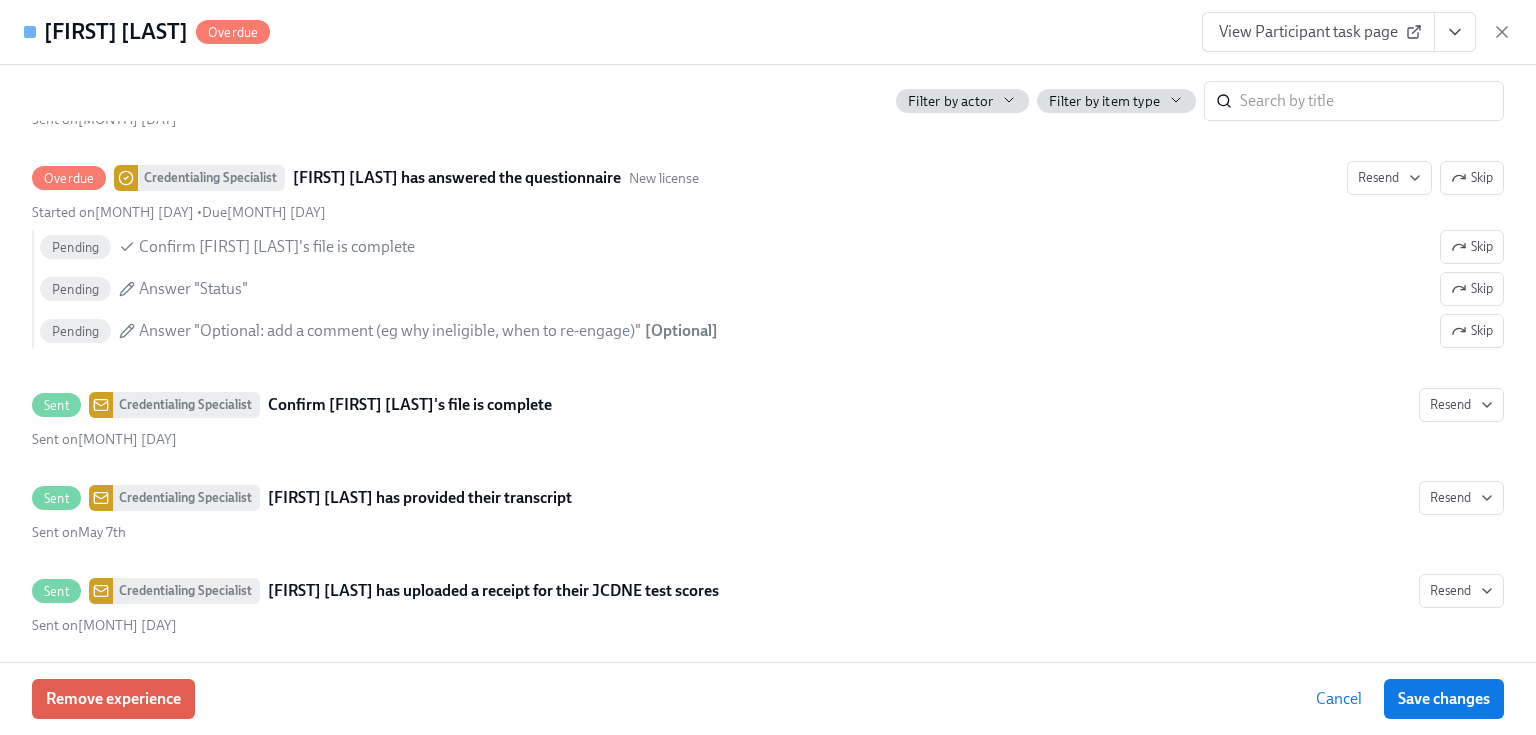 drag, startPoint x: 1491, startPoint y: 28, endPoint x: 1463, endPoint y: 52, distance: 36.878178 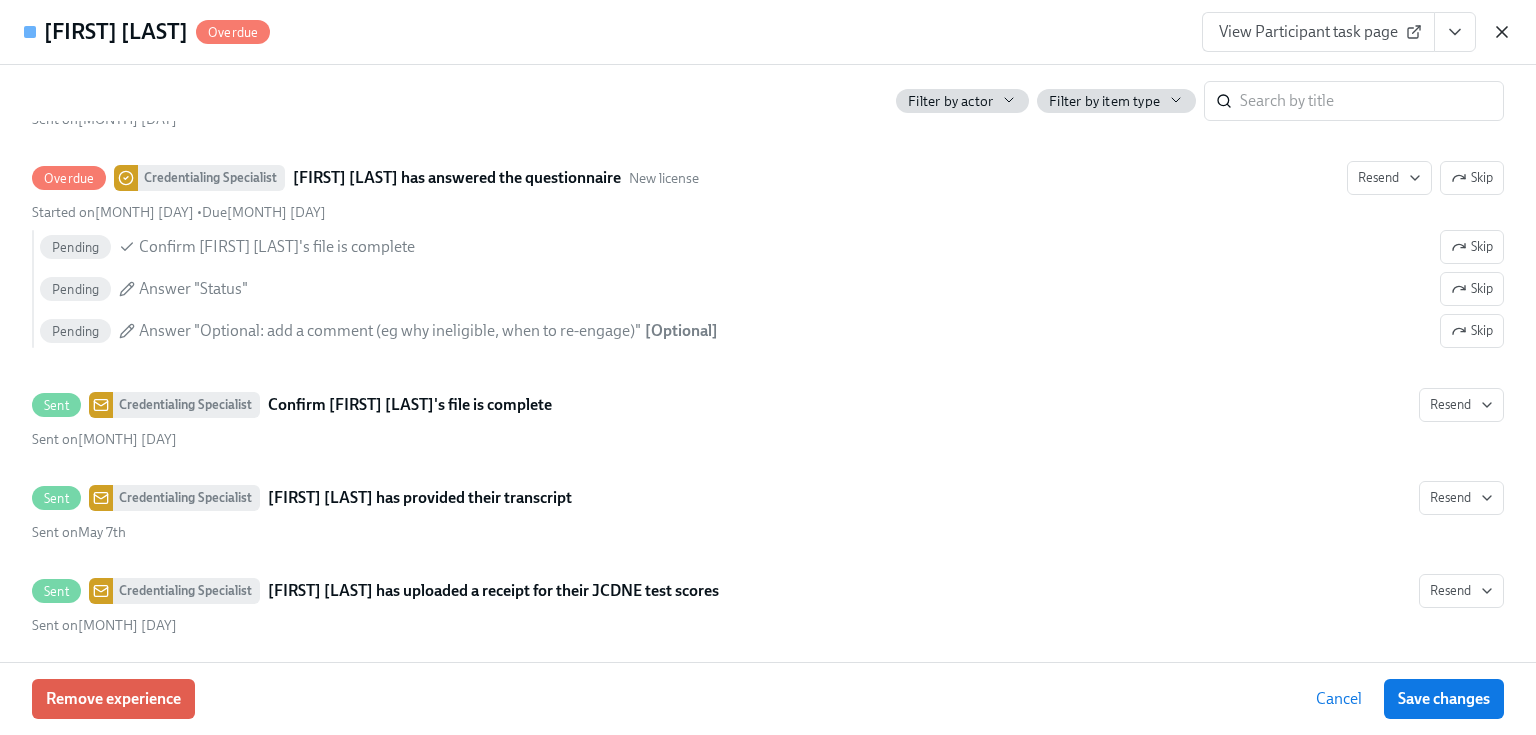 click 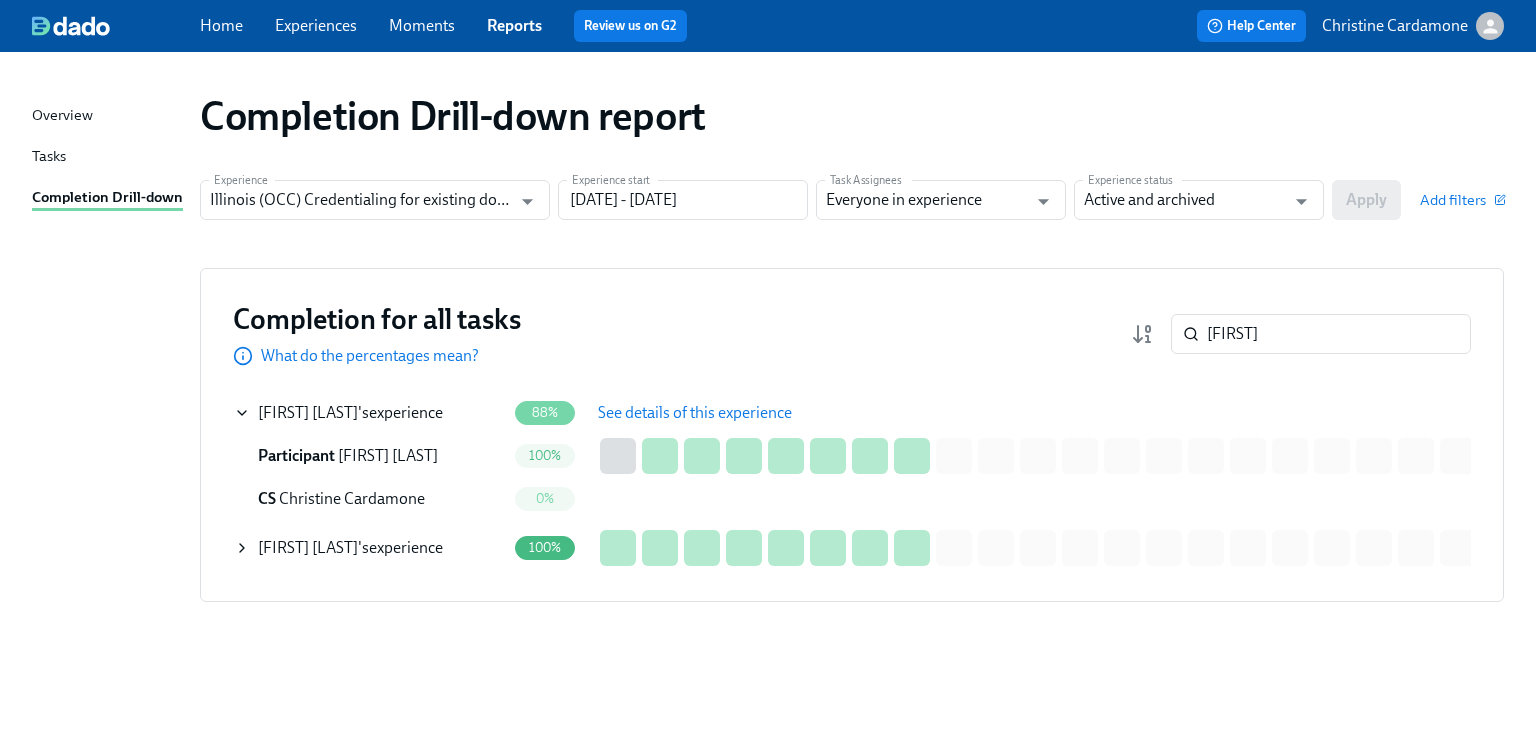 click on "Confirm [FIRST] [LAST]'s  experience" at bounding box center (350, 413) 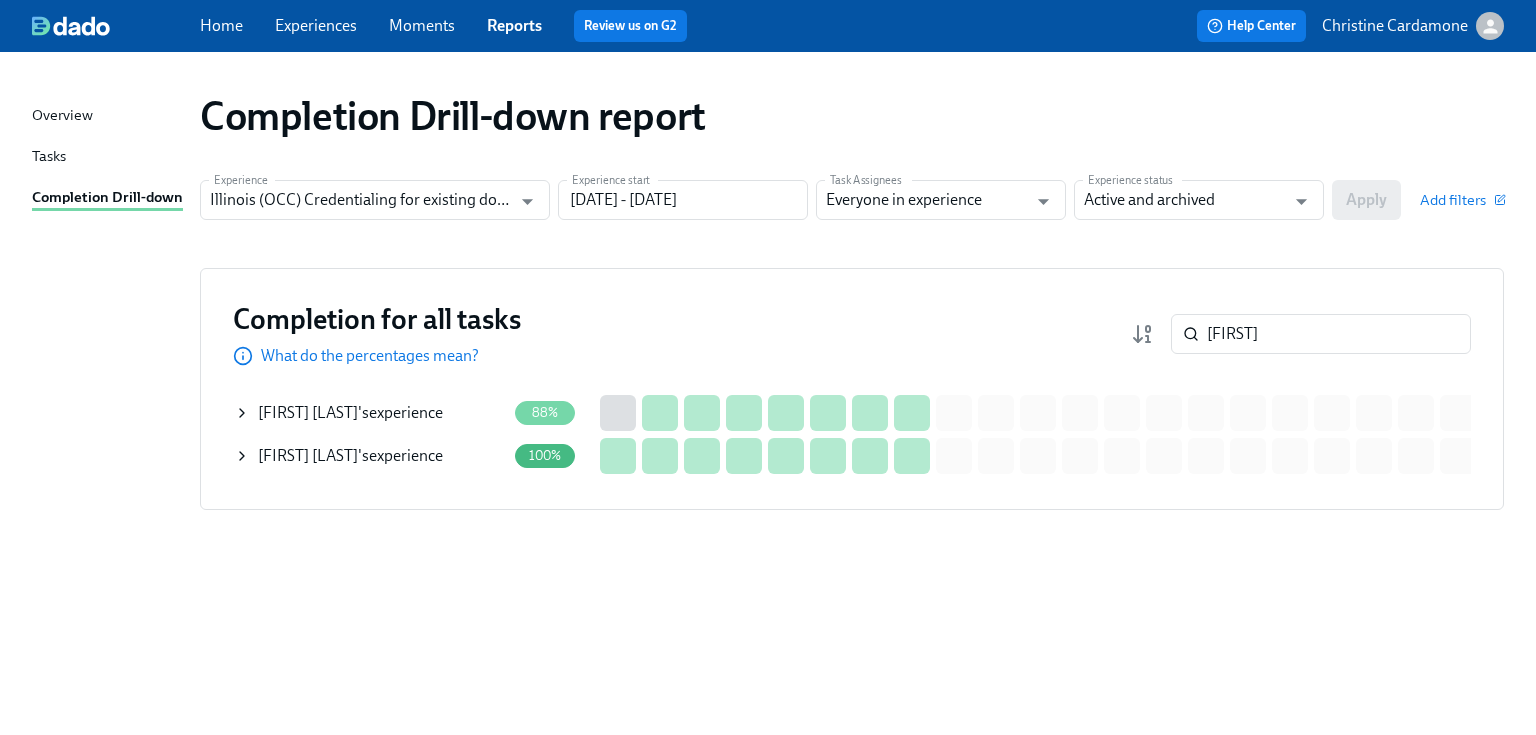 click on "Confirm [FIRST] [LAST]'s  experience" at bounding box center (350, 413) 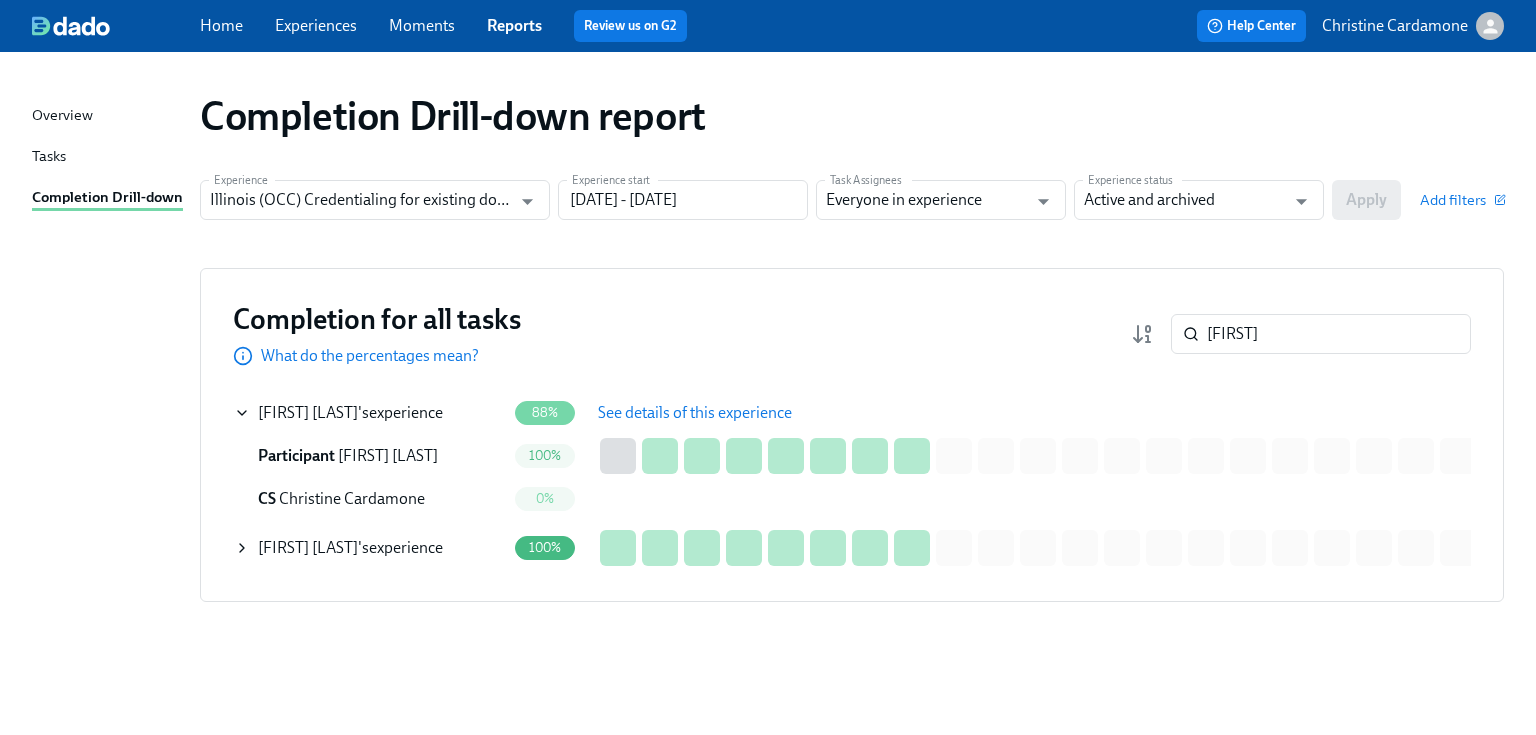 click on "See details of this experience" at bounding box center (695, 413) 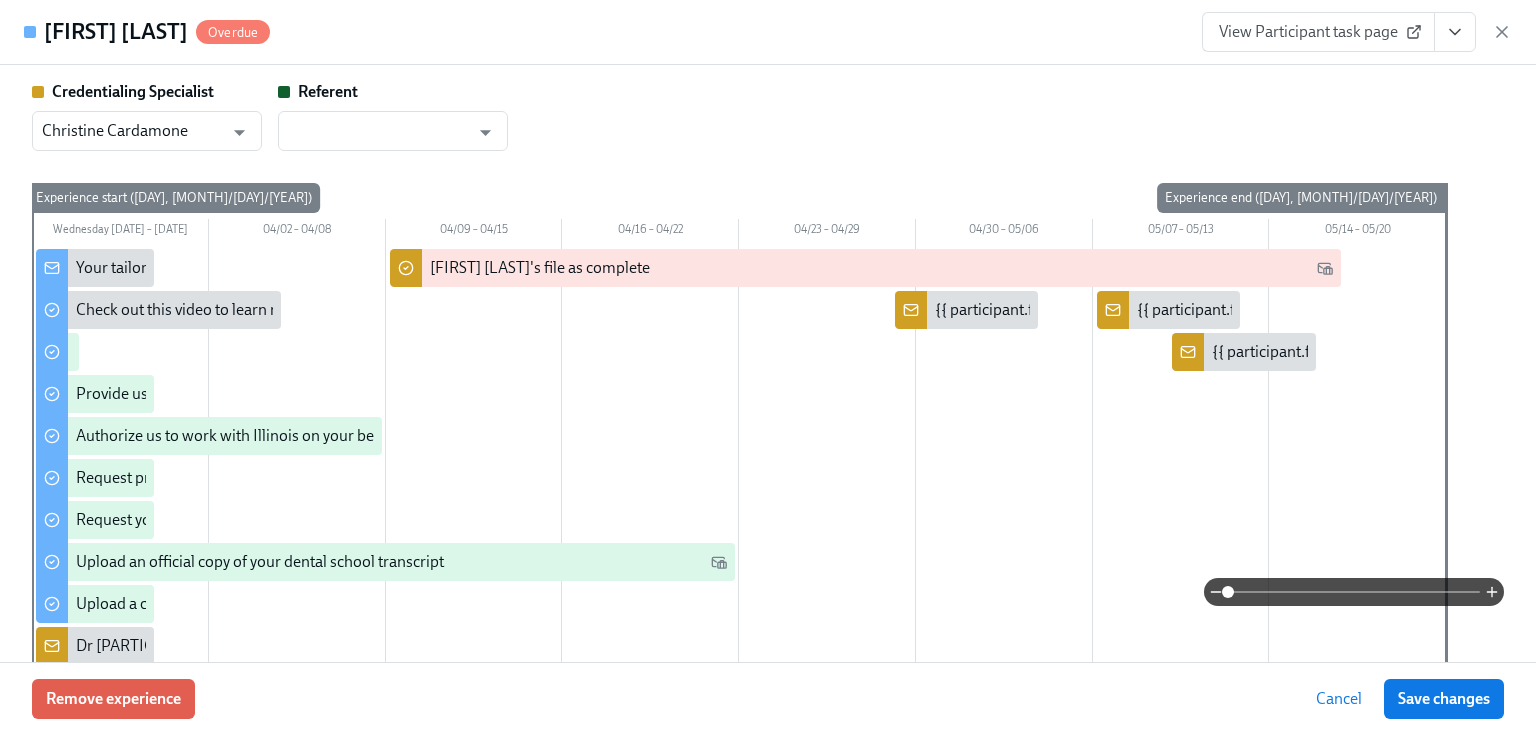 click on "View Participant task page" at bounding box center [1318, 32] 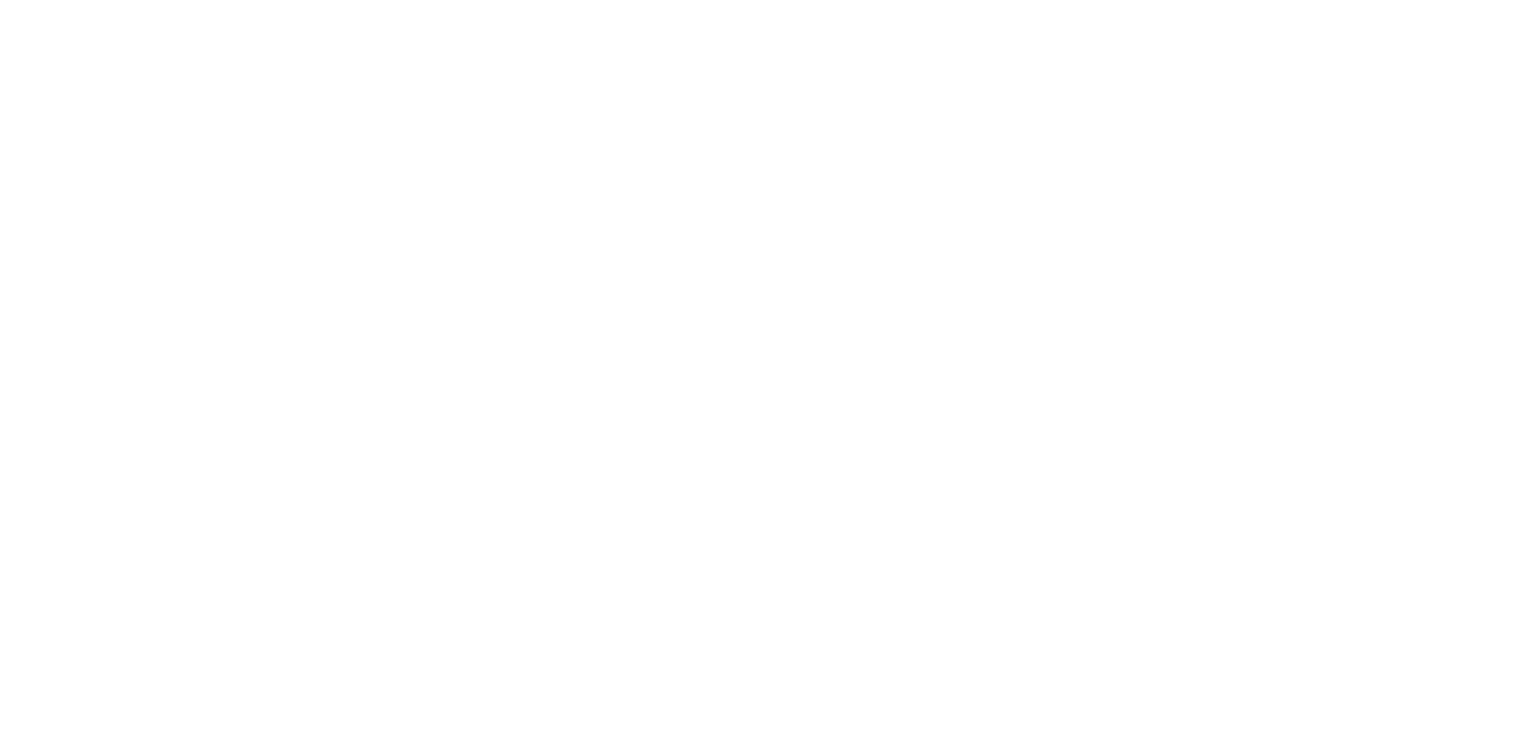 scroll, scrollTop: 0, scrollLeft: 0, axis: both 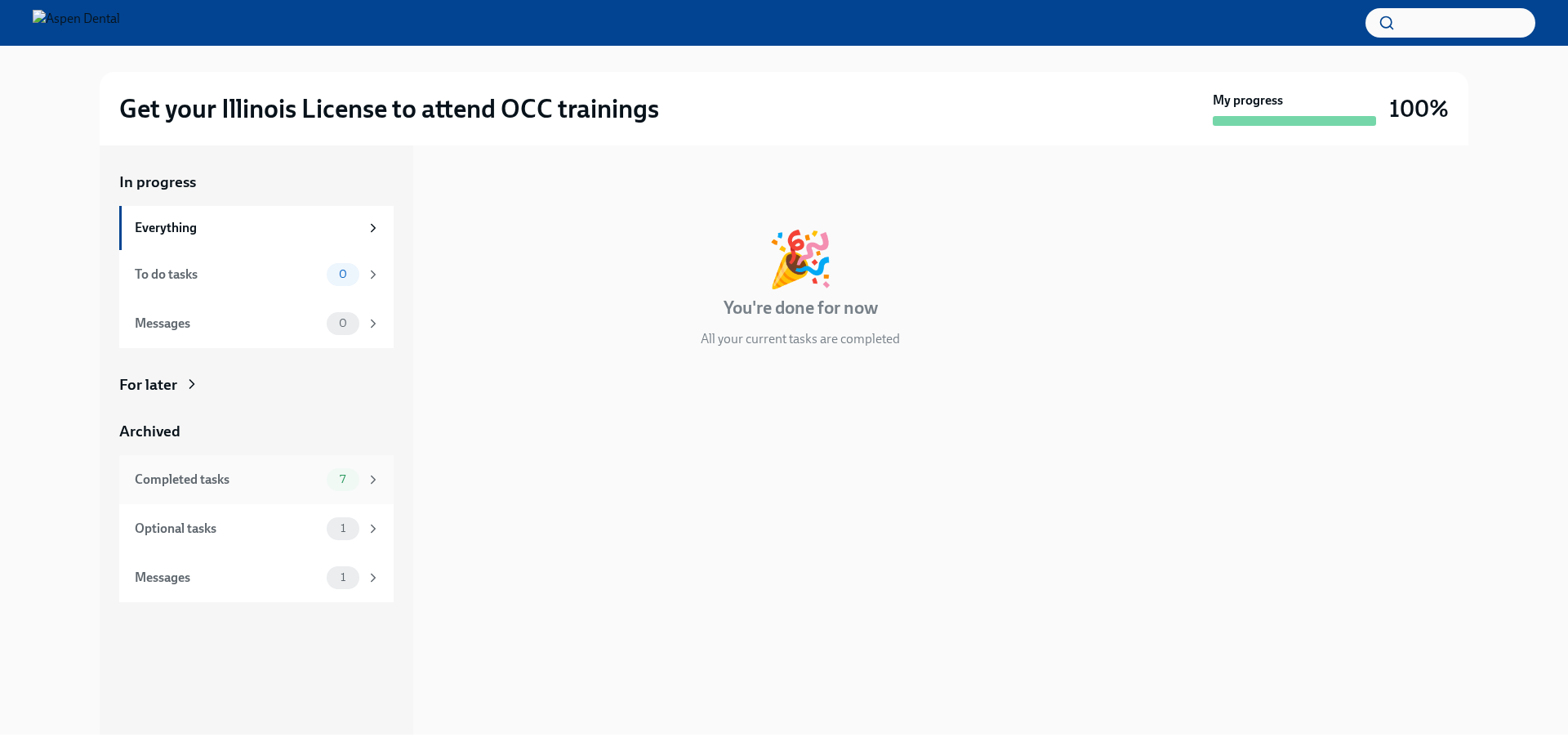 click on "Completed tasks" at bounding box center (227, 480) 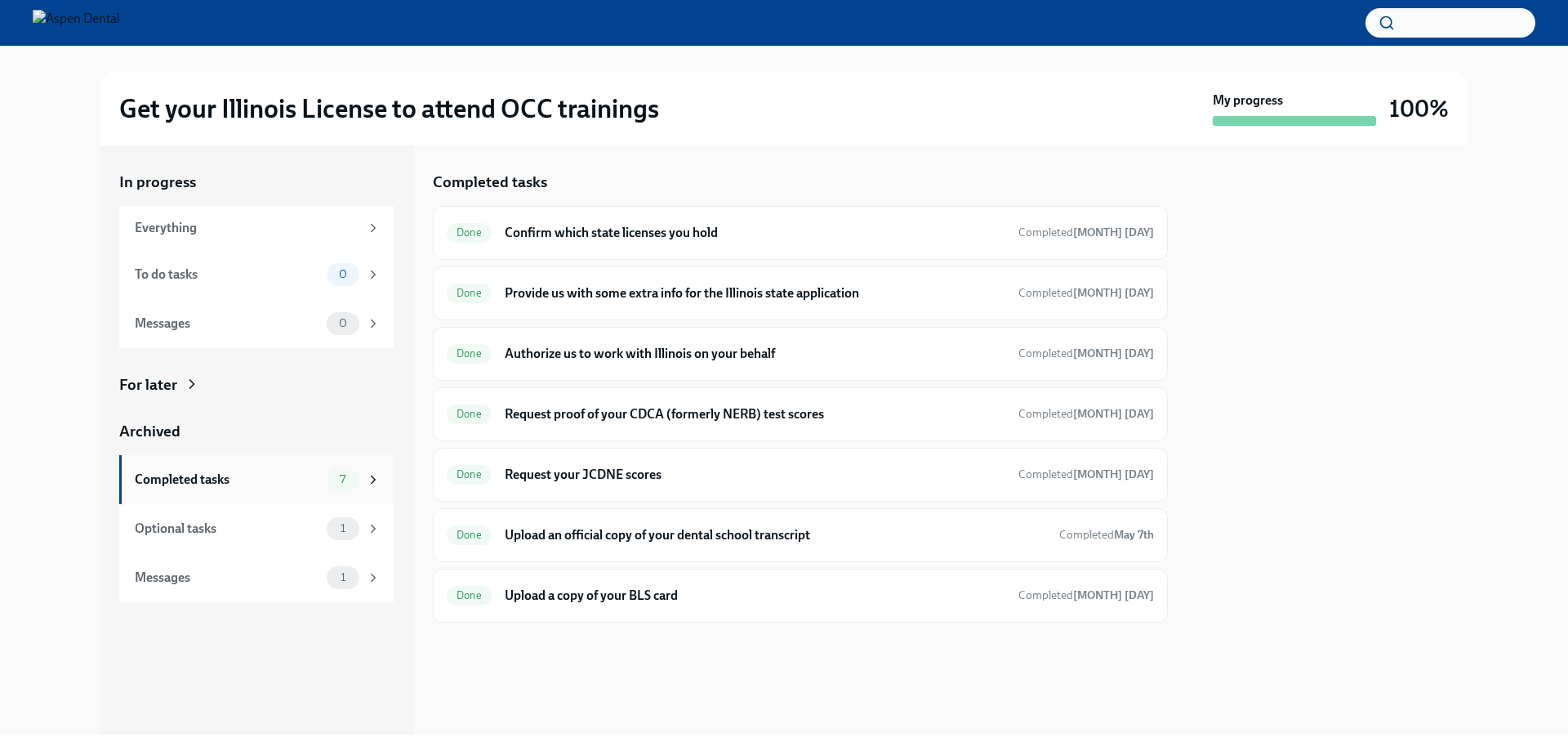 click on "Completed tasks" at bounding box center (227, 480) 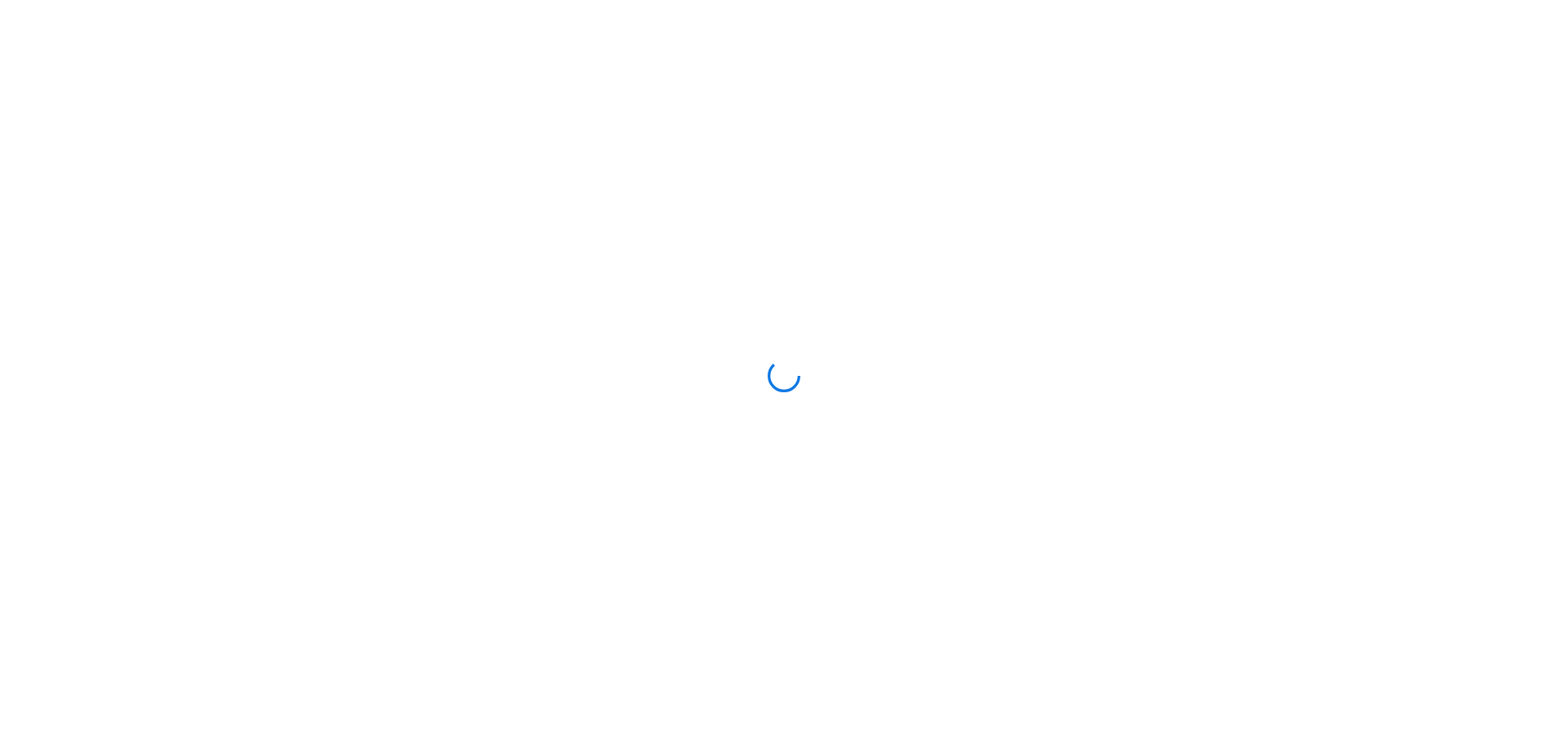 scroll, scrollTop: 0, scrollLeft: 0, axis: both 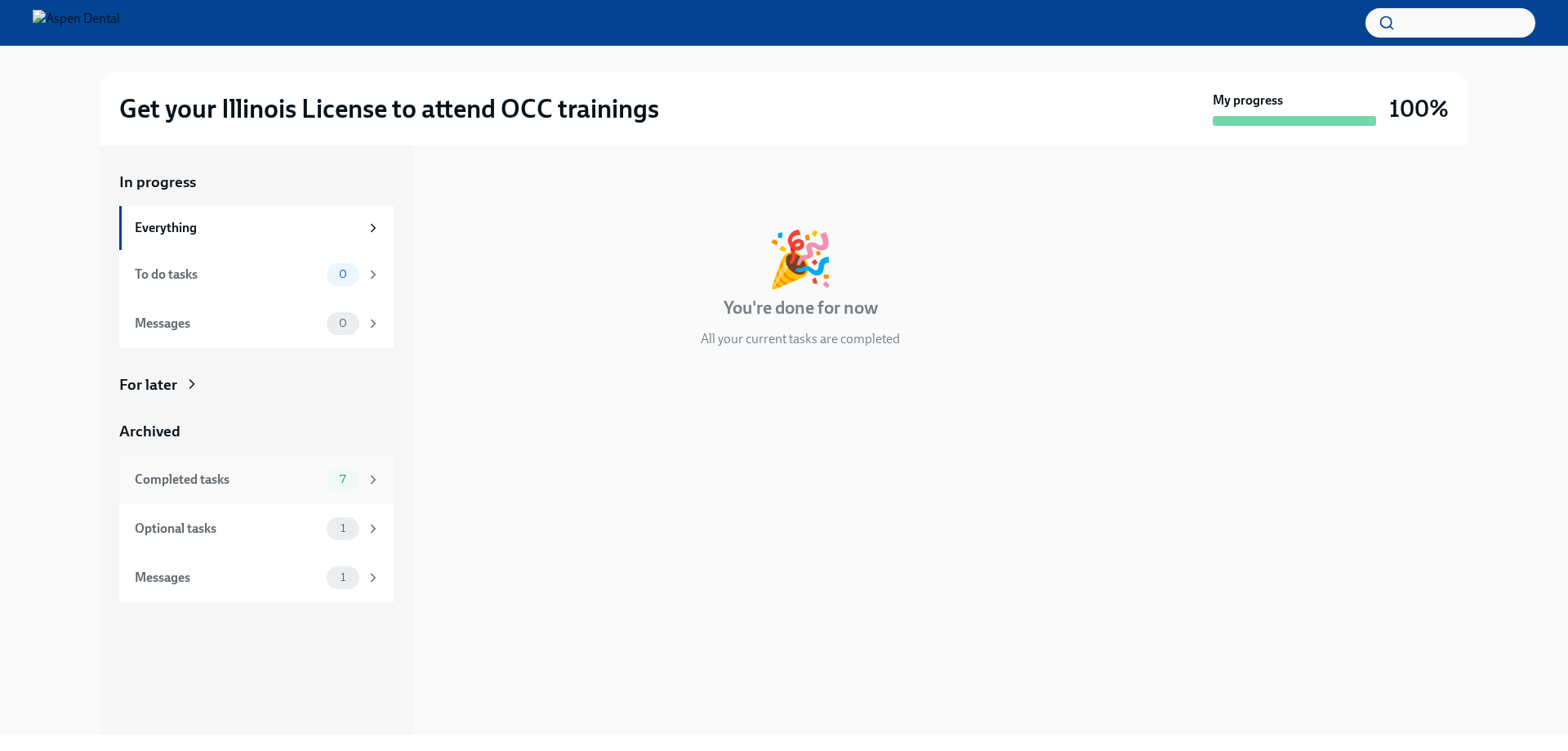 click on "Completed tasks" at bounding box center (227, 480) 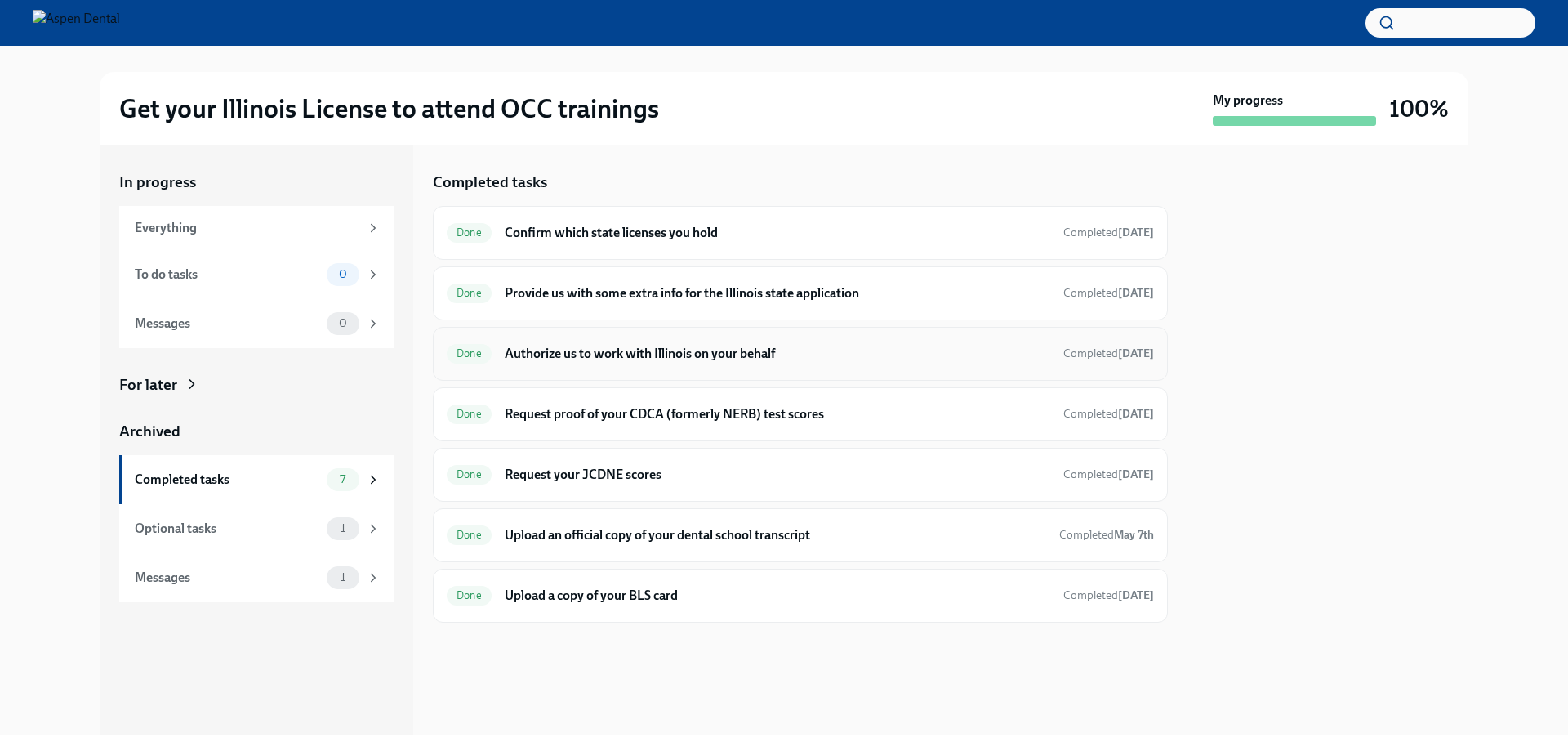 click on "Done Authorize us to work with [STATE] on your behalf Completed  [DATE]" at bounding box center (800, 354) 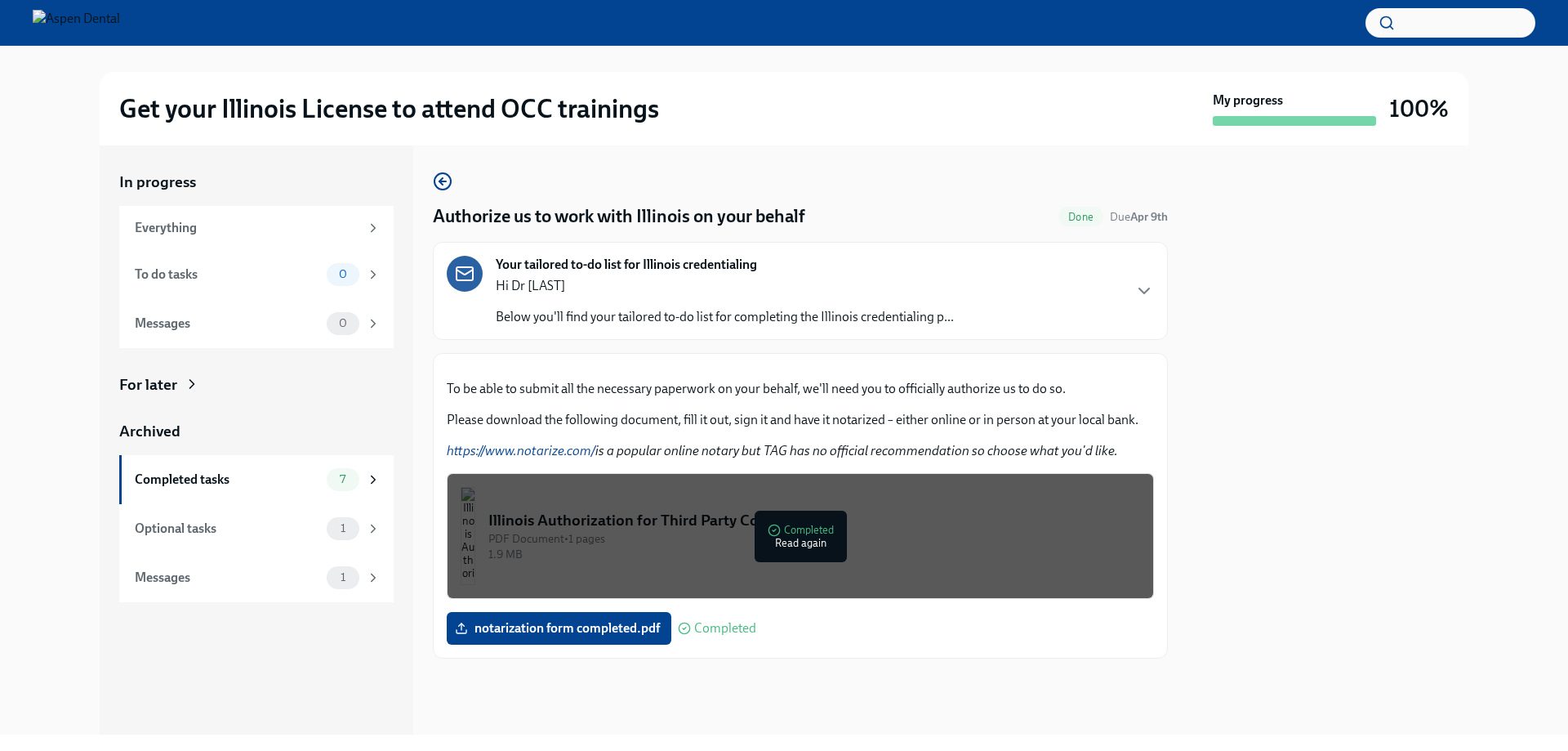 scroll, scrollTop: 167, scrollLeft: 0, axis: vertical 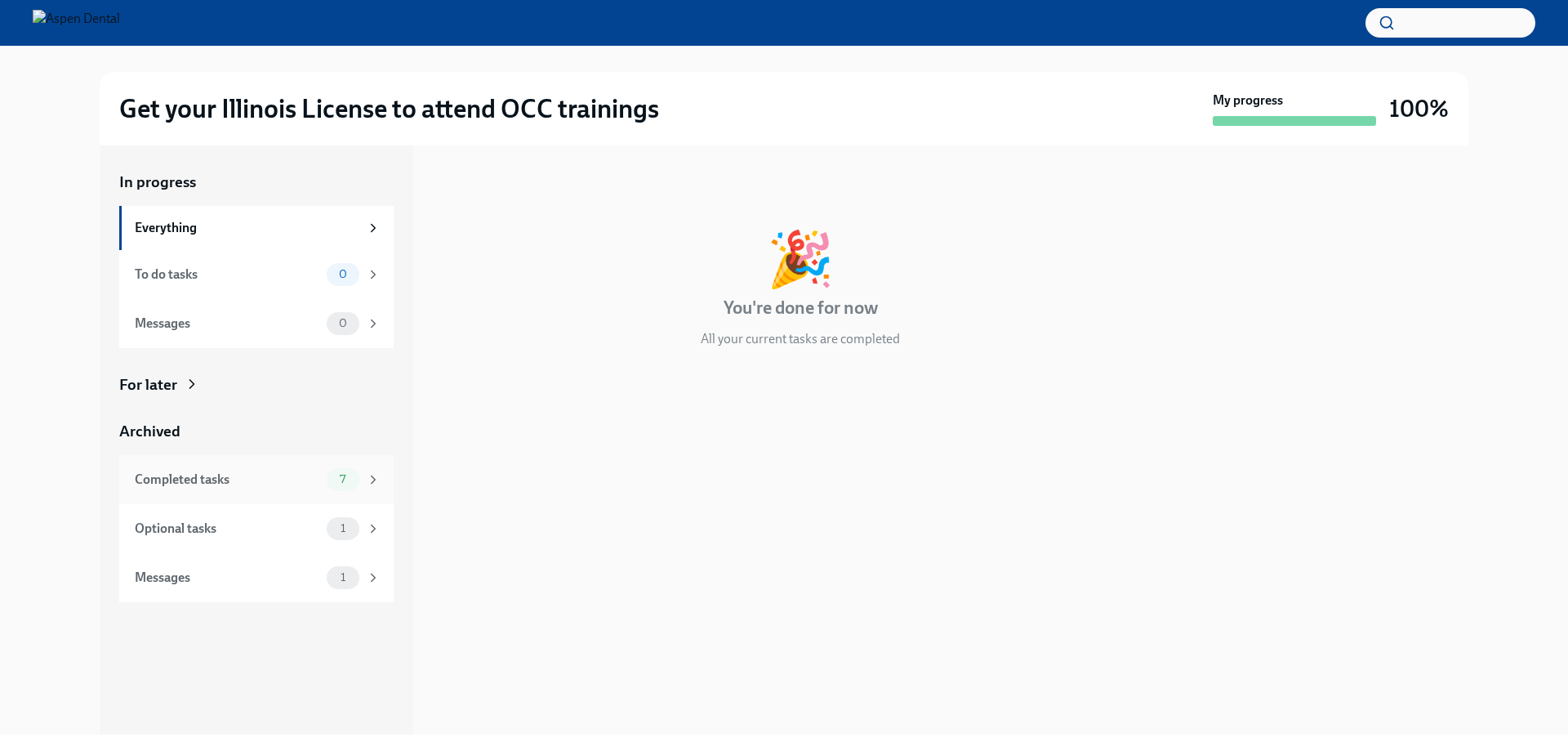 click on "Completed tasks" at bounding box center [227, 480] 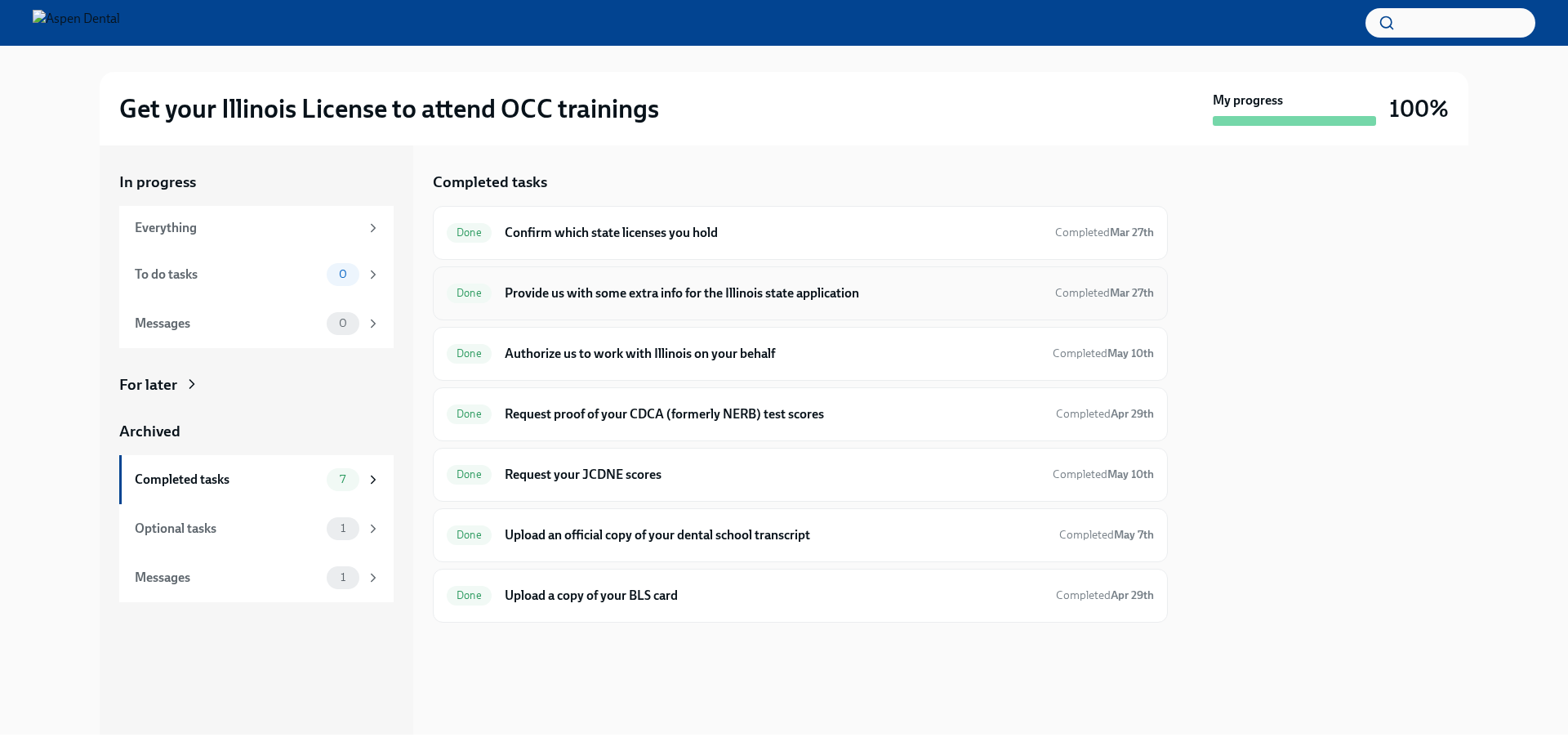 click on "Provide us with some extra info for the Illinois state application" at bounding box center [773, 293] 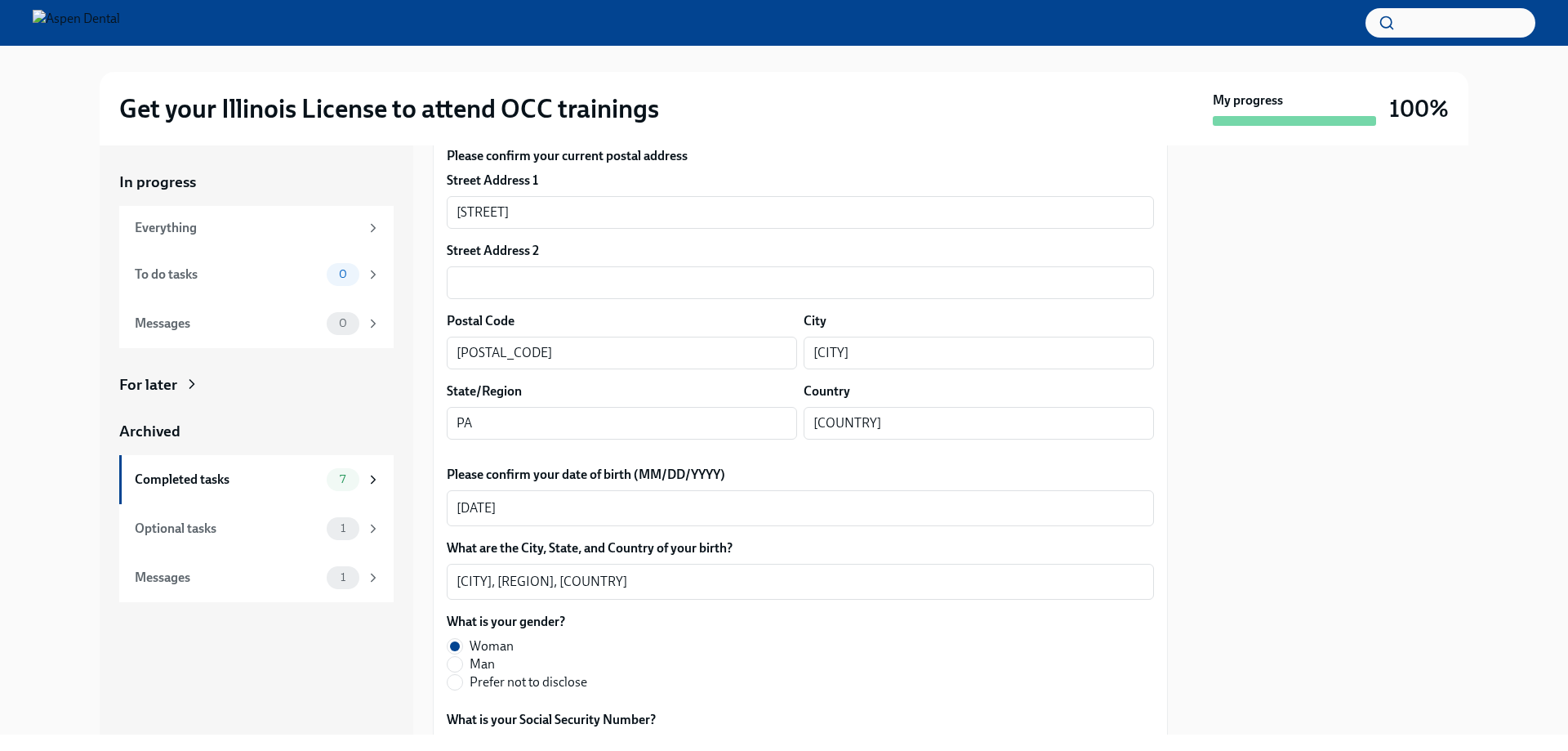 scroll, scrollTop: 409, scrollLeft: 0, axis: vertical 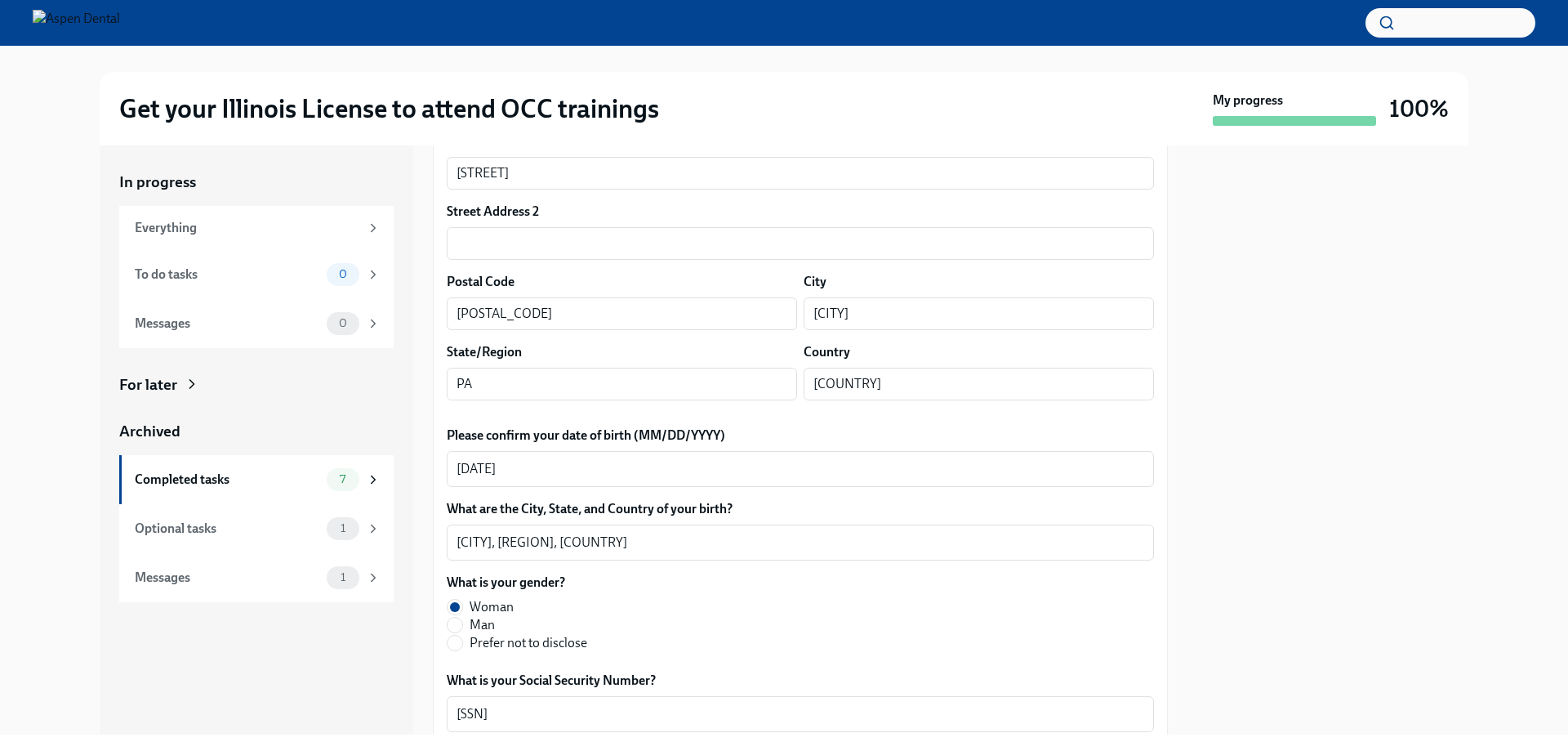 drag, startPoint x: 537, startPoint y: 263, endPoint x: 405, endPoint y: 258, distance: 132.09466 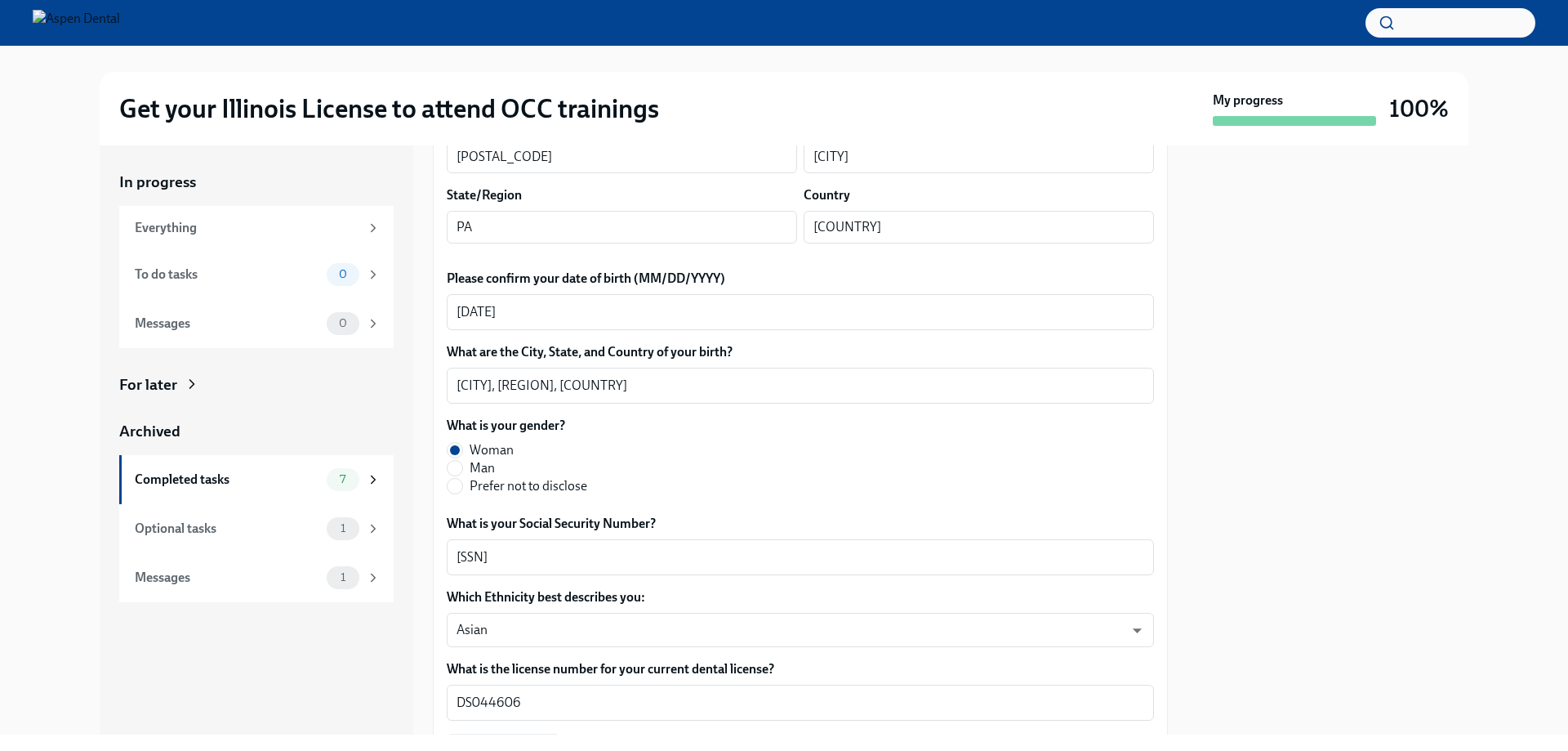 scroll, scrollTop: 572, scrollLeft: 0, axis: vertical 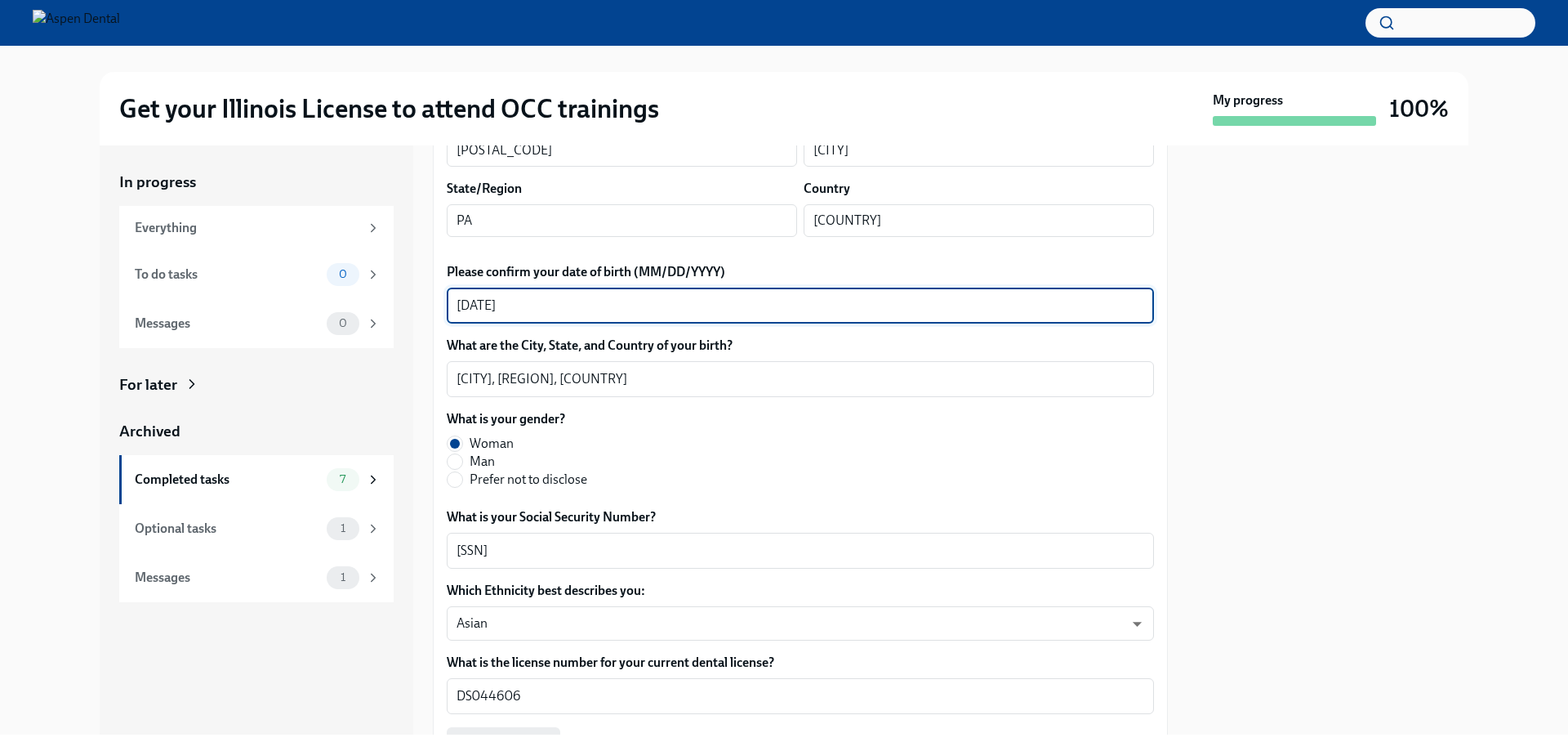 drag, startPoint x: 530, startPoint y: 497, endPoint x: 439, endPoint y: 492, distance: 91.13726 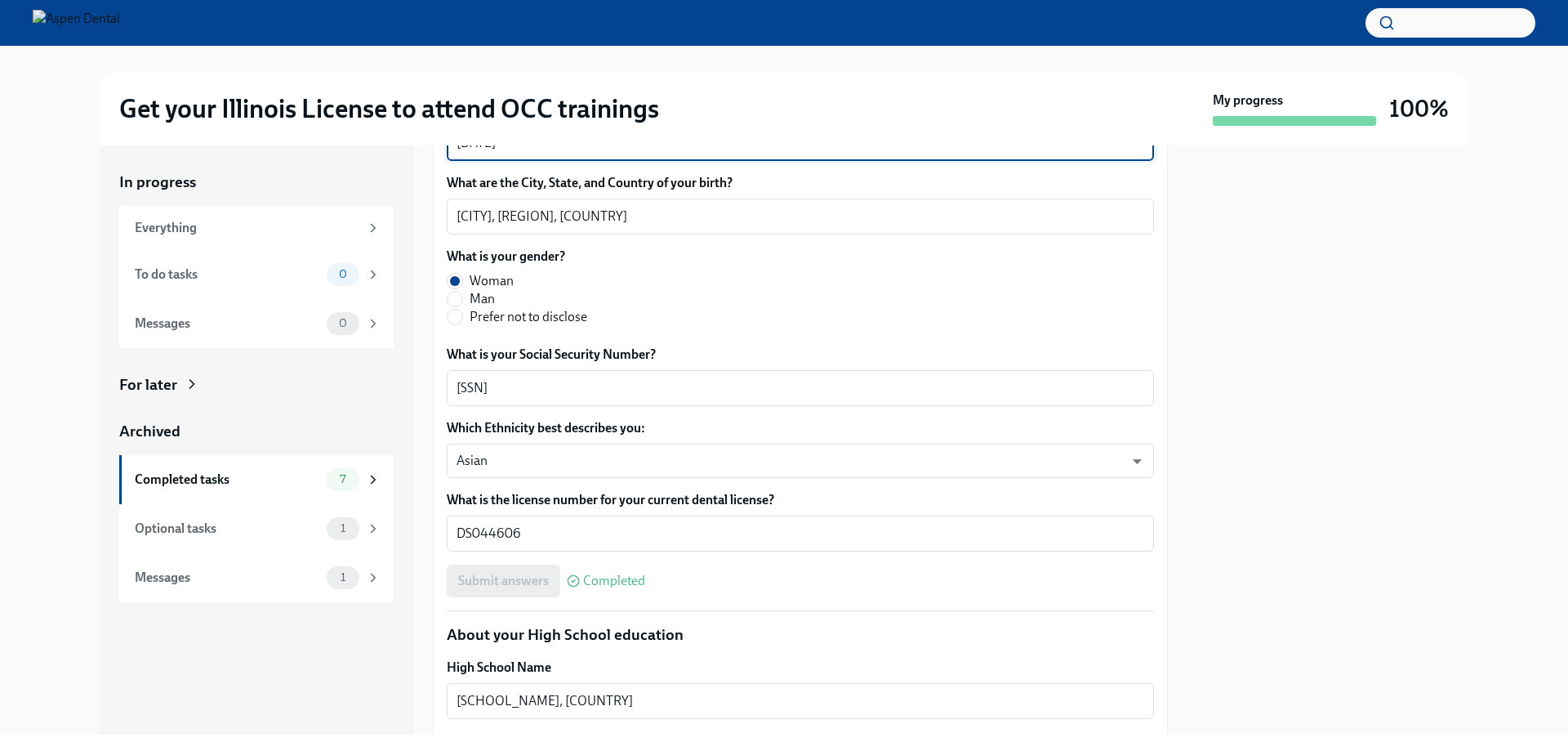 scroll, scrollTop: 735, scrollLeft: 0, axis: vertical 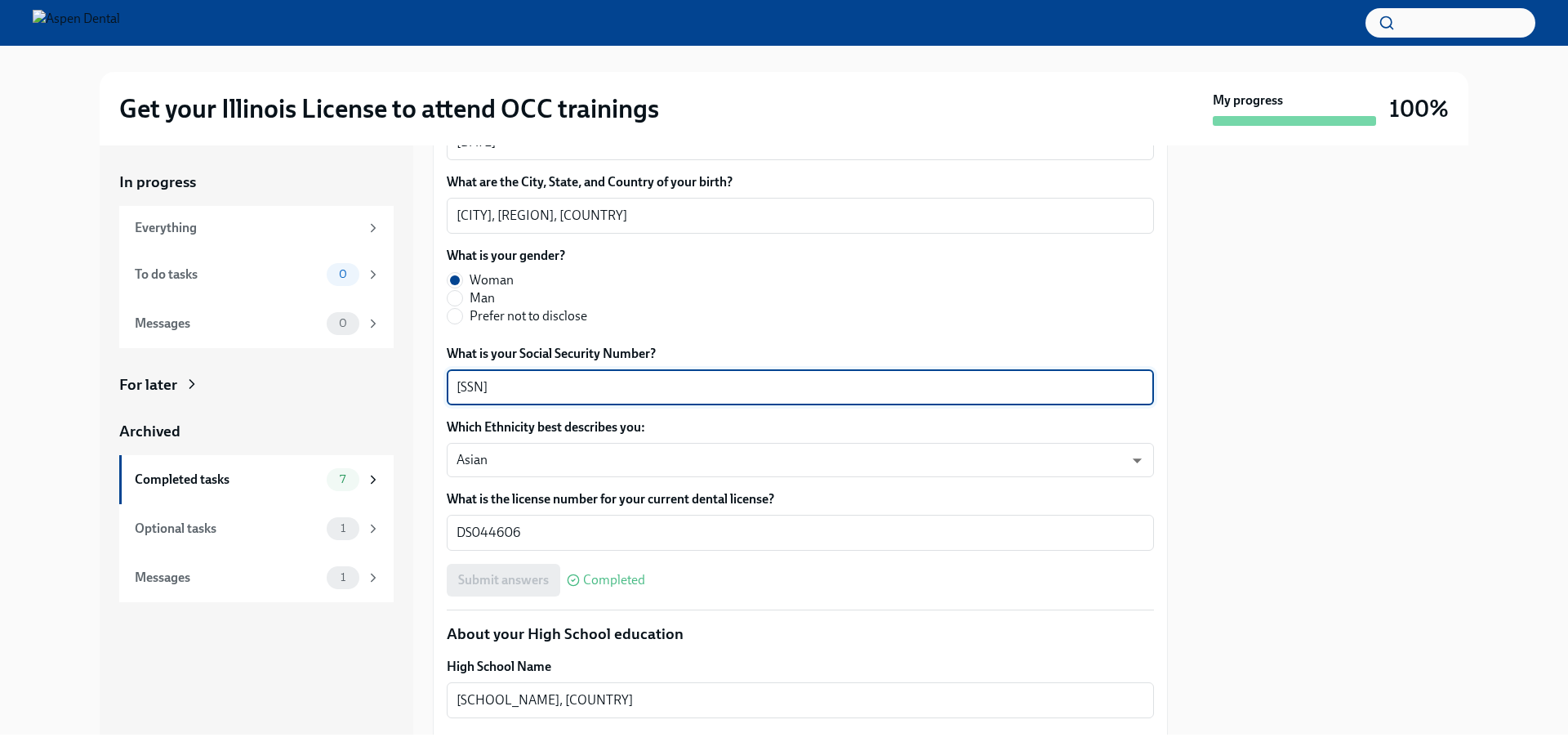 drag, startPoint x: 543, startPoint y: 581, endPoint x: 470, endPoint y: 578, distance: 73.061618 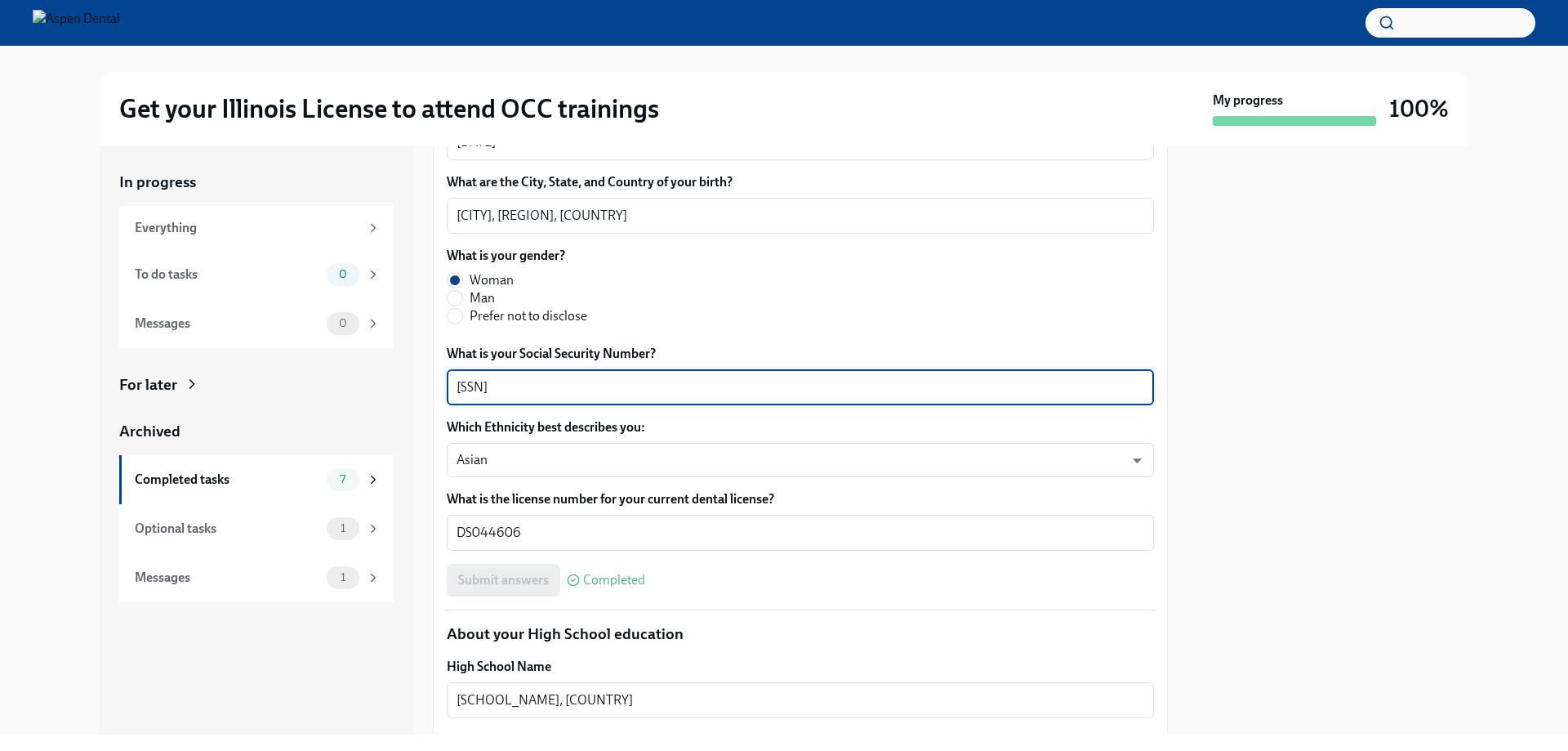 click on "[SSN]" at bounding box center [800, 387] 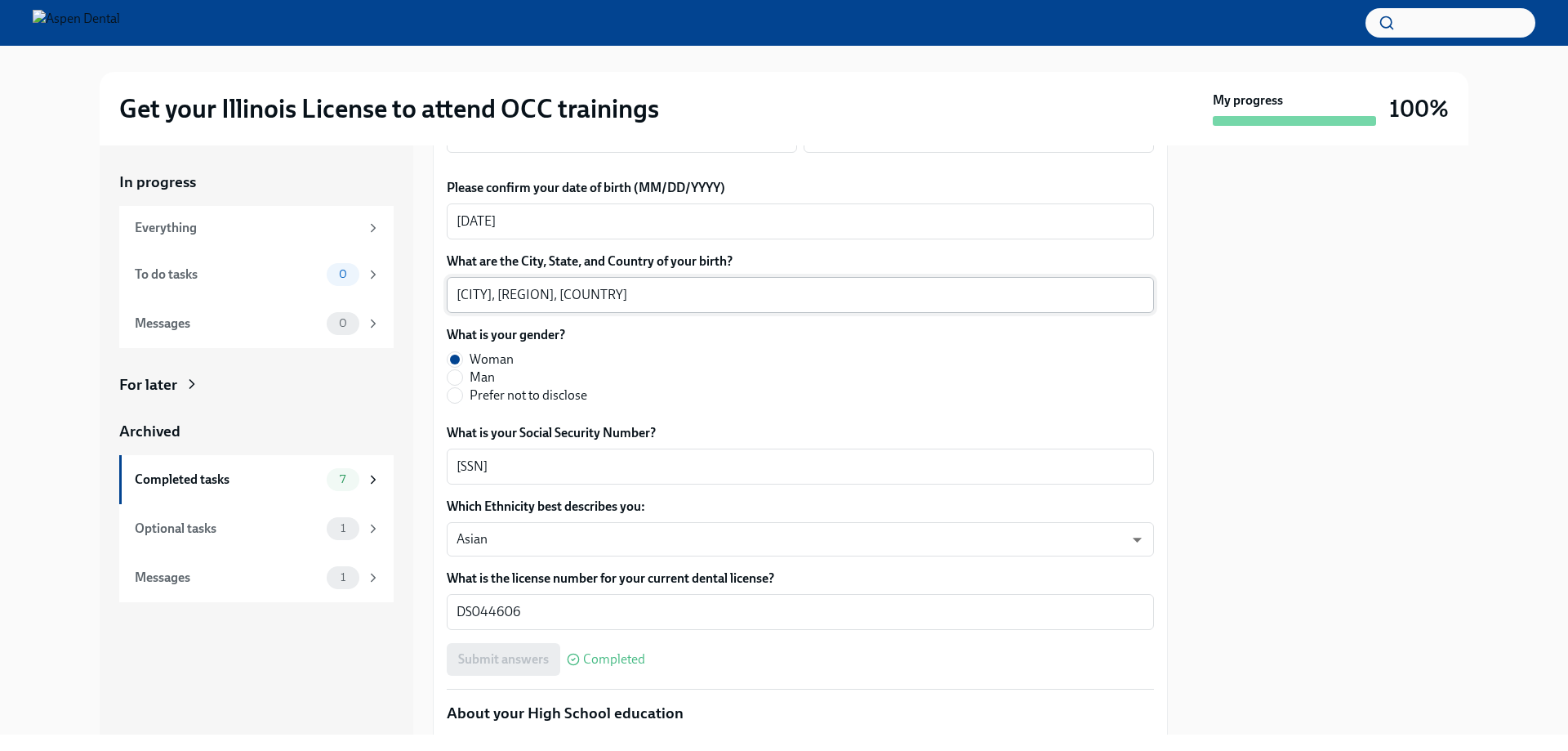 scroll, scrollTop: 490, scrollLeft: 0, axis: vertical 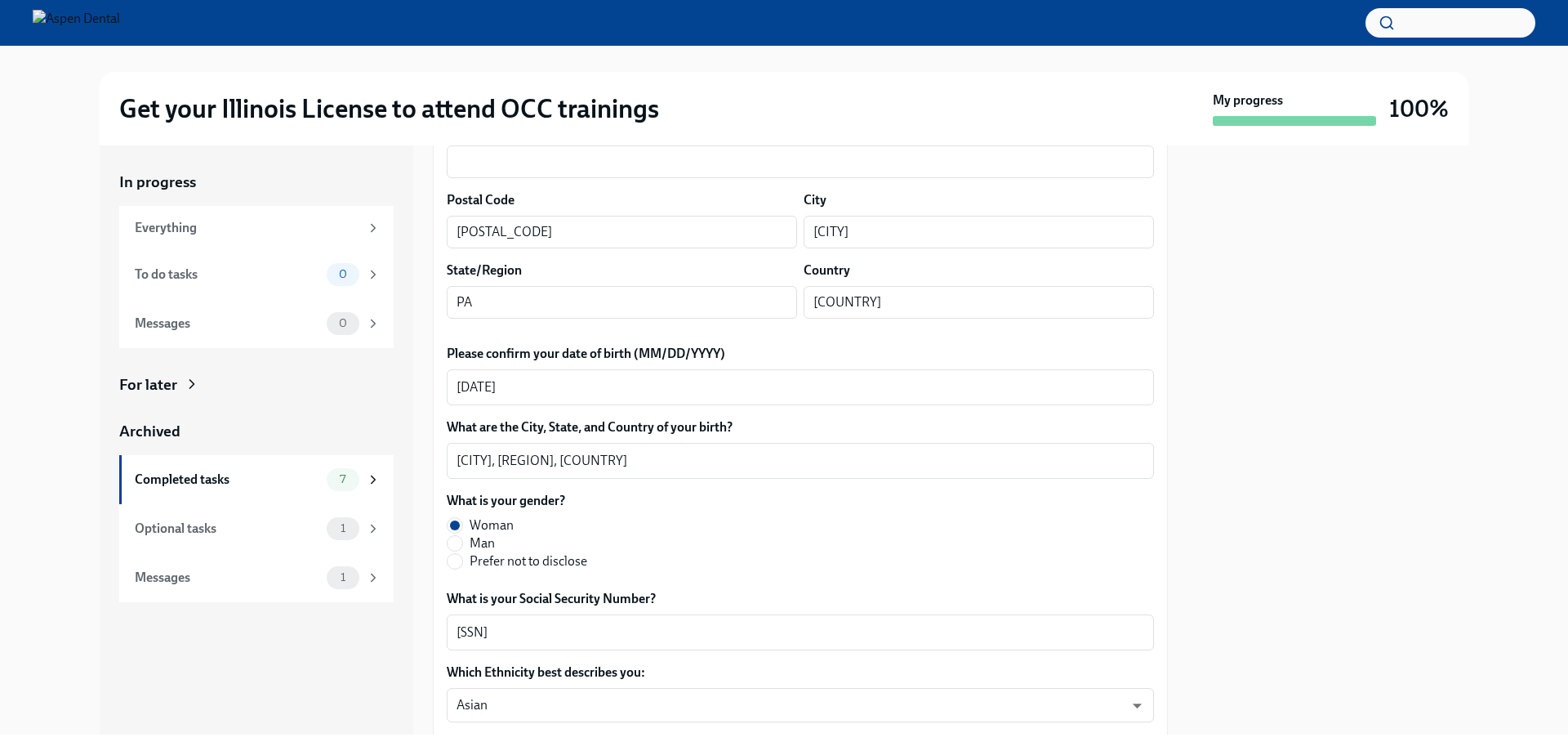 drag, startPoint x: 550, startPoint y: 277, endPoint x: 430, endPoint y: 279, distance: 120.01667 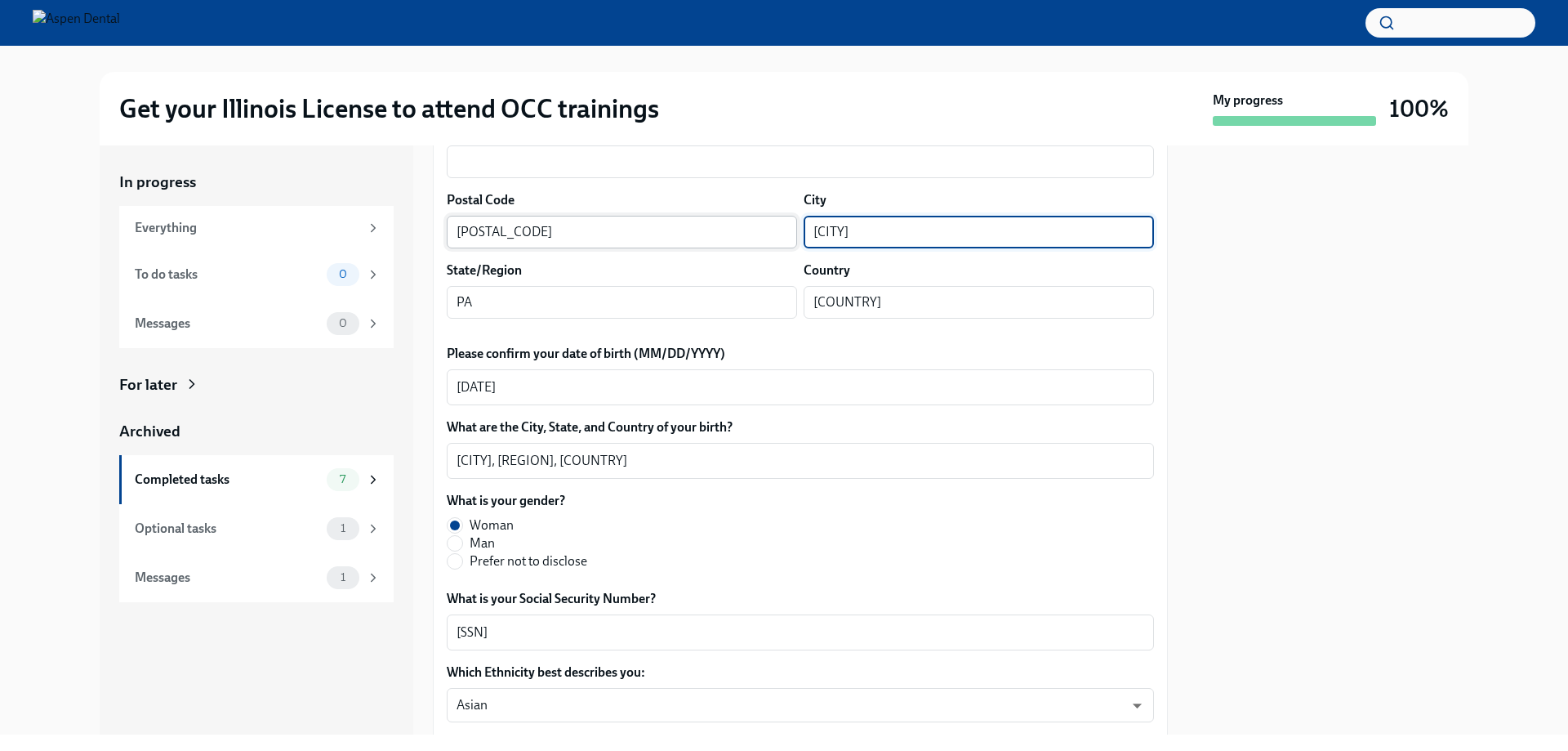 drag, startPoint x: 858, startPoint y: 419, endPoint x: 746, endPoint y: 419, distance: 112 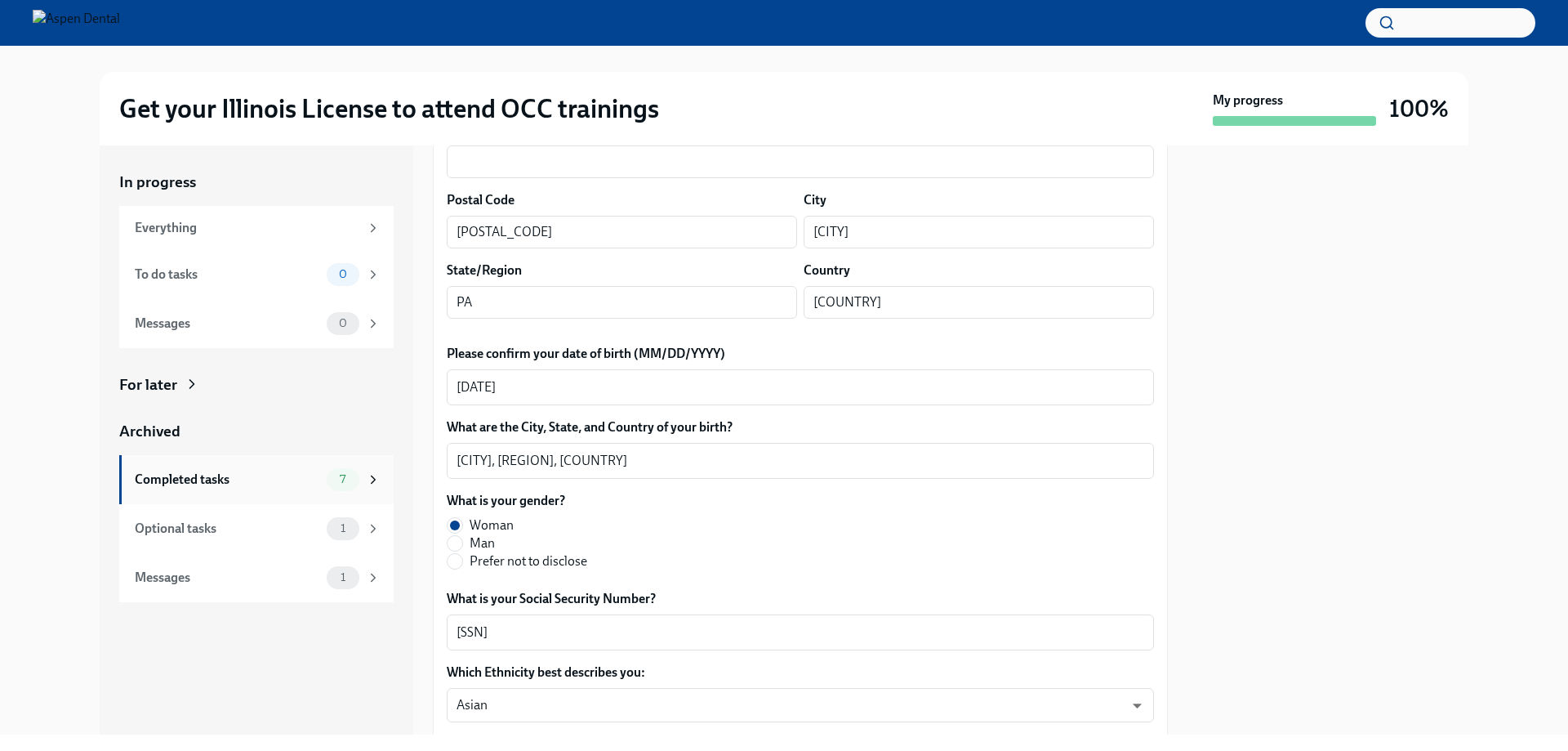 click on "Completed tasks" at bounding box center (227, 480) 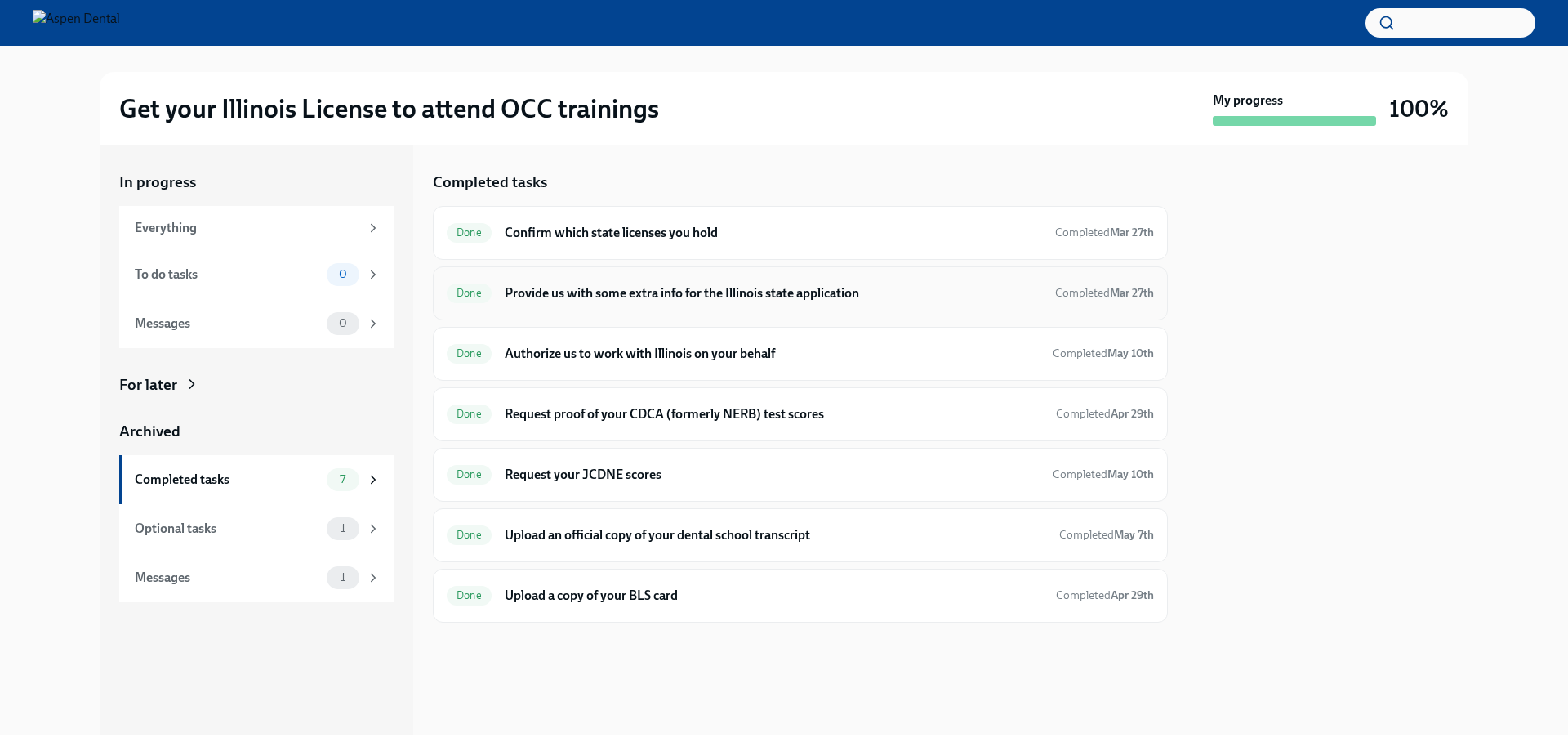 click on "Provide us with some extra info for the Illinois state application" at bounding box center (773, 293) 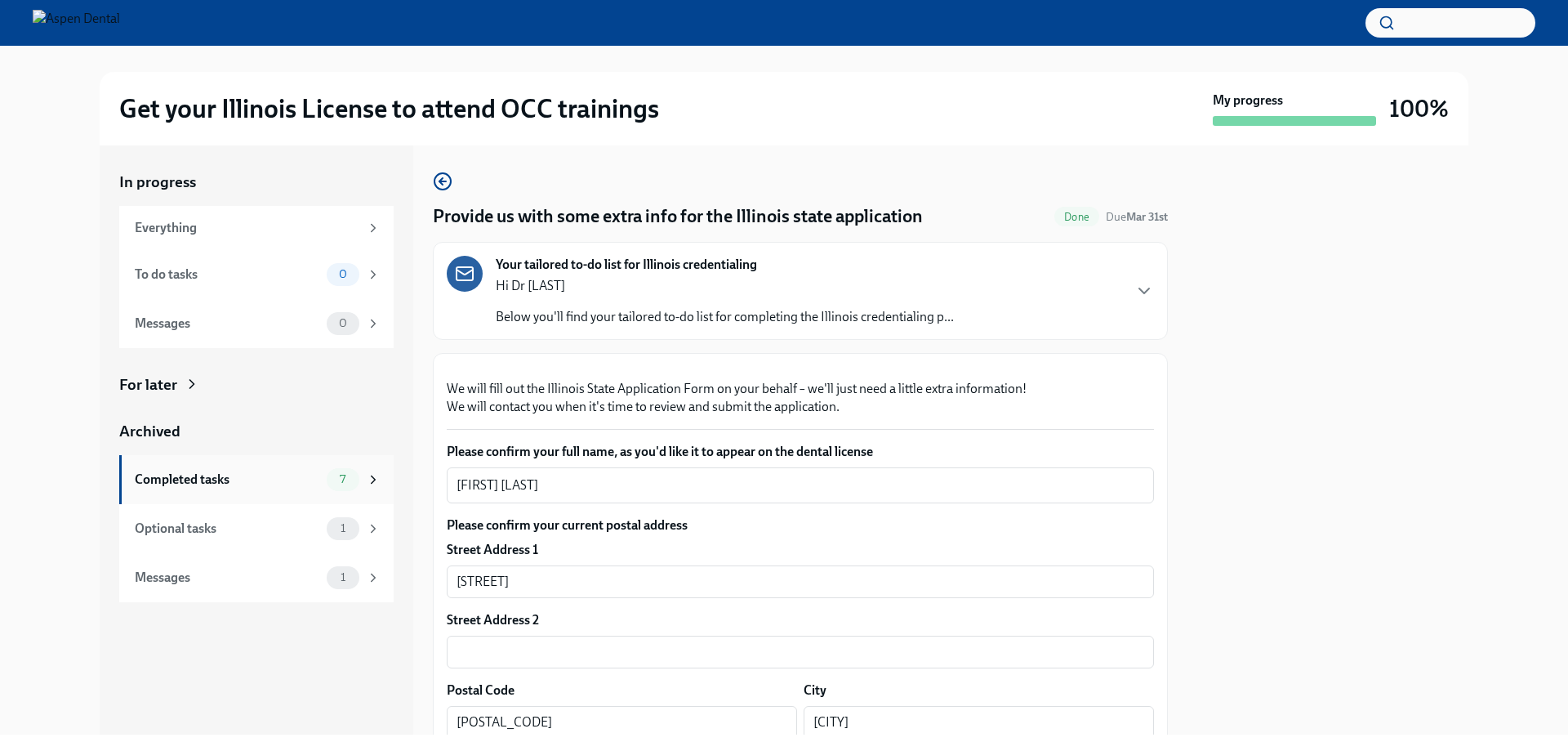 click on "Completed tasks 7" at bounding box center (256, 480) 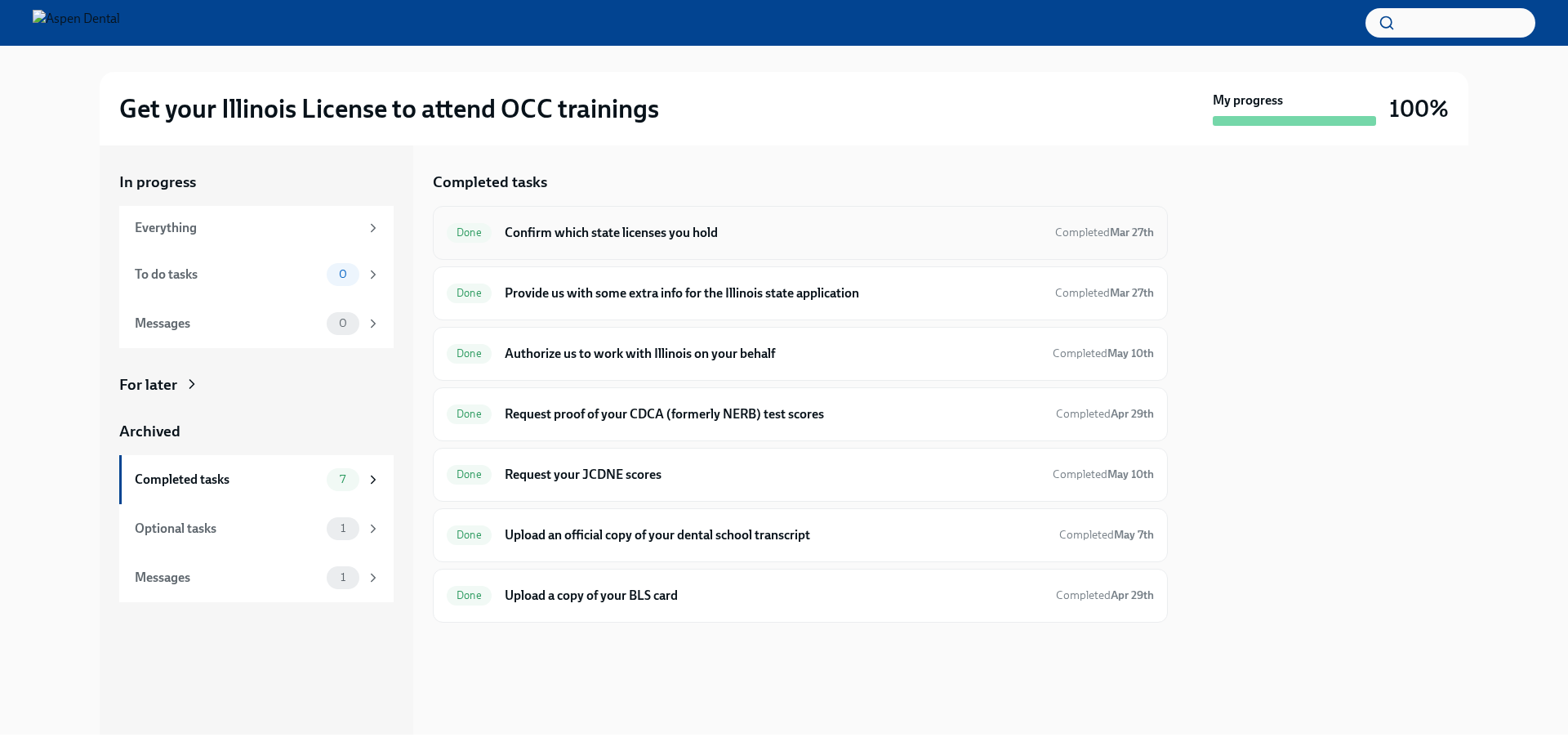 click on "Confirm which state licenses you hold" at bounding box center (773, 233) 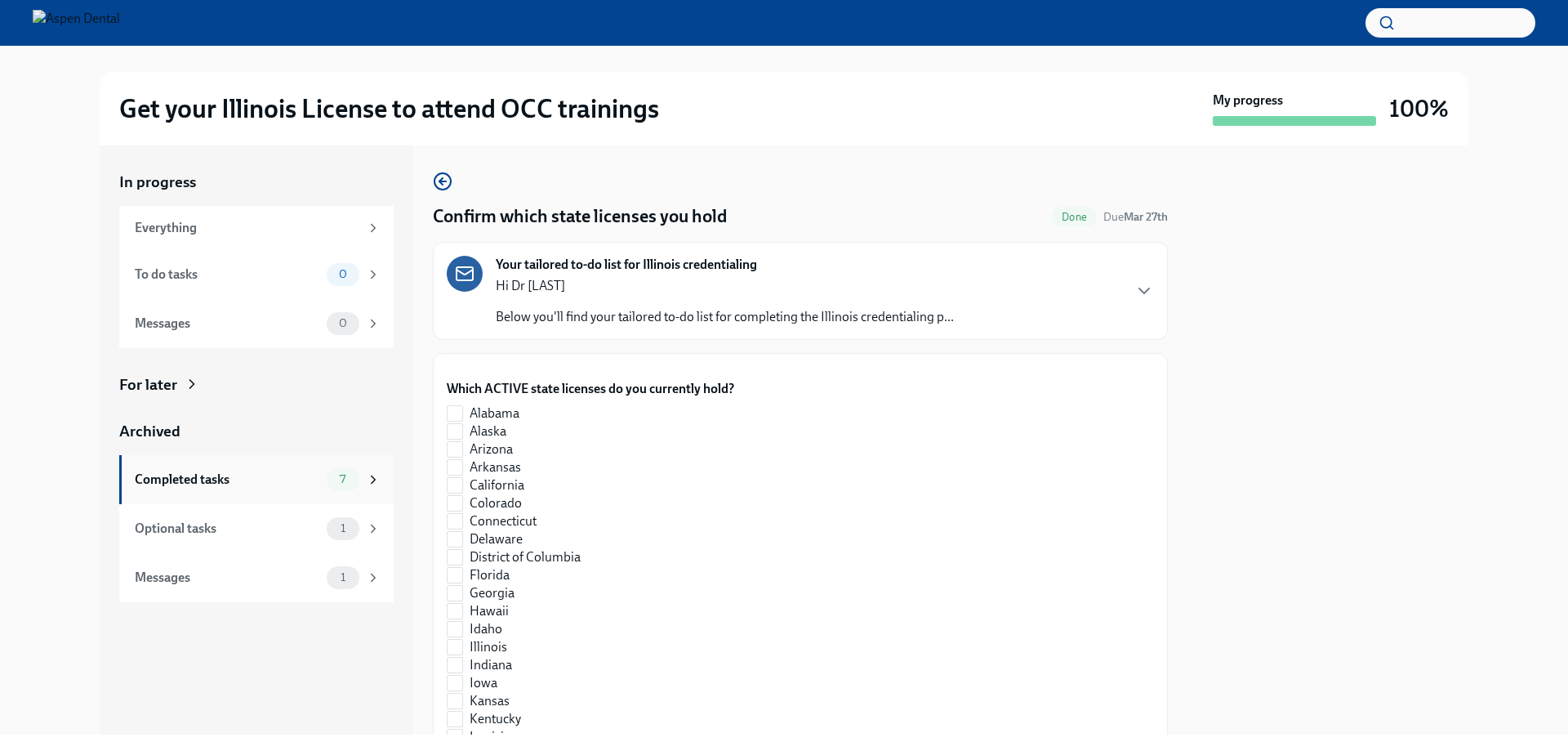 click on "Completed tasks" at bounding box center [227, 480] 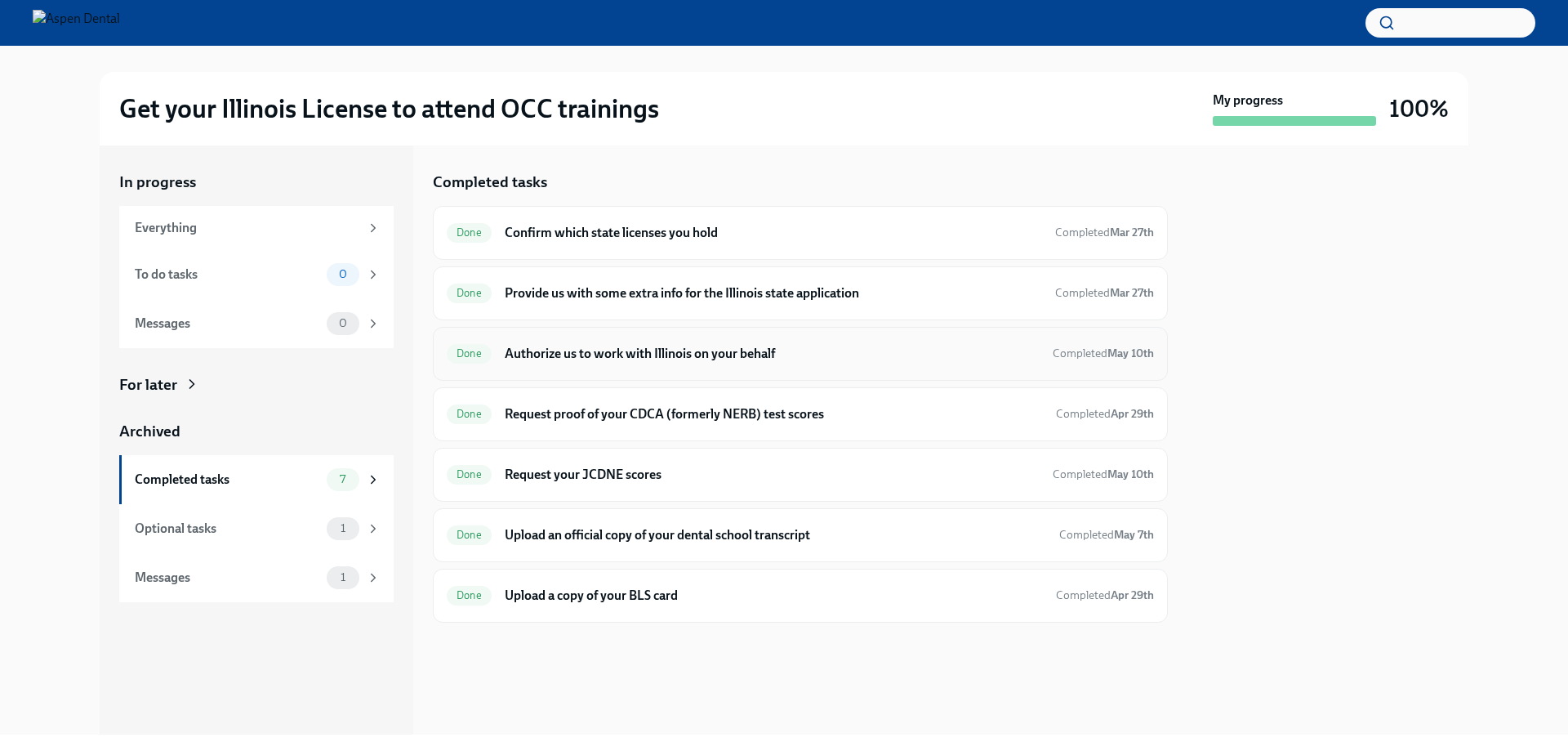 click on "Authorize us to work with Illinois on your behalf" at bounding box center [772, 354] 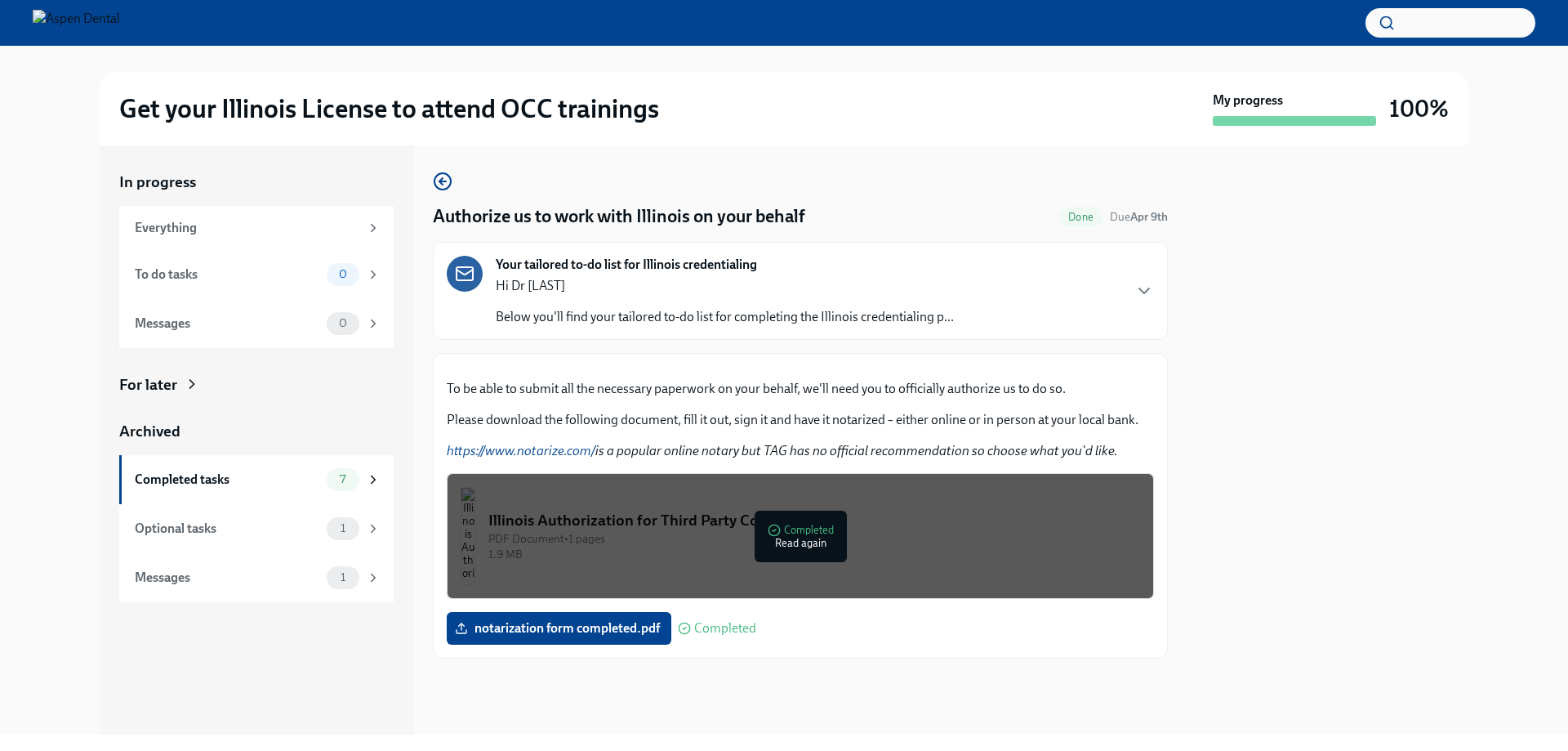 scroll, scrollTop: 0, scrollLeft: 0, axis: both 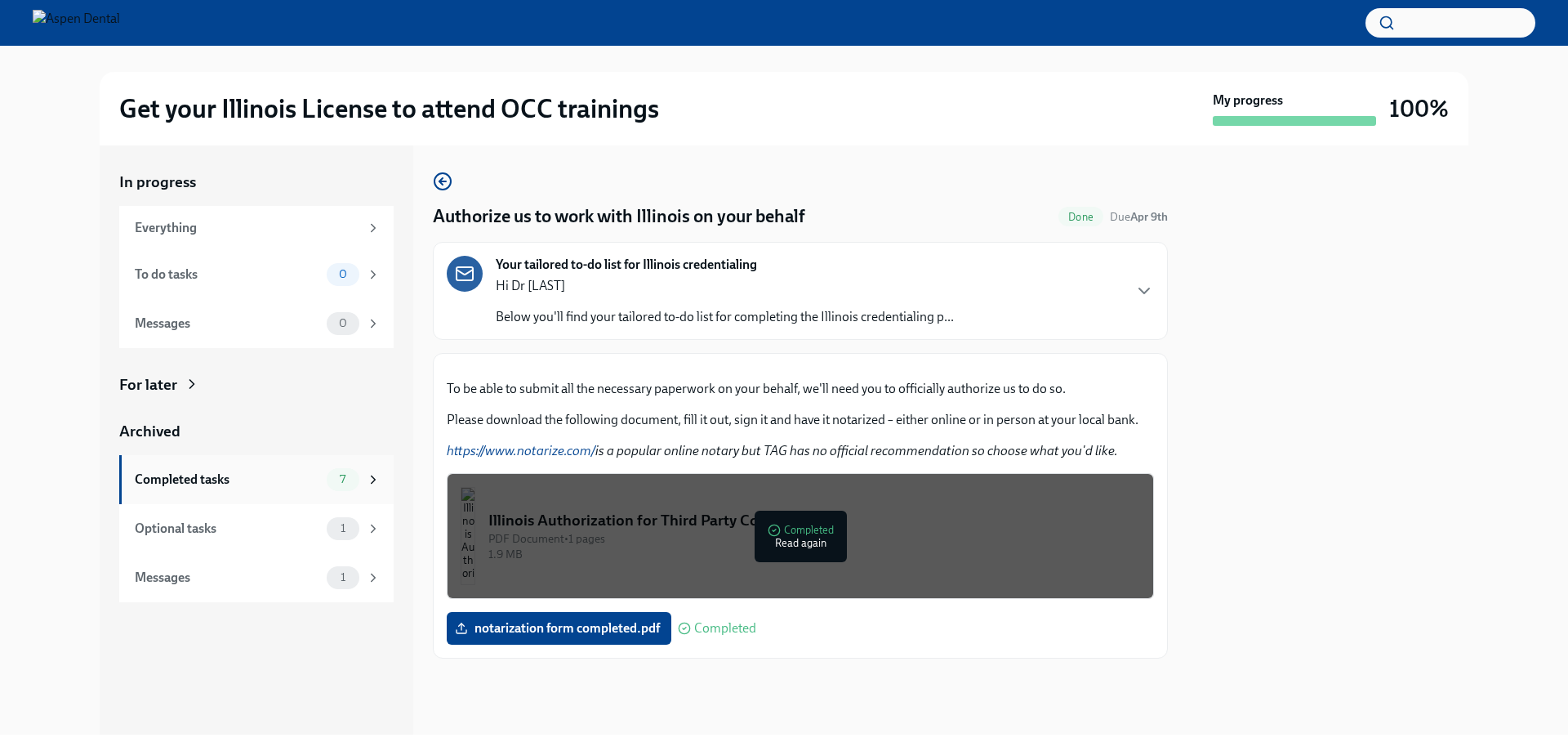 click on "Completed tasks" at bounding box center [227, 480] 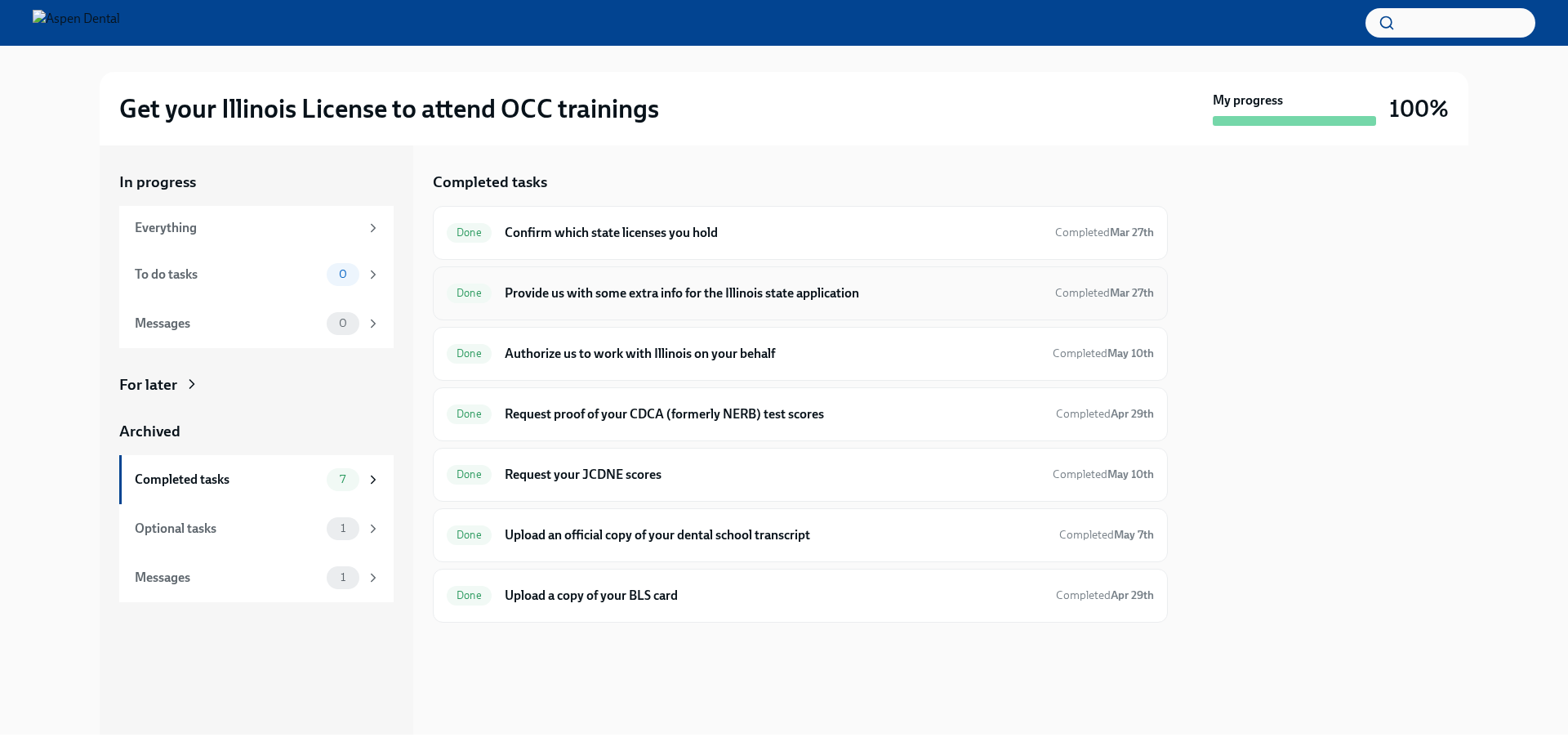 click on "Provide us with some extra info for the Illinois state application" at bounding box center [773, 293] 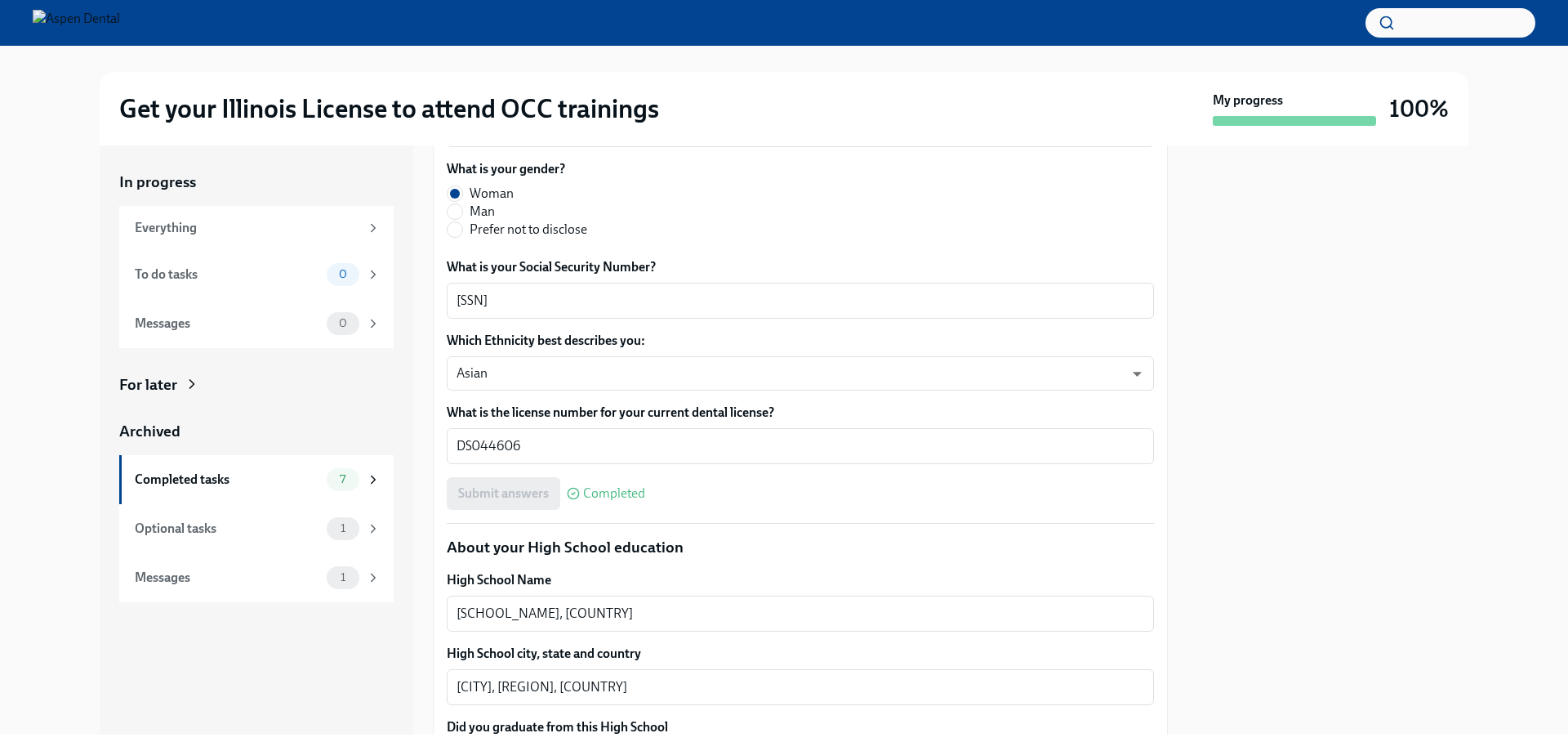 scroll, scrollTop: 817, scrollLeft: 0, axis: vertical 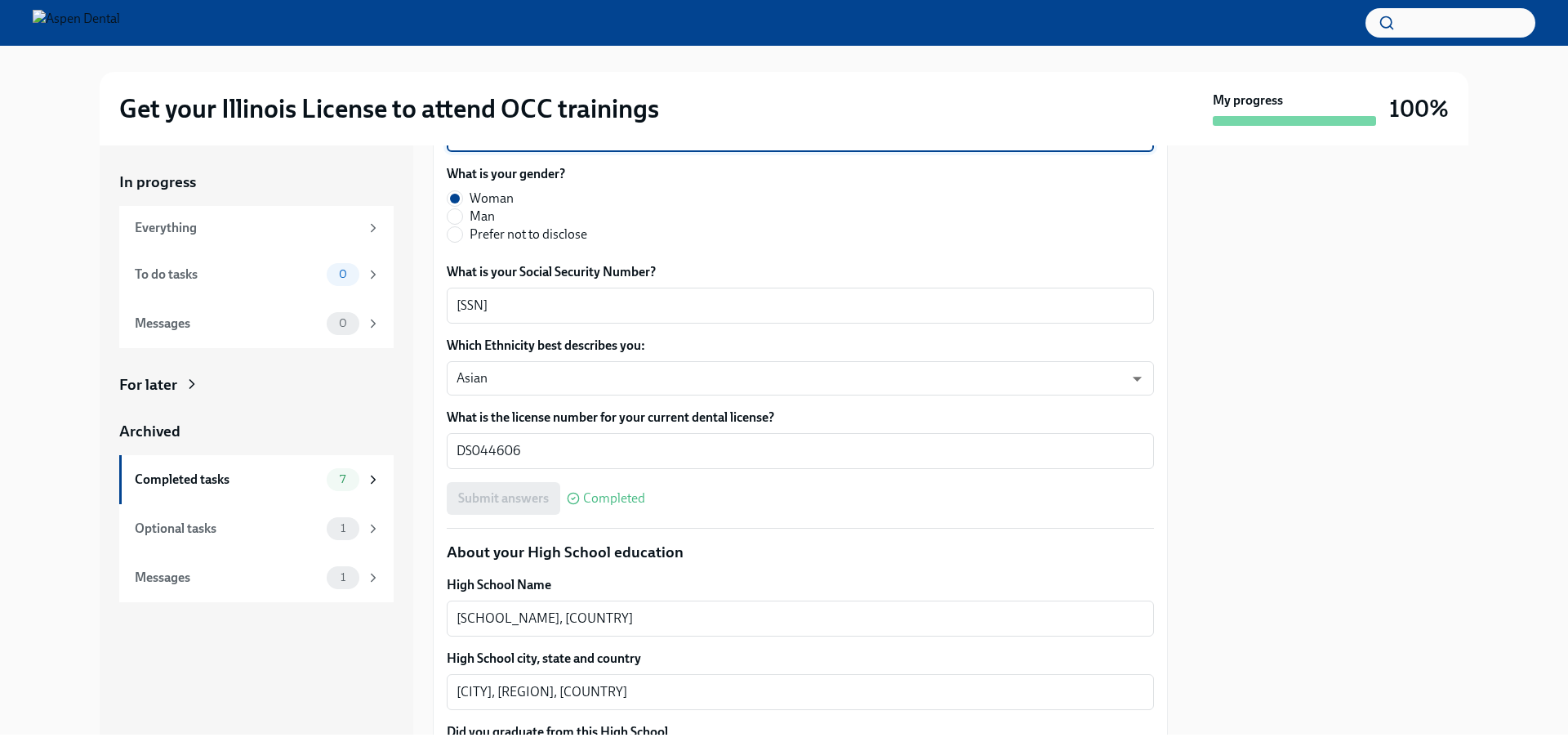 drag, startPoint x: 516, startPoint y: 322, endPoint x: 443, endPoint y: 326, distance: 73.10951 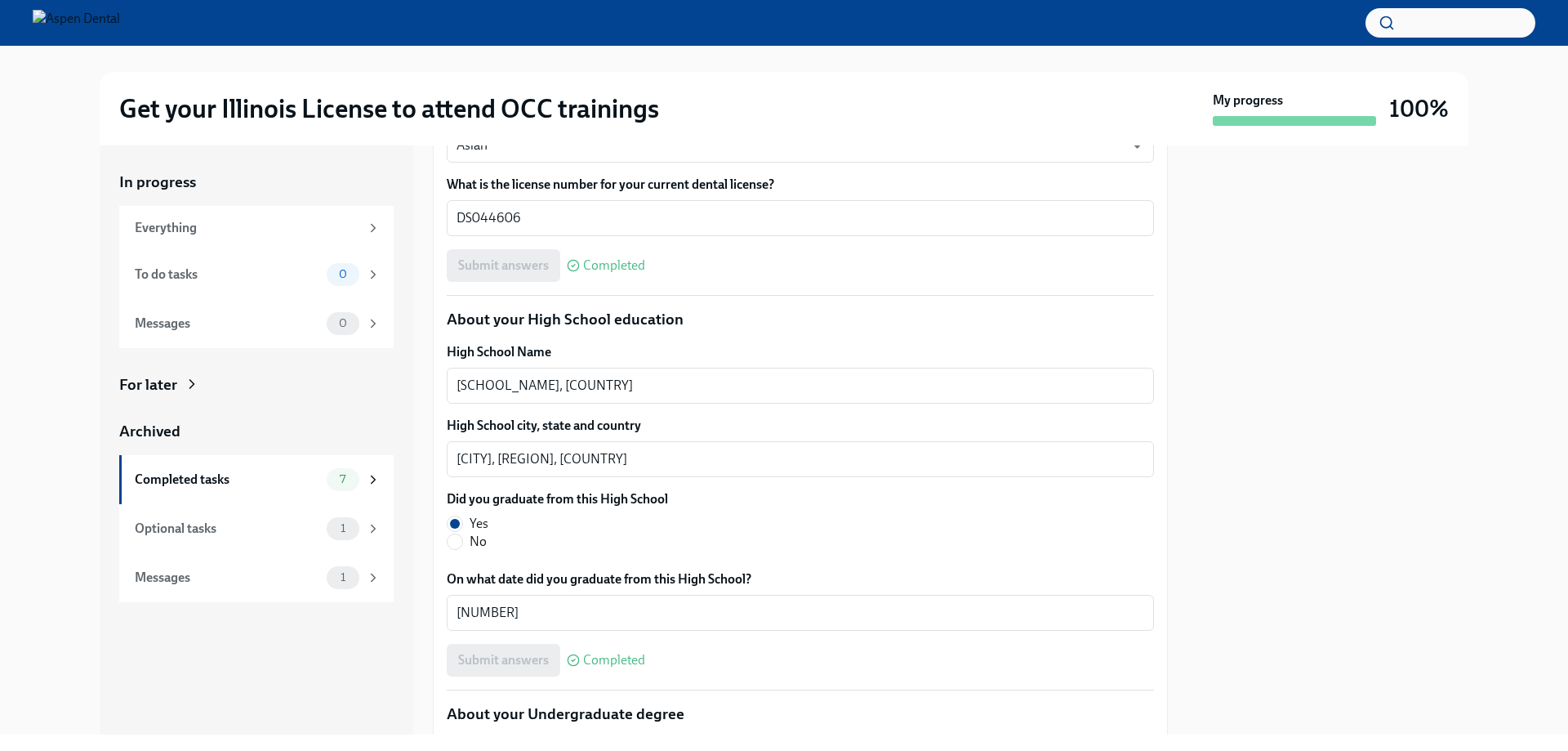 scroll, scrollTop: 1062, scrollLeft: 0, axis: vertical 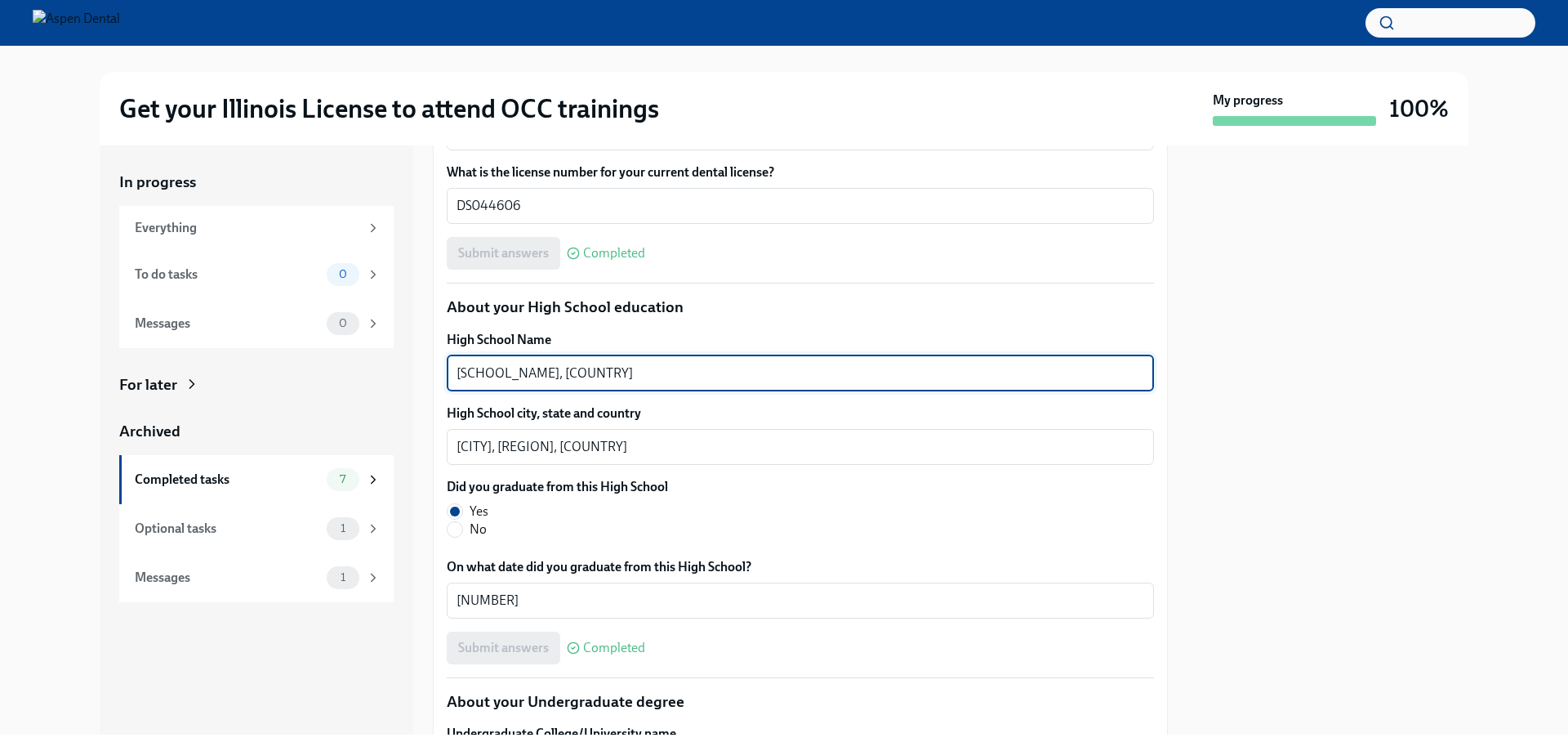 drag, startPoint x: 608, startPoint y: 561, endPoint x: 455, endPoint y: 561, distance: 153 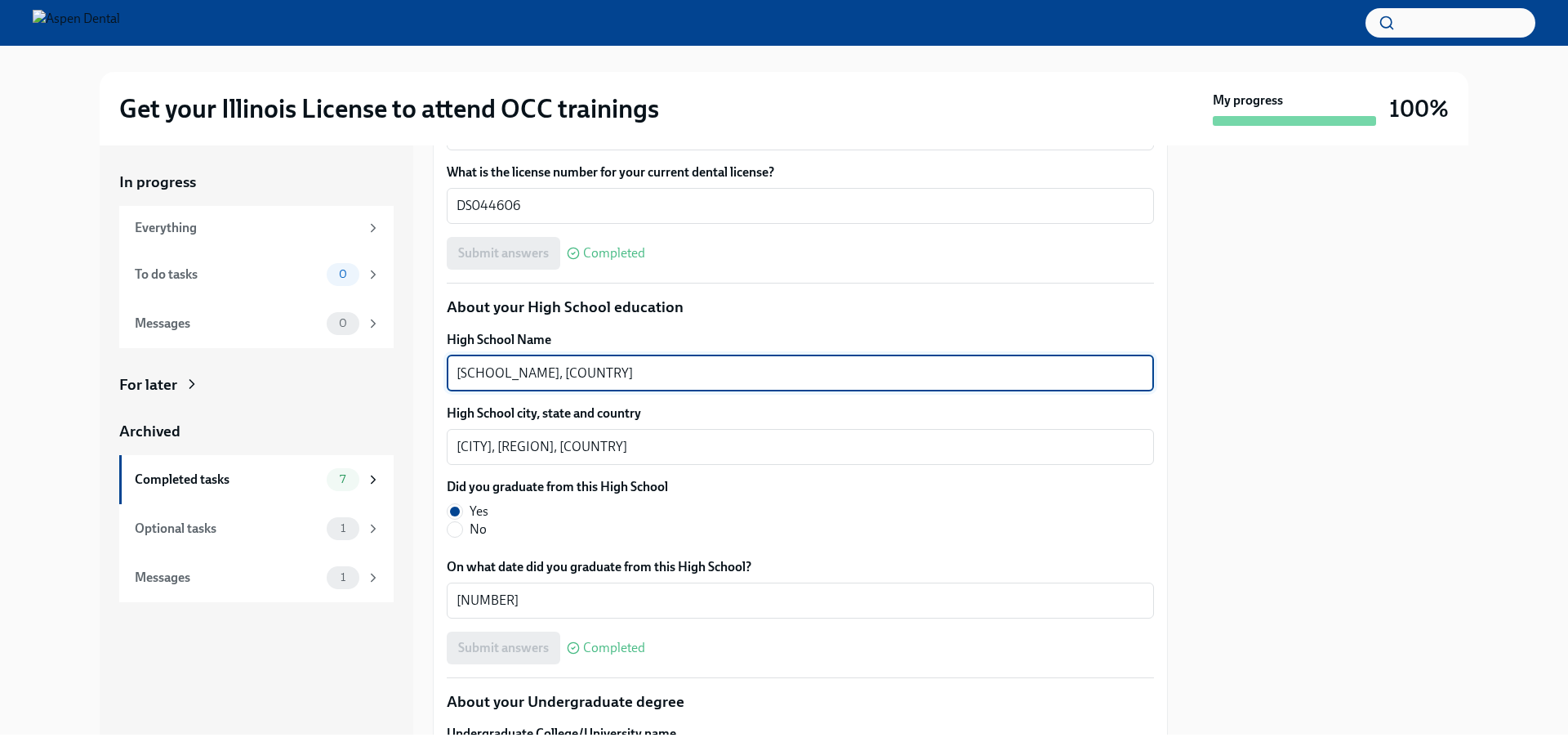 click on "Tabinda Model High School, Pakistan x ​" at bounding box center [800, 373] 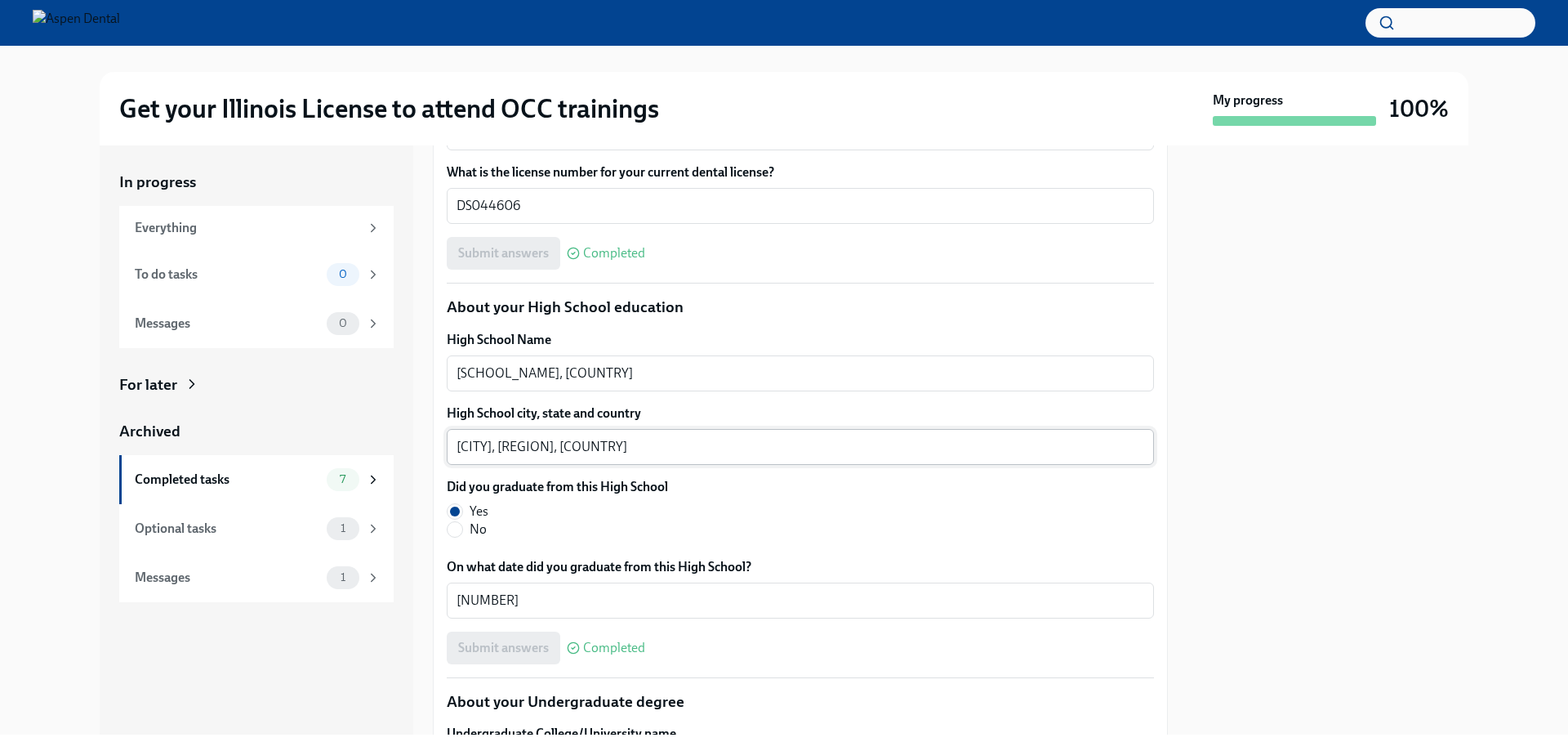 click on "Burewala, Punjab, Pakistan" at bounding box center [800, 447] 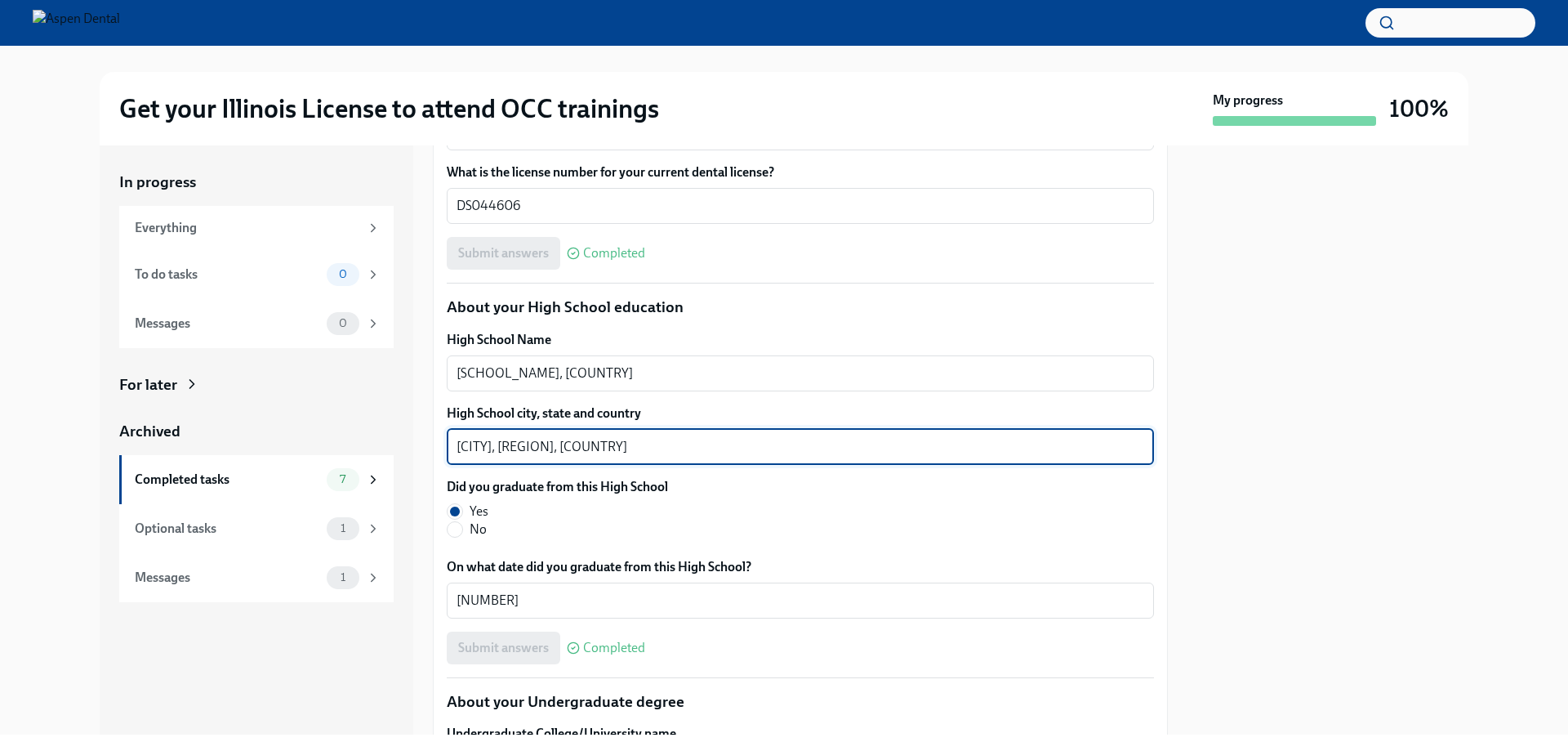 drag, startPoint x: 506, startPoint y: 636, endPoint x: 415, endPoint y: 631, distance: 91.13726 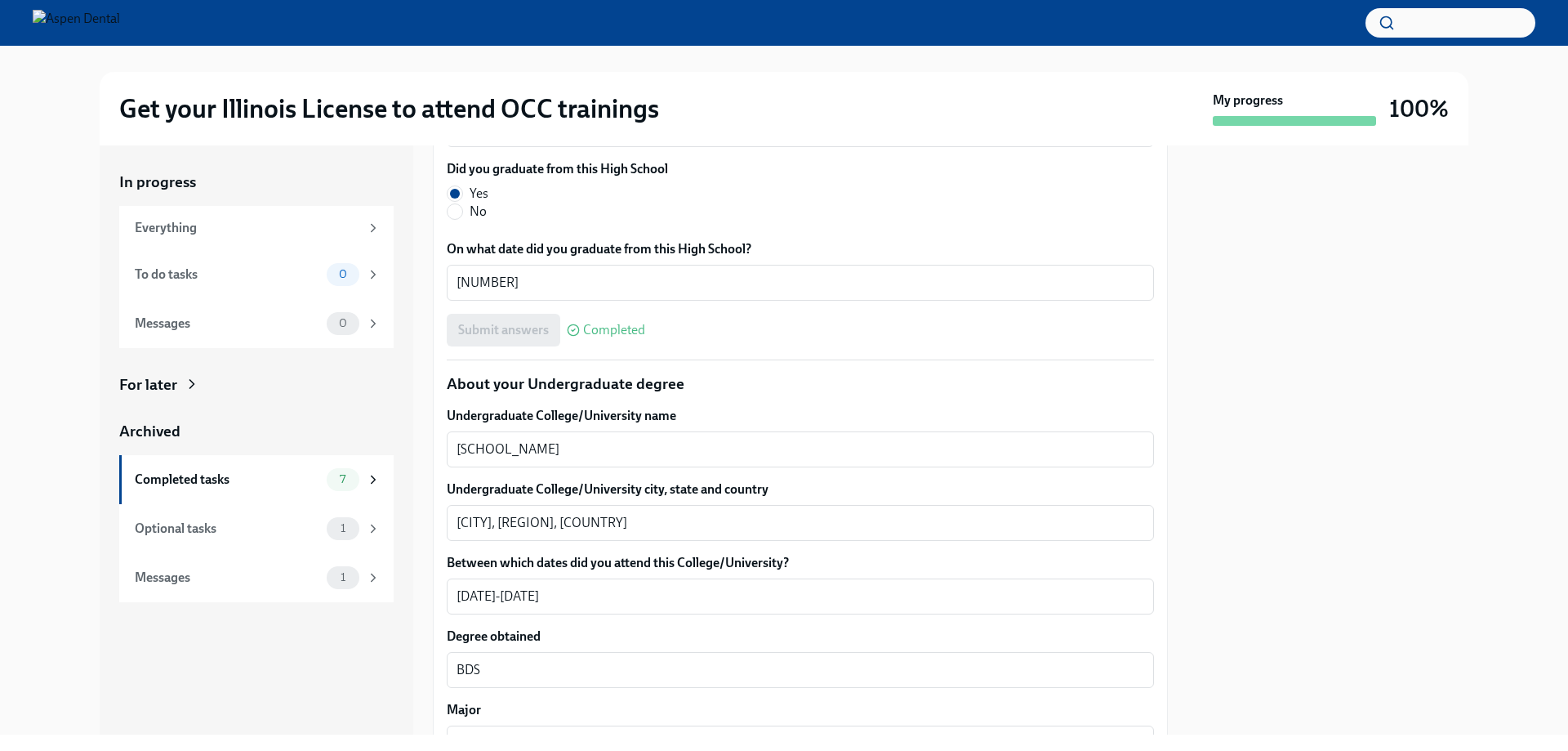 scroll, scrollTop: 1634, scrollLeft: 0, axis: vertical 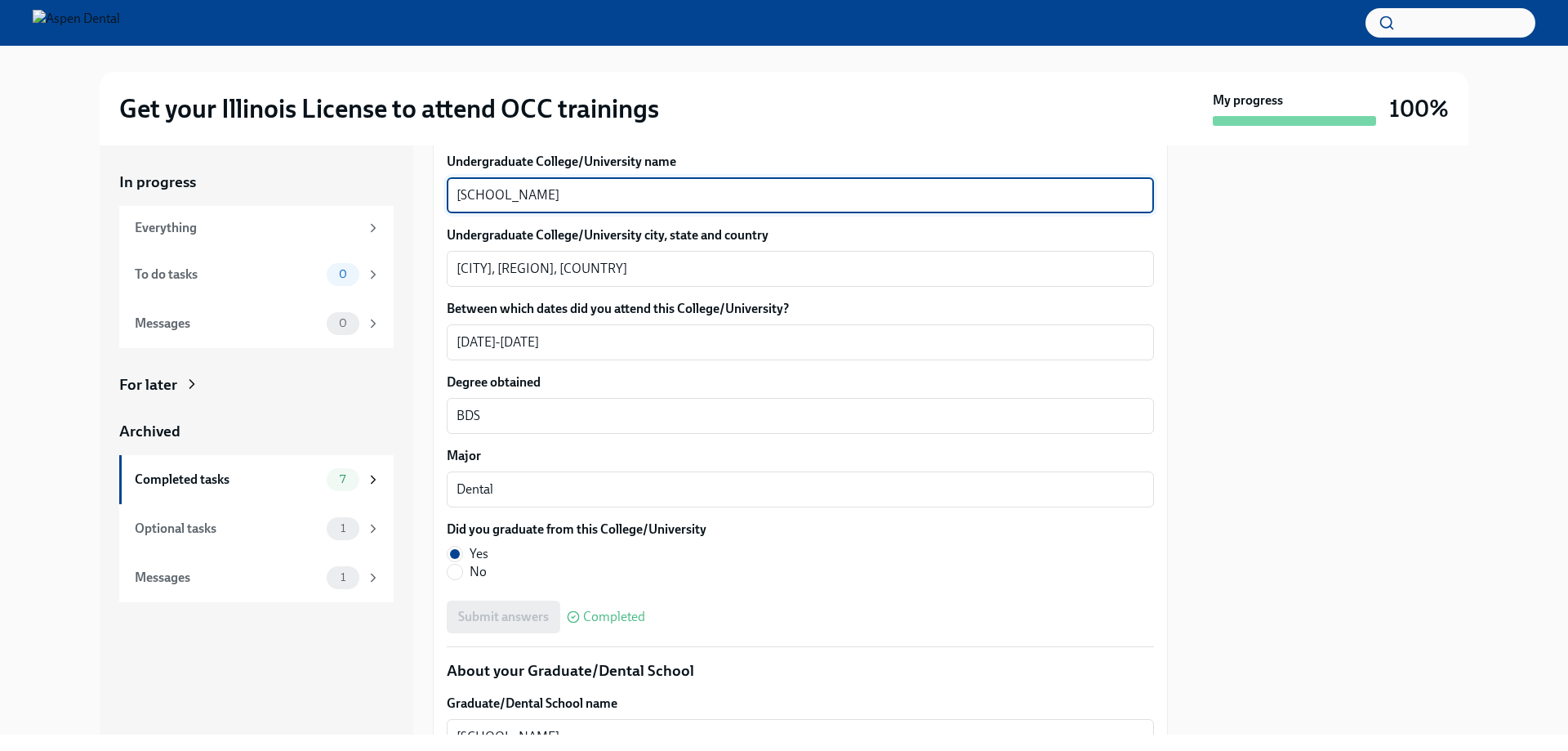 drag, startPoint x: 646, startPoint y: 381, endPoint x: 425, endPoint y: 388, distance: 221.11083 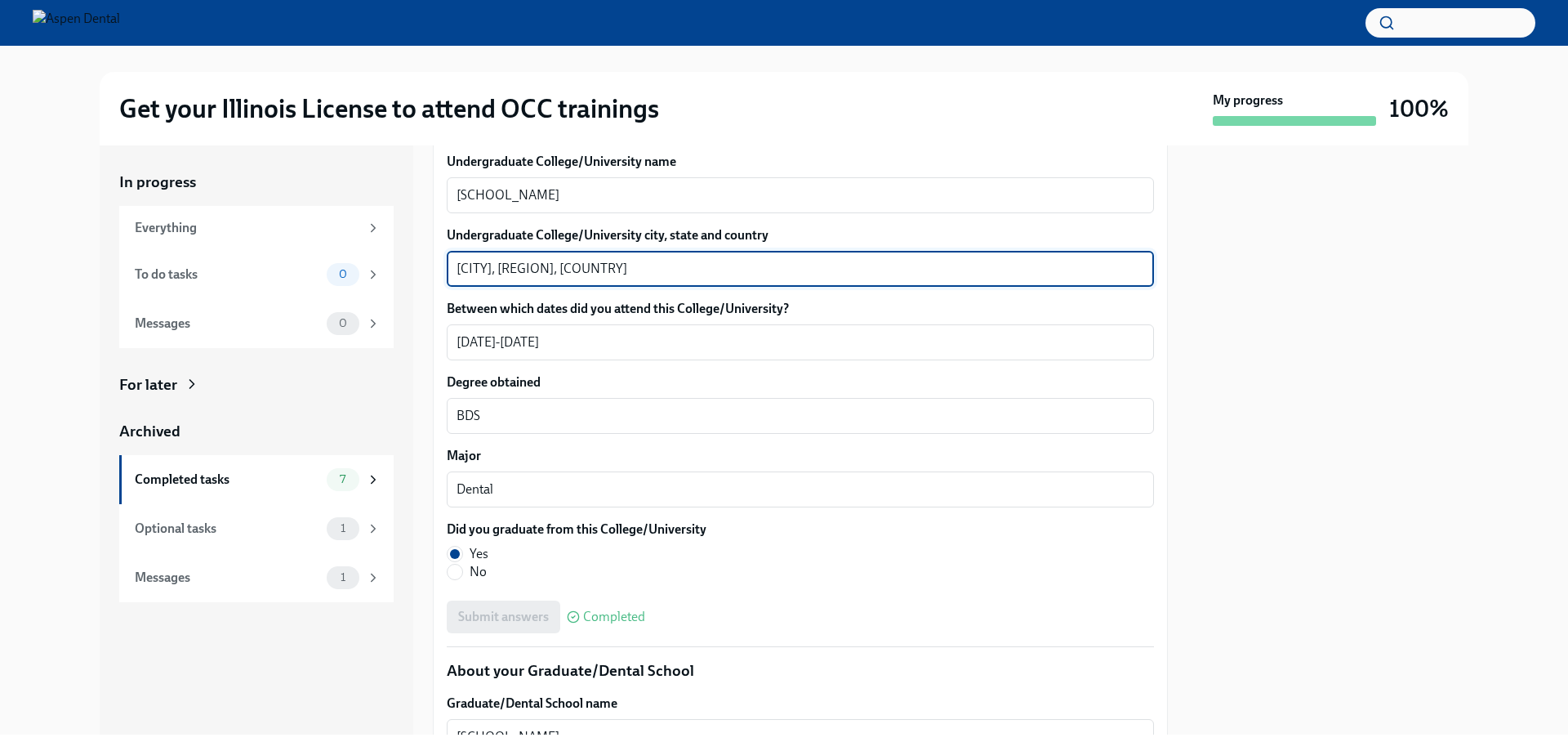 drag, startPoint x: 497, startPoint y: 457, endPoint x: 410, endPoint y: 468, distance: 87.69265 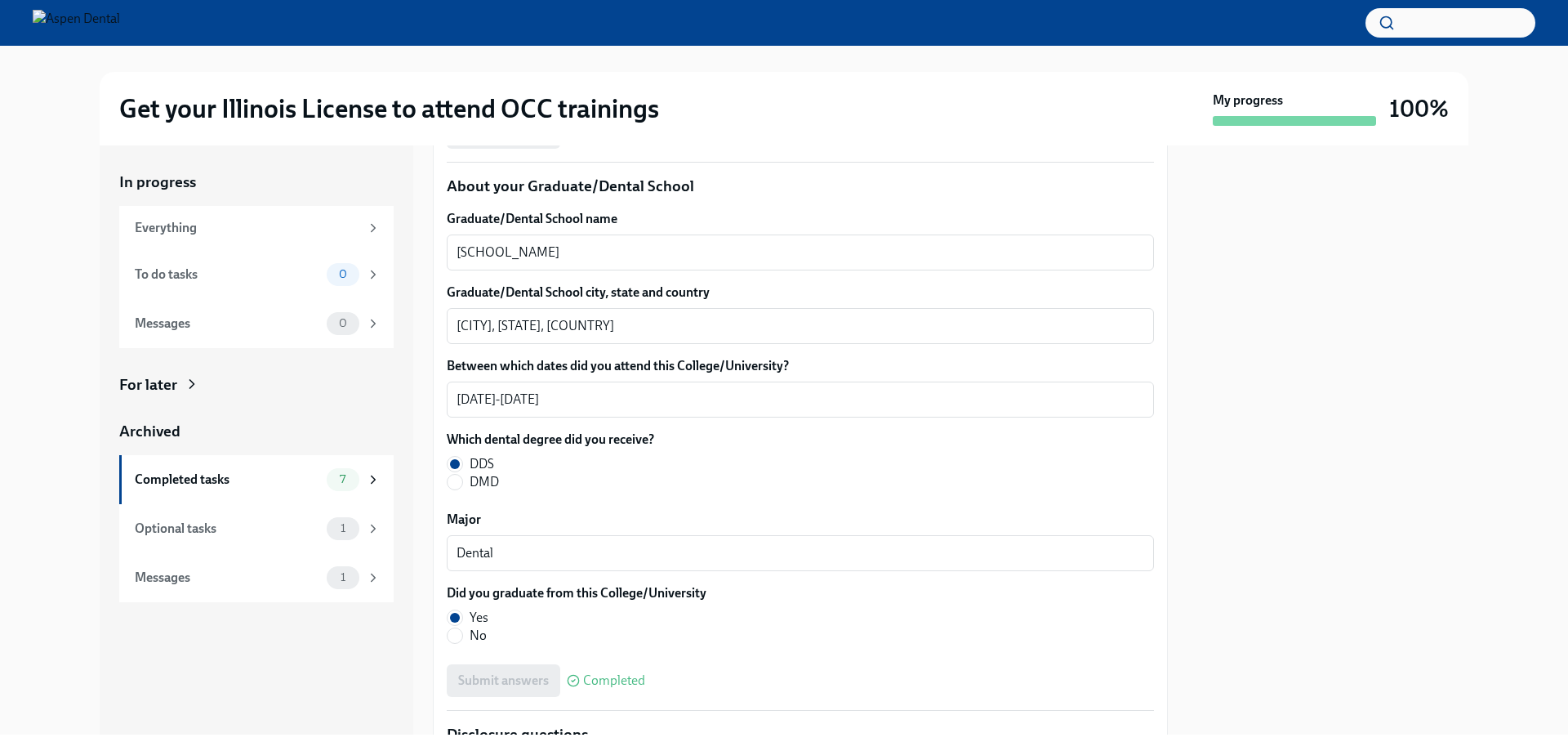 scroll, scrollTop: 2125, scrollLeft: 0, axis: vertical 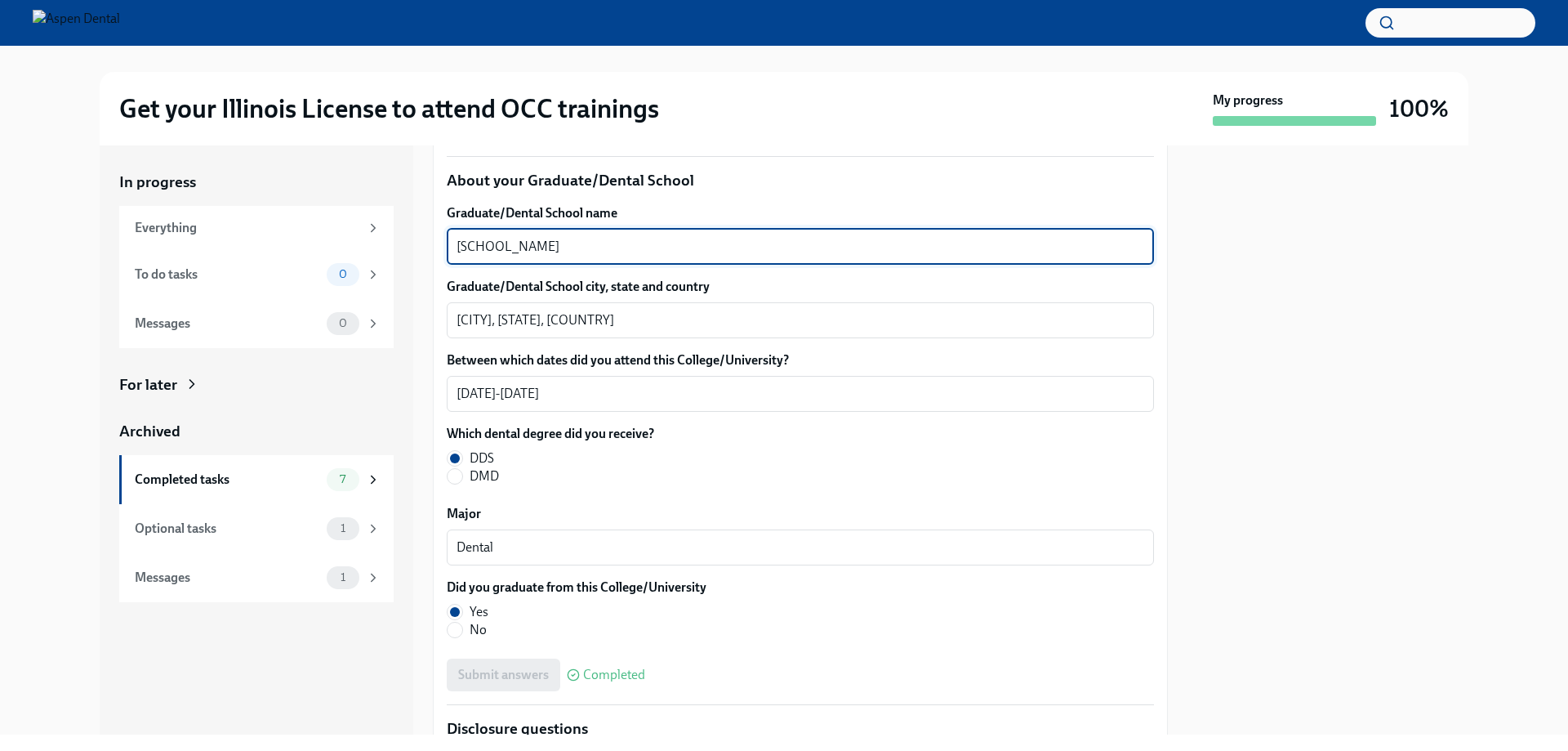 drag, startPoint x: 603, startPoint y: 431, endPoint x: 383, endPoint y: 450, distance: 220.81893 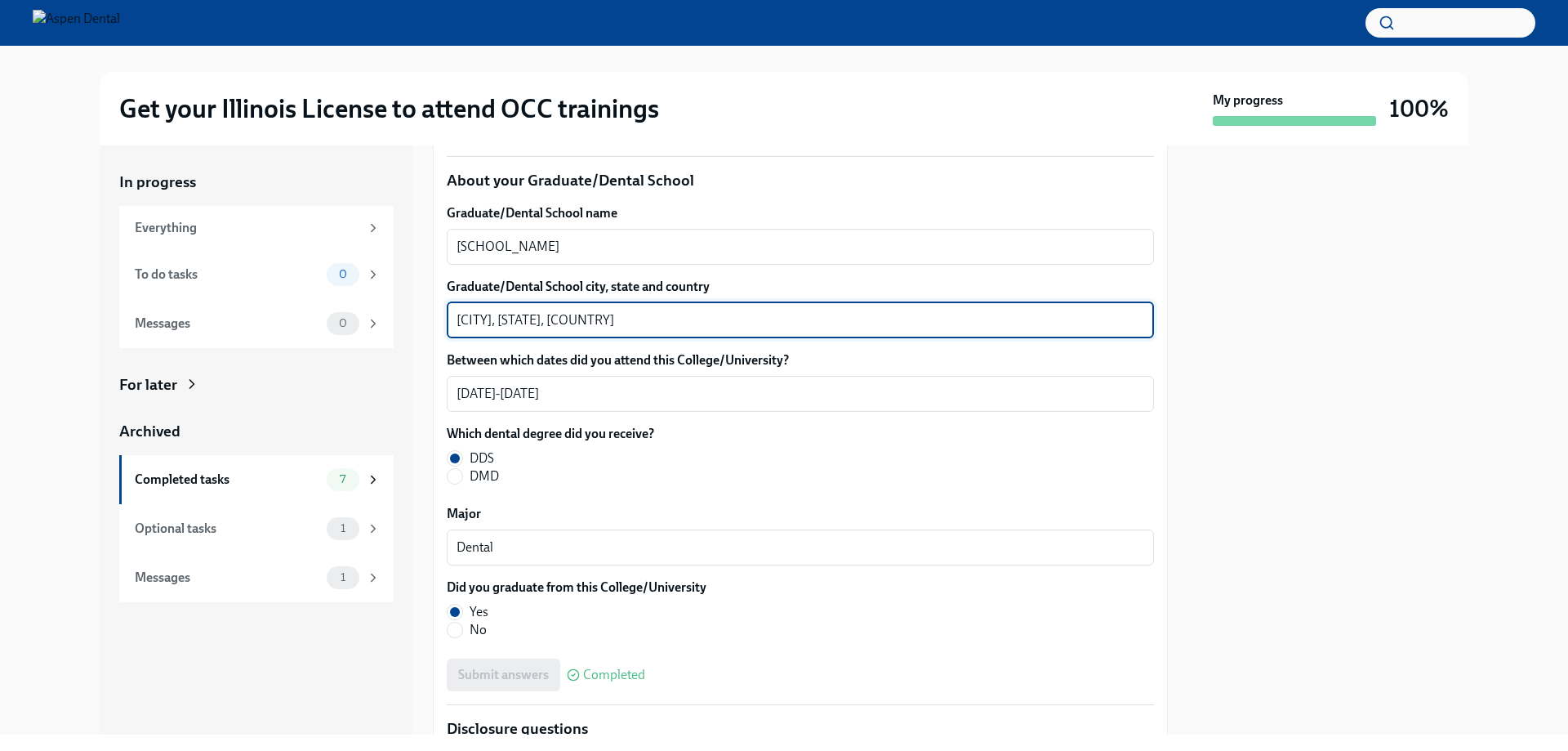 drag, startPoint x: 523, startPoint y: 510, endPoint x: 398, endPoint y: 515, distance: 125.1 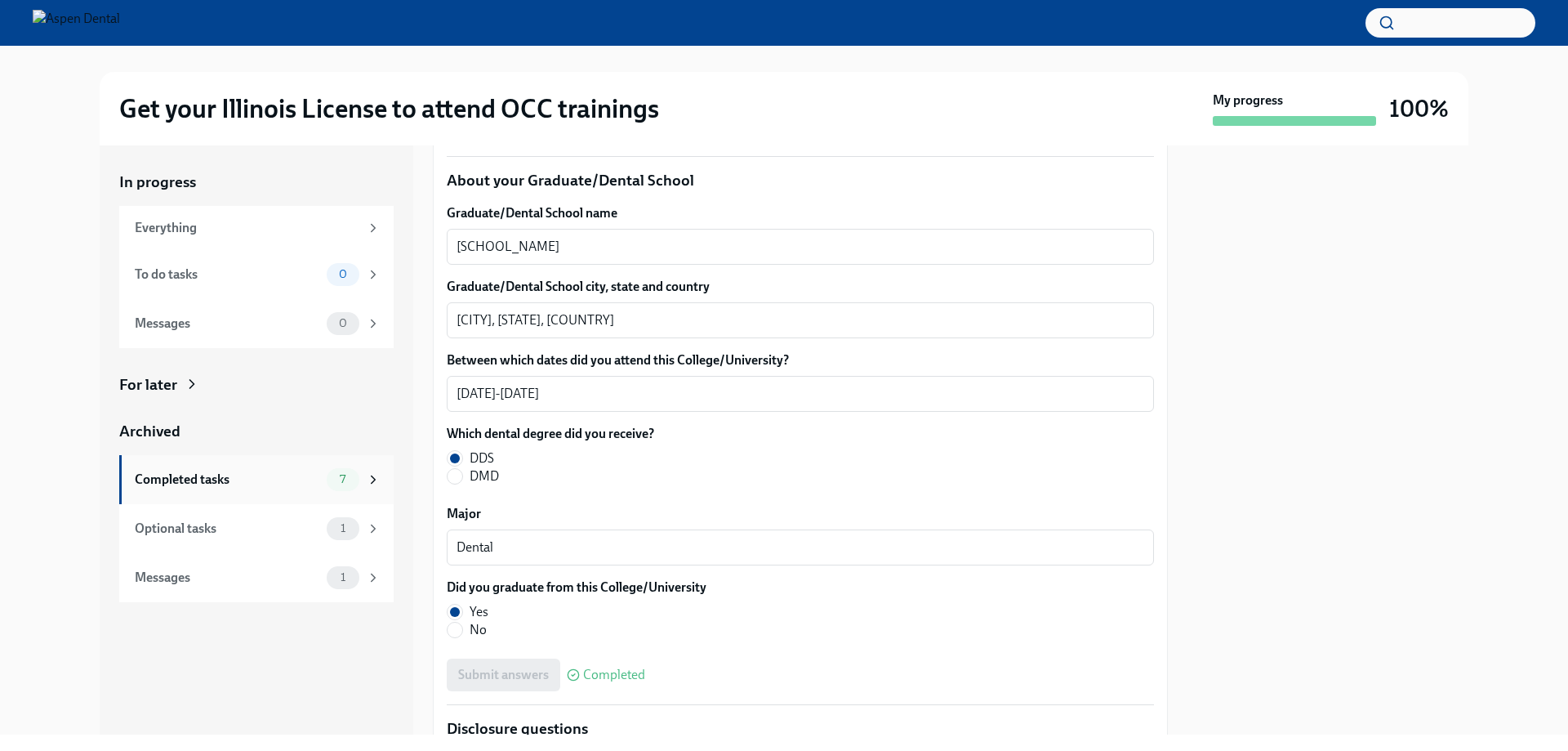 click on "Completed tasks" at bounding box center (227, 480) 